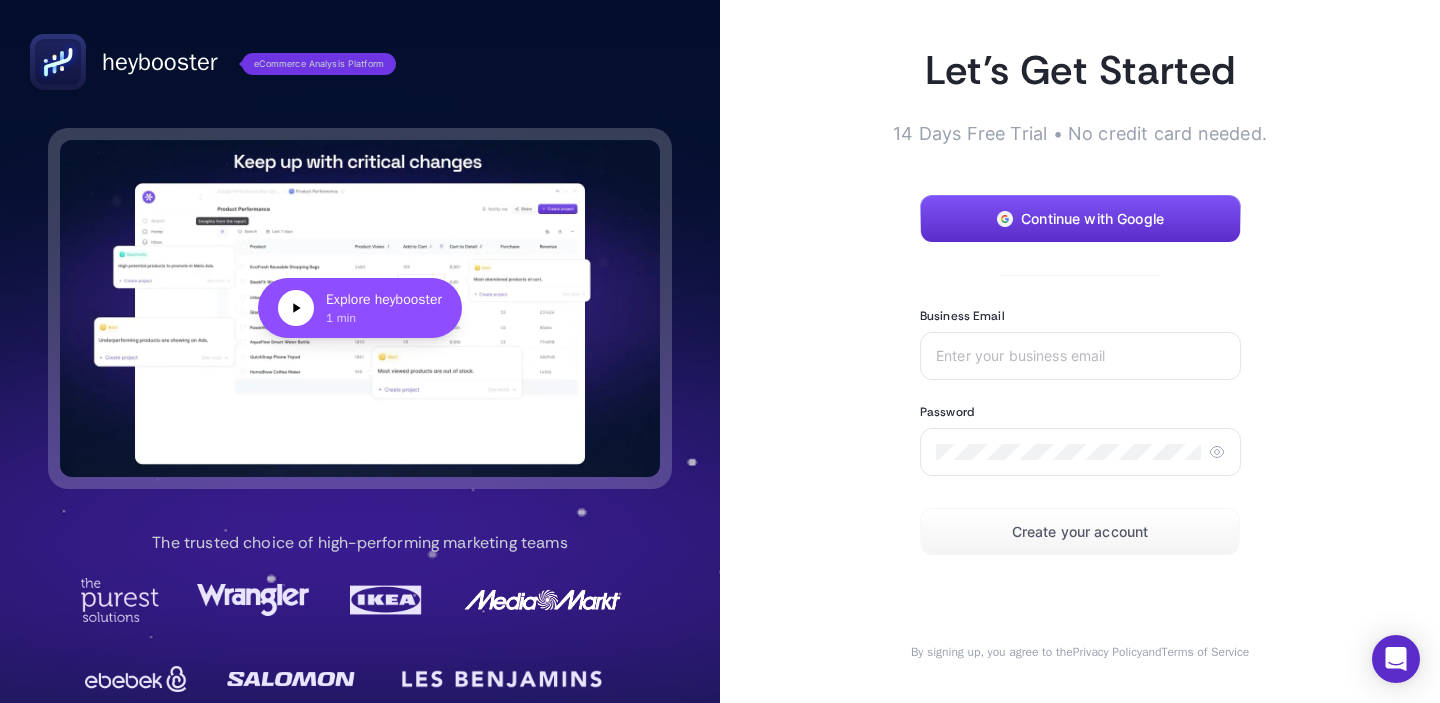 scroll, scrollTop: 0, scrollLeft: 0, axis: both 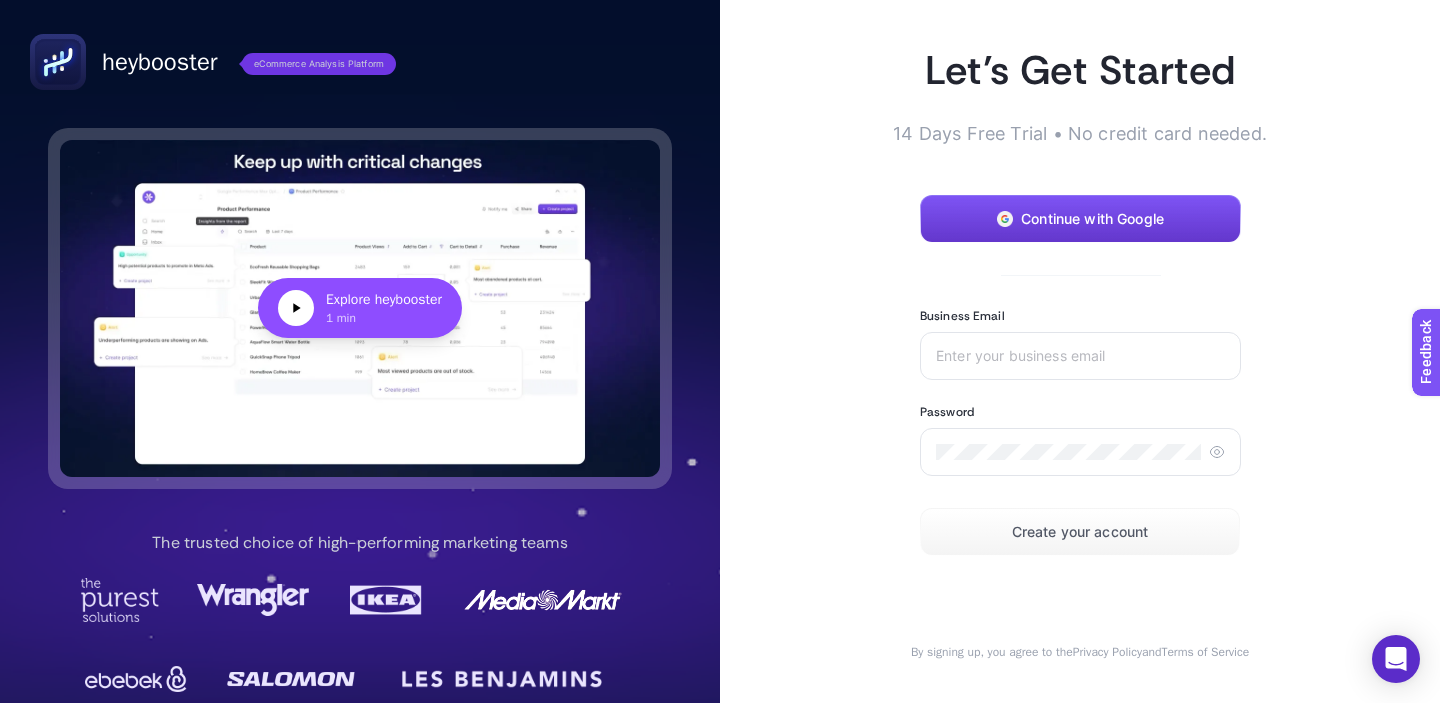 click on "Continue with Google" 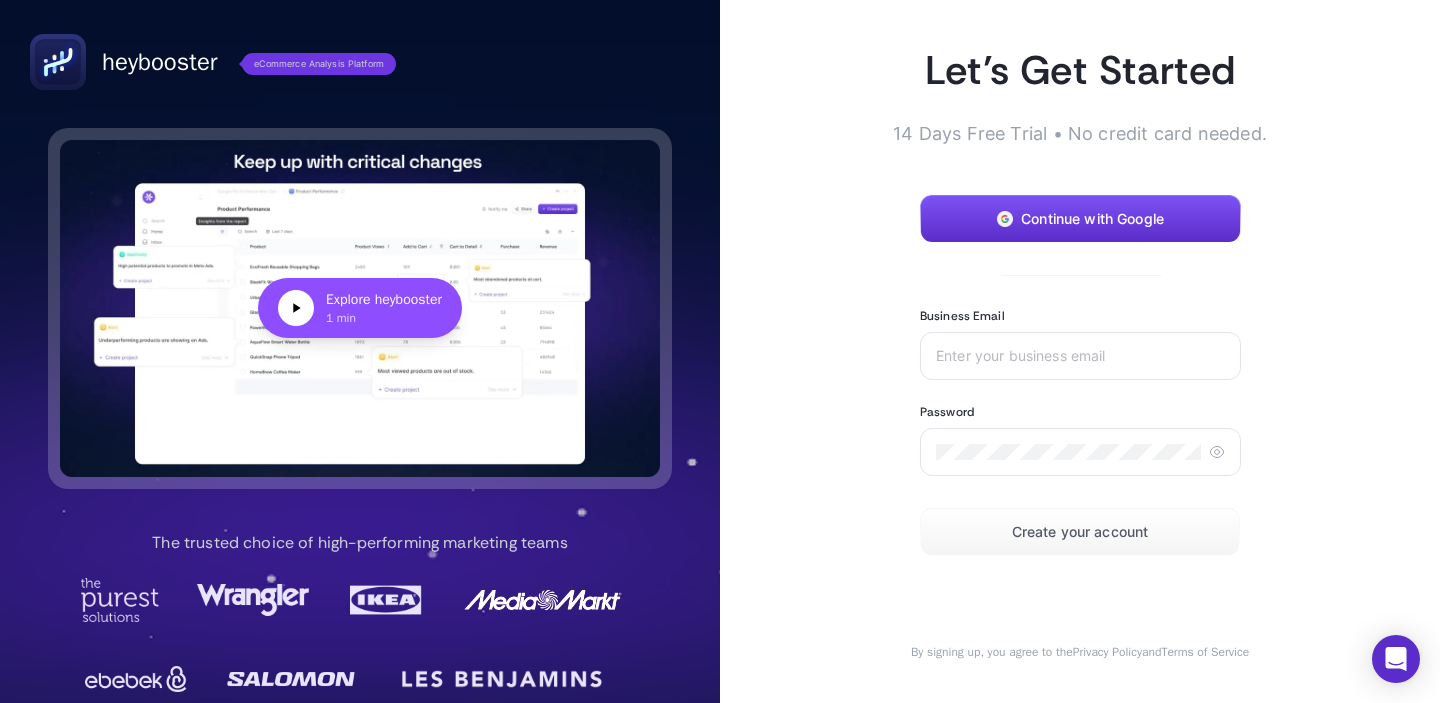 scroll, scrollTop: 0, scrollLeft: 0, axis: both 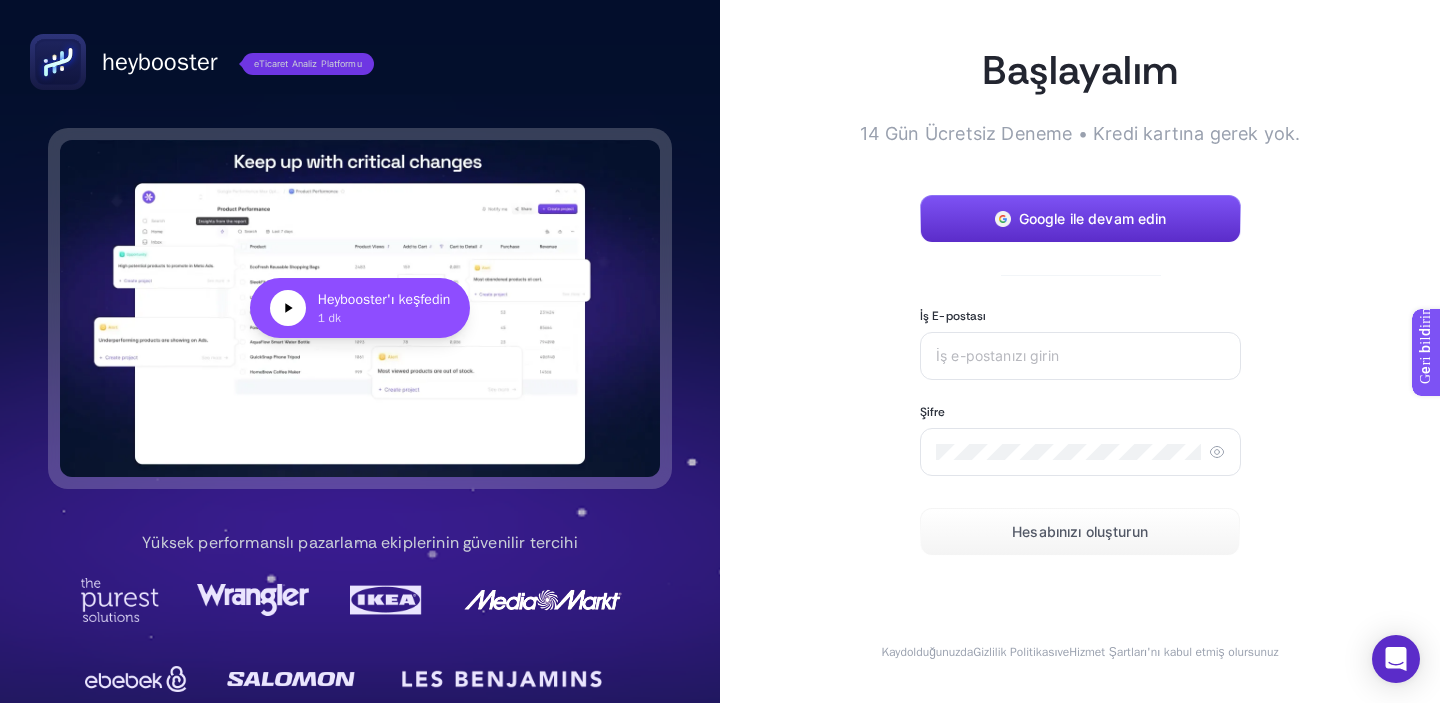 click on "Heybooster'ı keşfedin 1 dk" at bounding box center (360, 309) 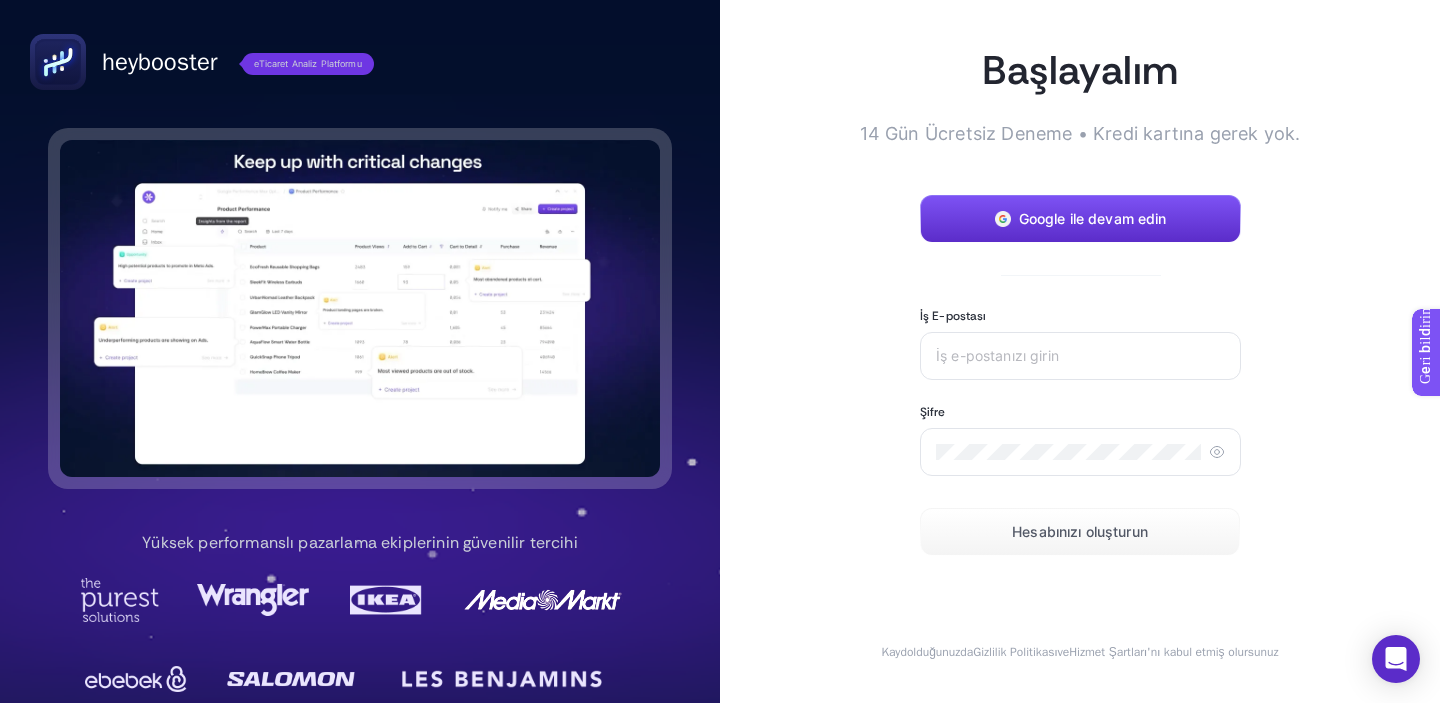 click at bounding box center (360, 309) 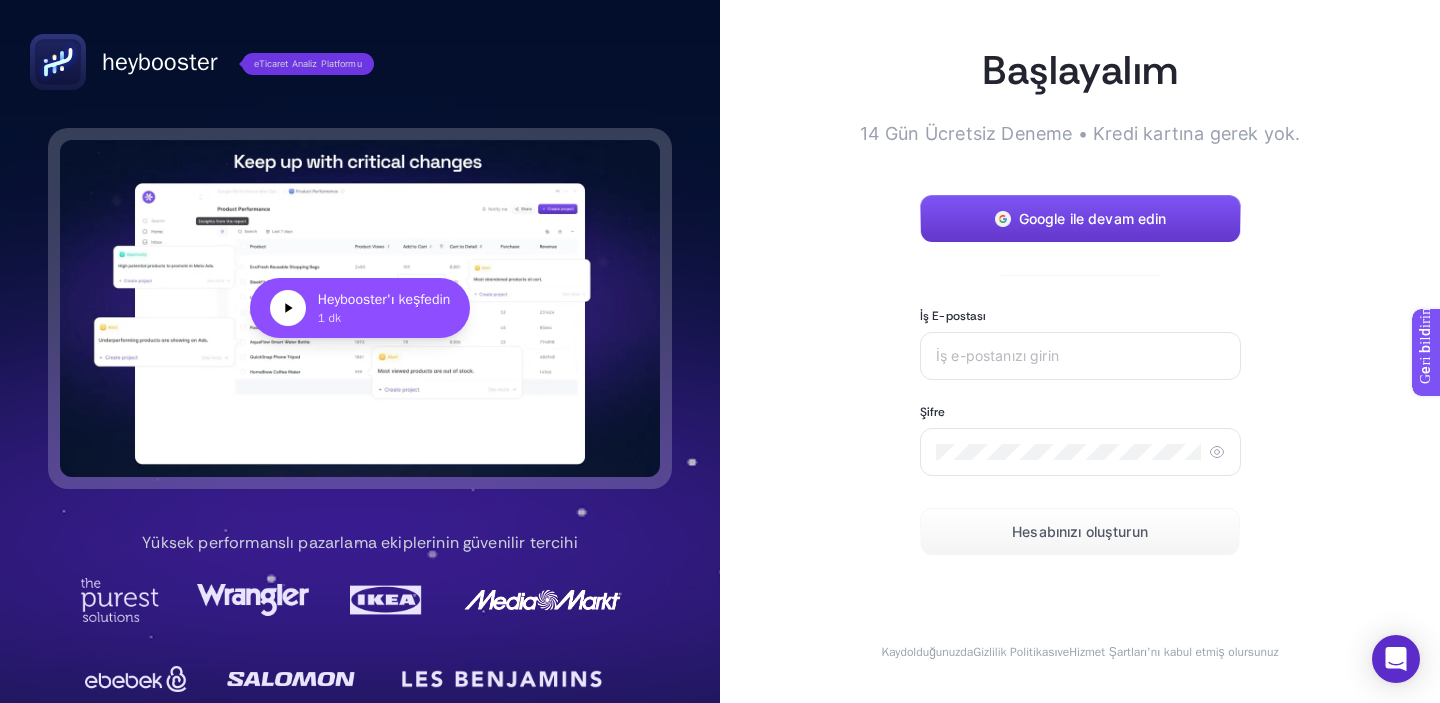 click on "Google ile devam edin" at bounding box center (1080, 219) 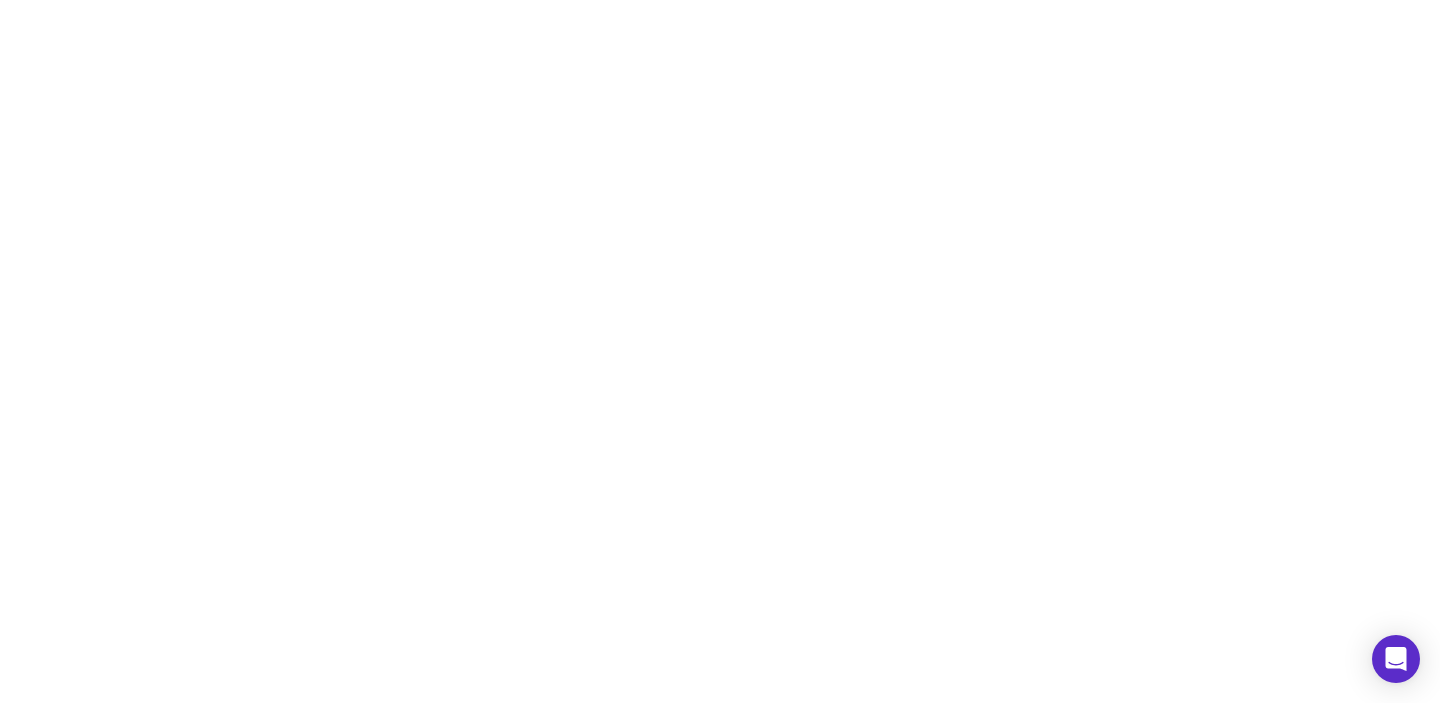 scroll, scrollTop: 0, scrollLeft: 0, axis: both 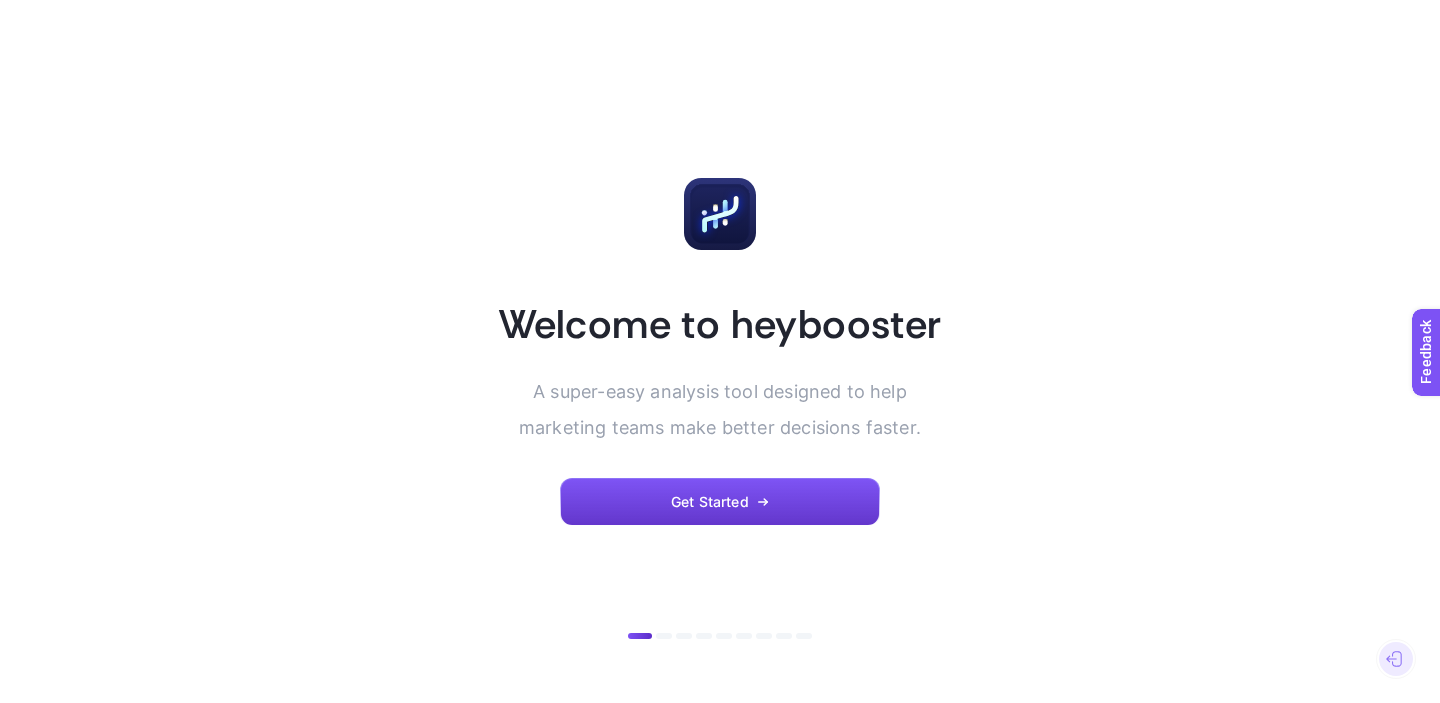 click on "Get Started" at bounding box center (720, 502) 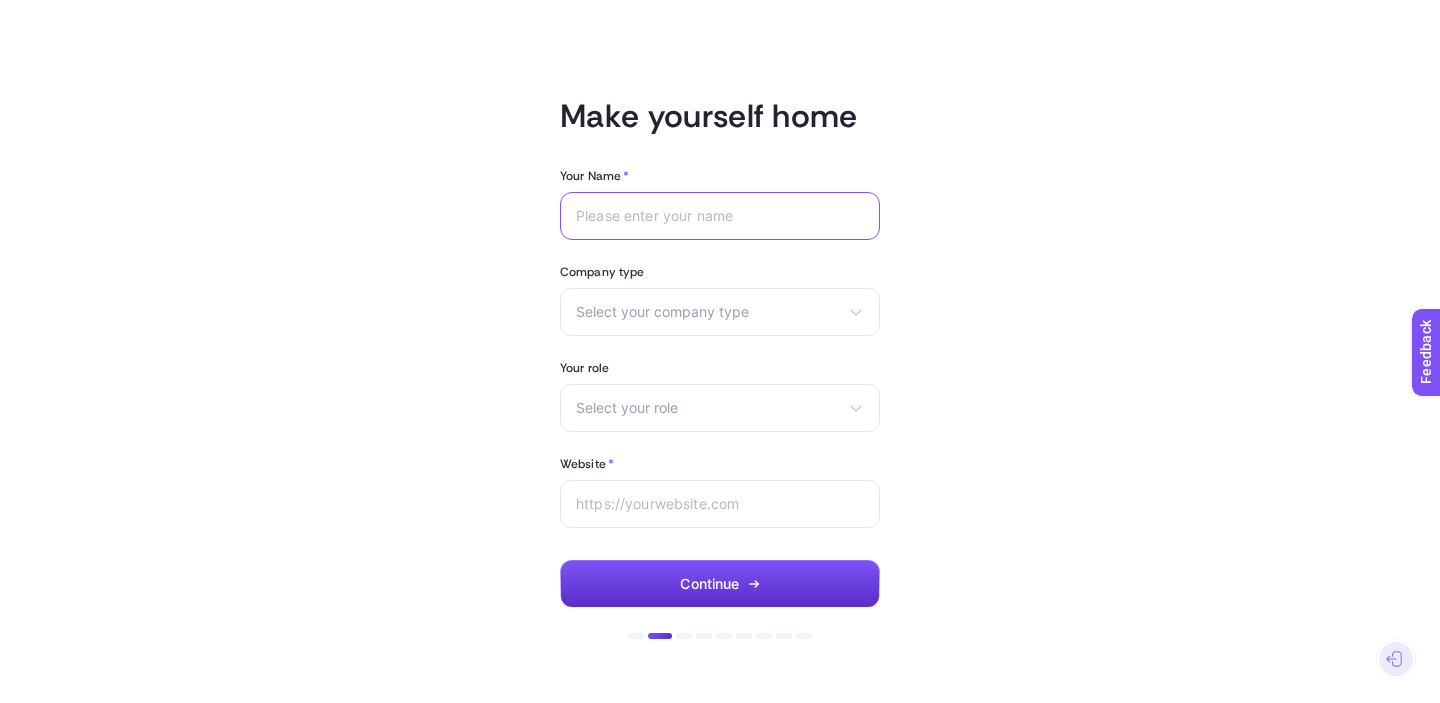 click on "Your Name   *" at bounding box center [720, 216] 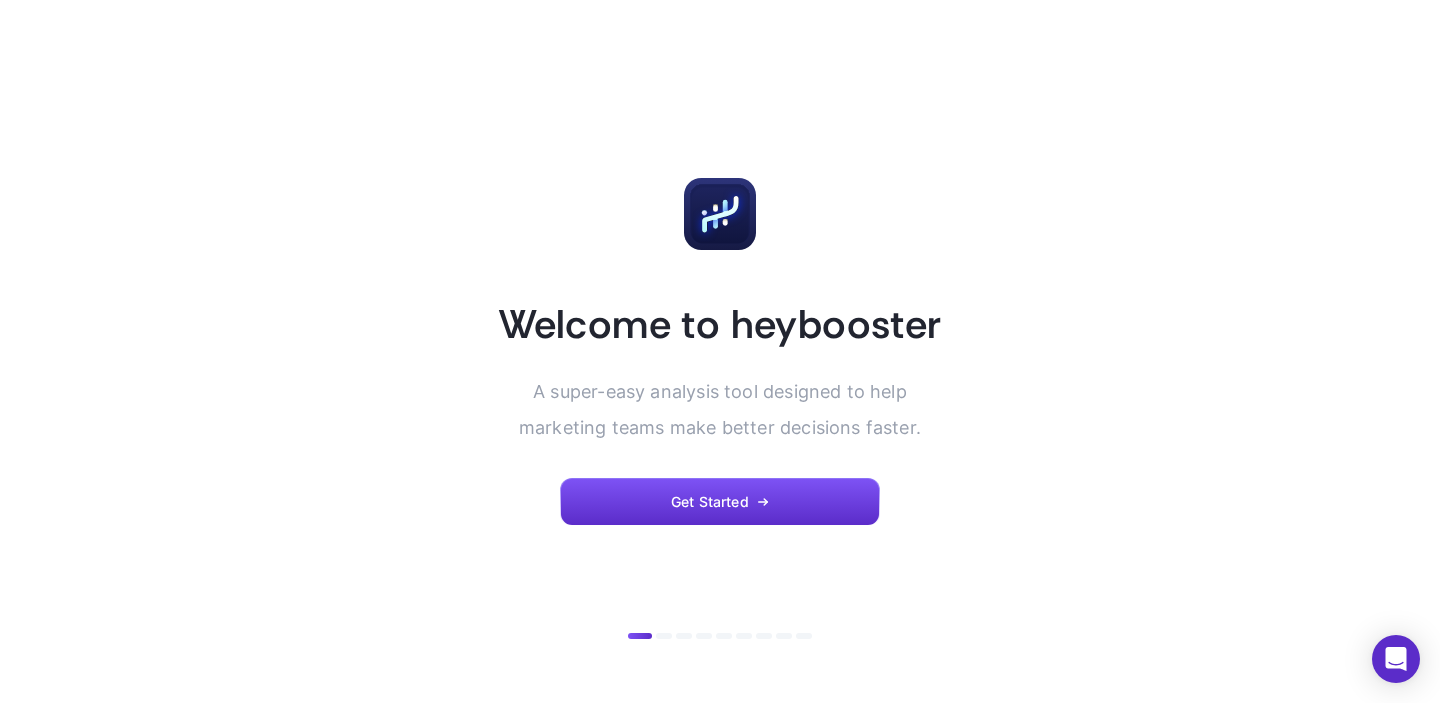 scroll, scrollTop: 0, scrollLeft: 0, axis: both 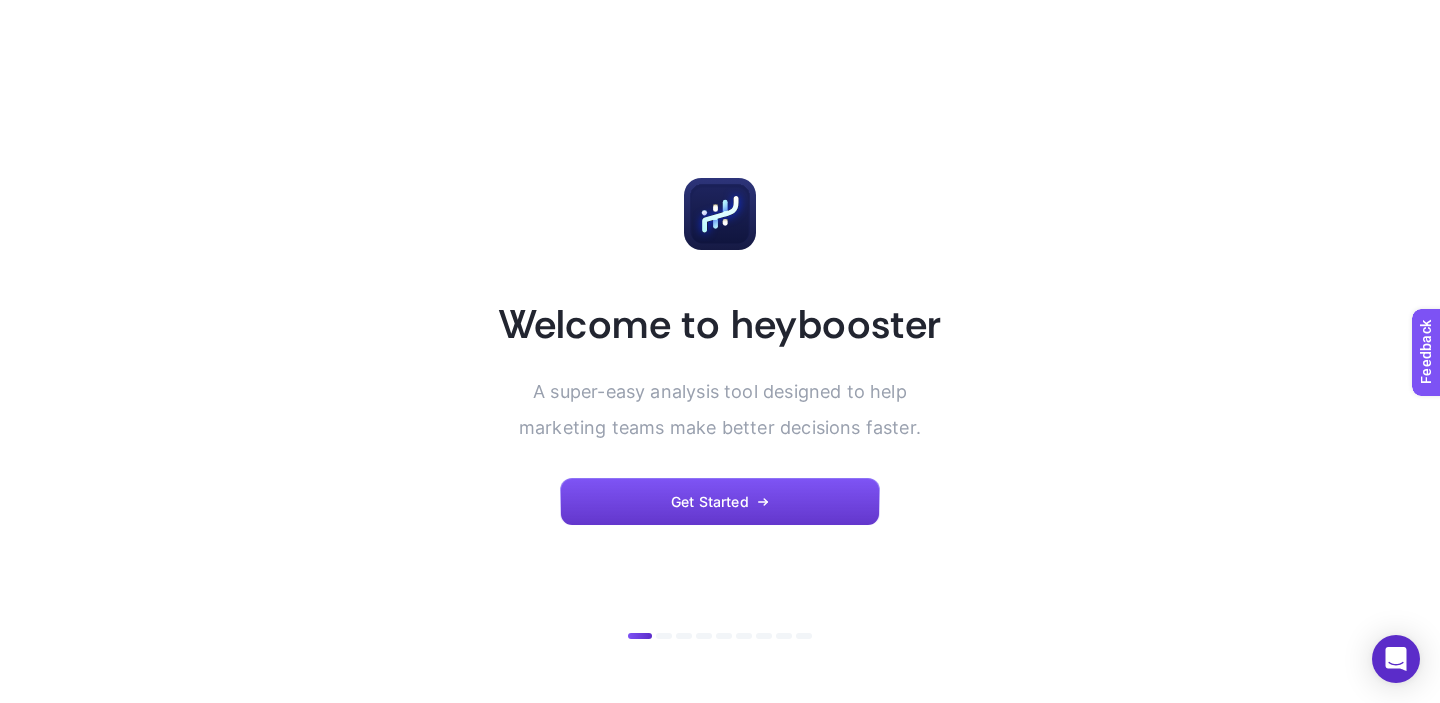 click on "Get Started" at bounding box center [720, 502] 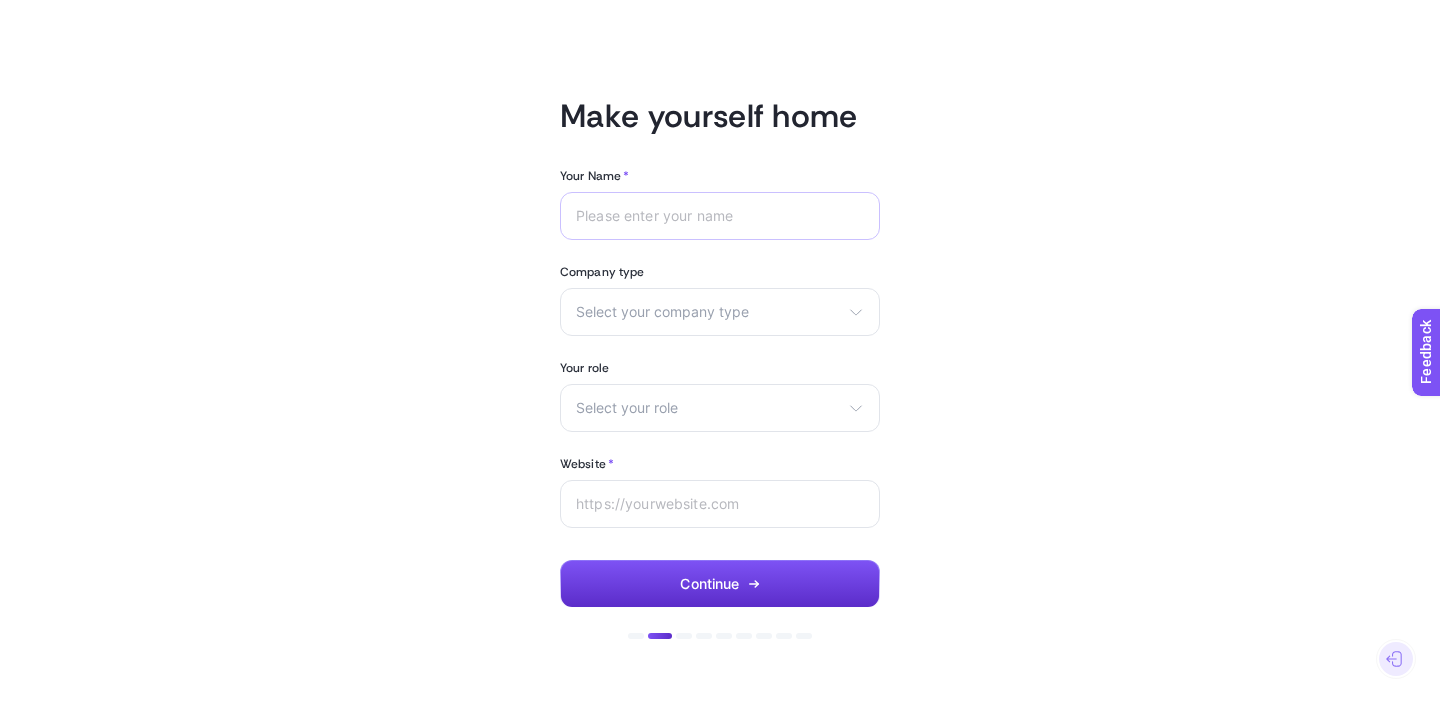 click at bounding box center (720, 216) 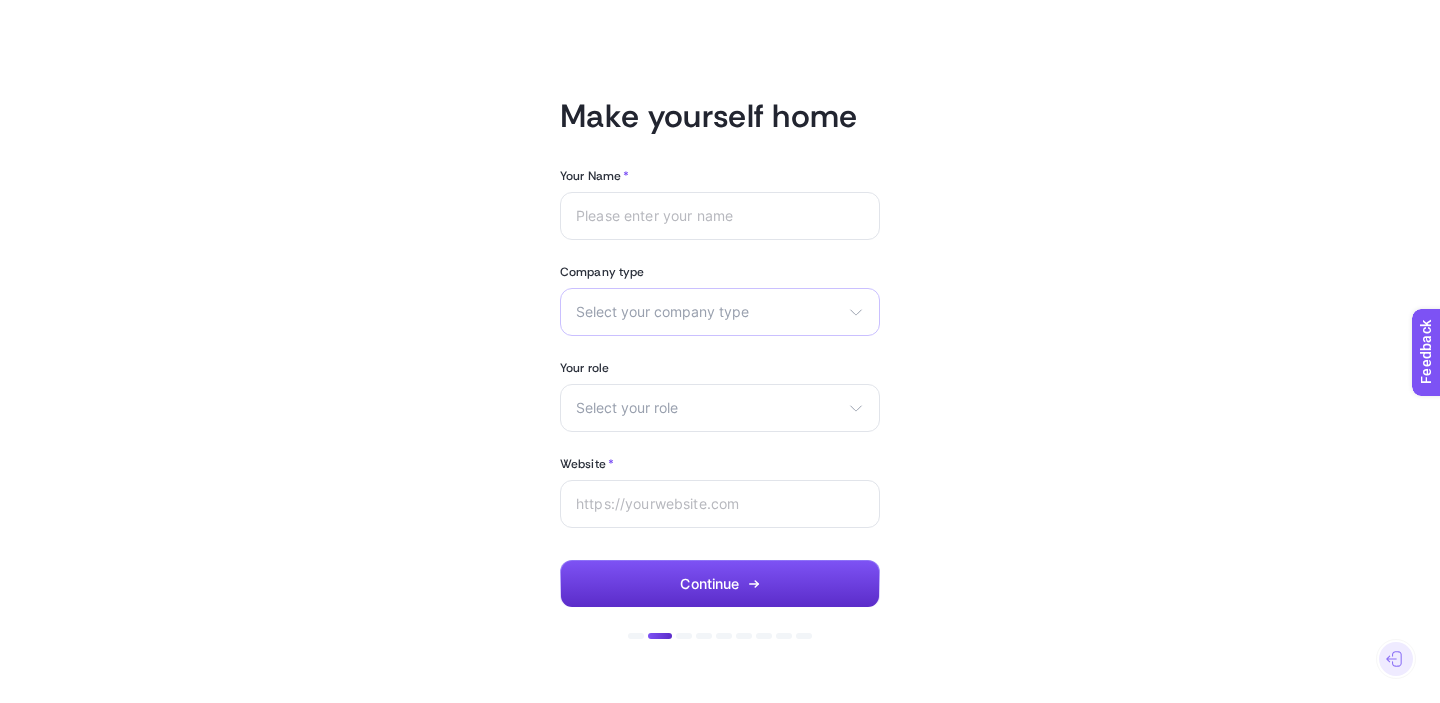 click on "Select your company type" at bounding box center [708, 312] 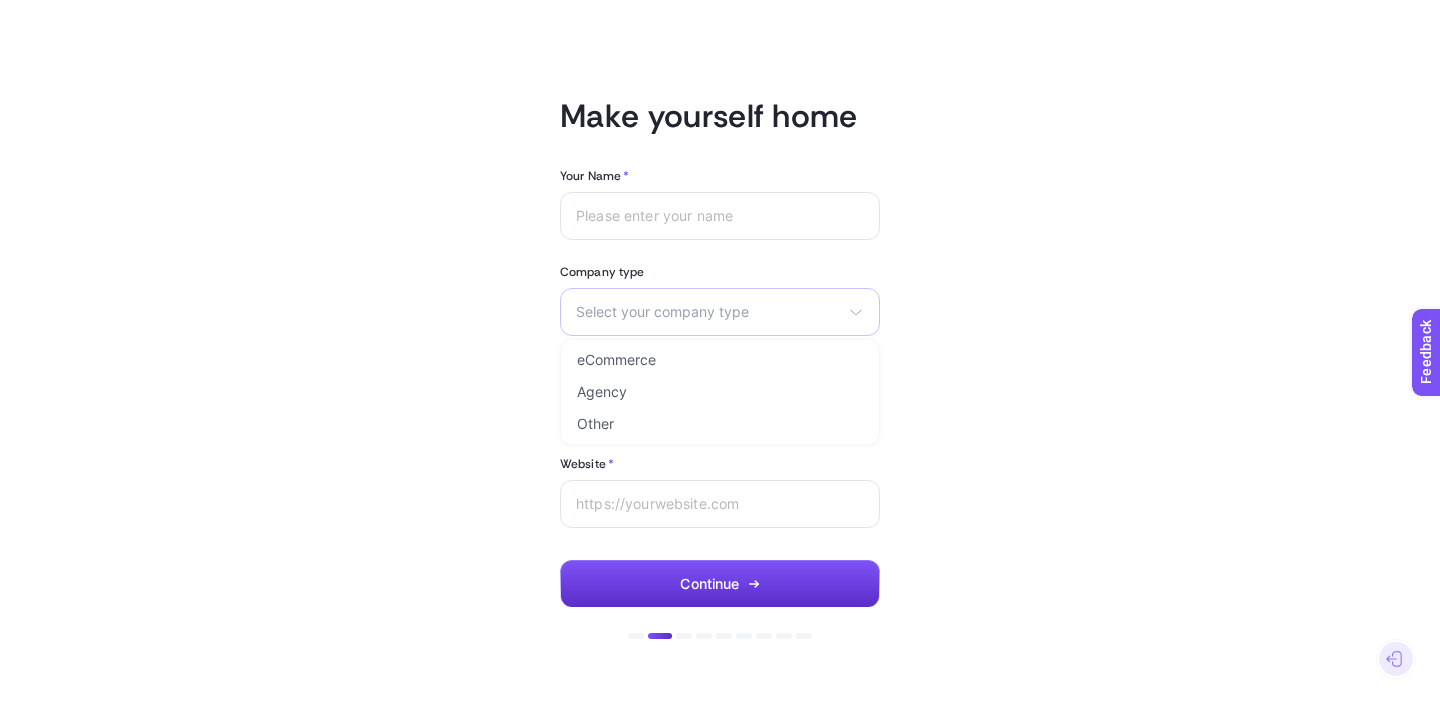 click on "Select your company type" at bounding box center (708, 312) 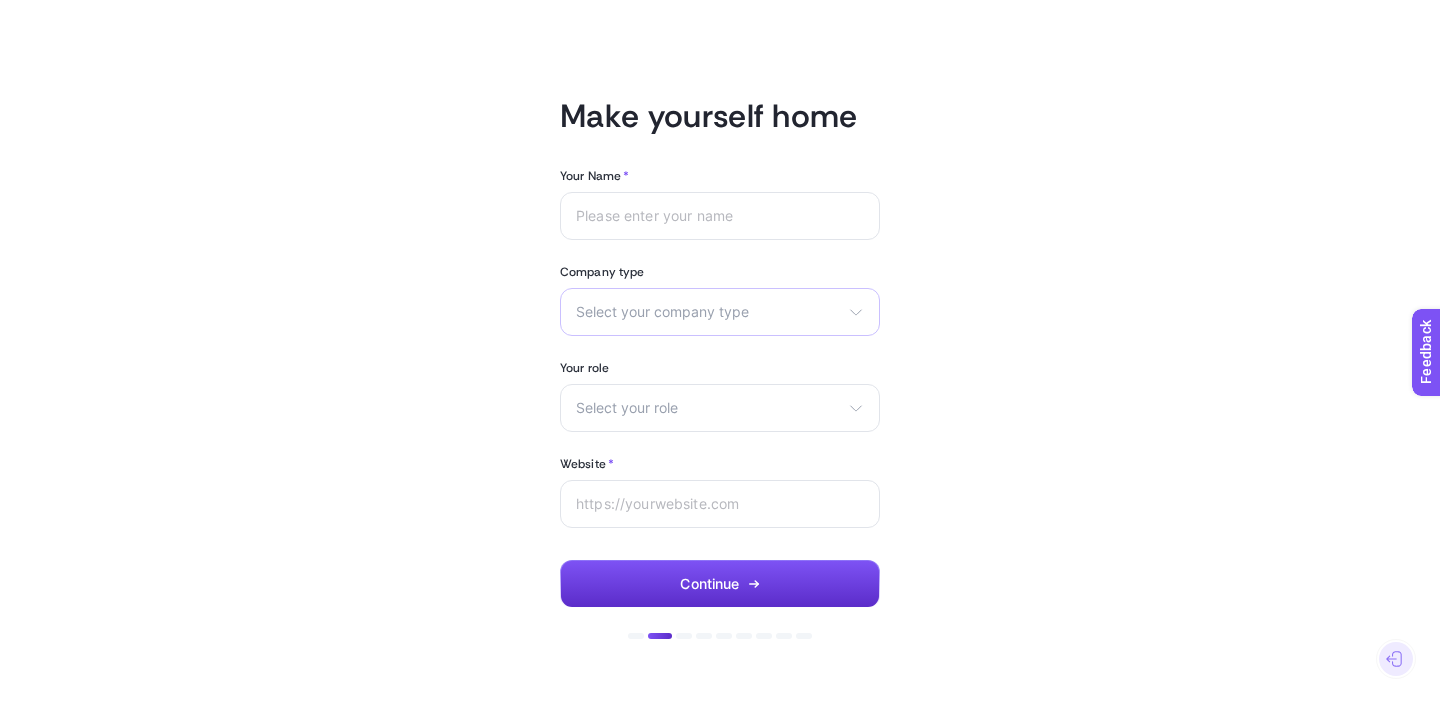 click on "Select your company type" at bounding box center (708, 312) 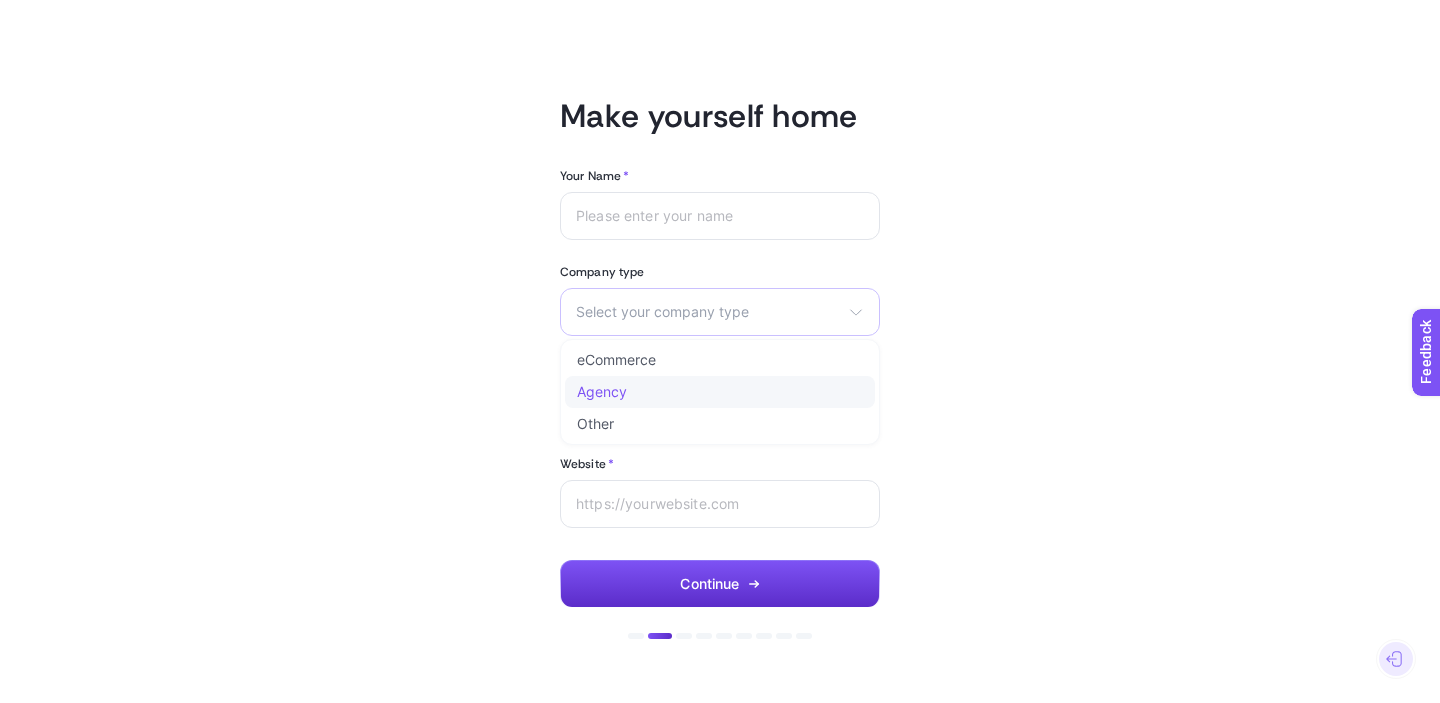 click on "Agency" at bounding box center (602, 392) 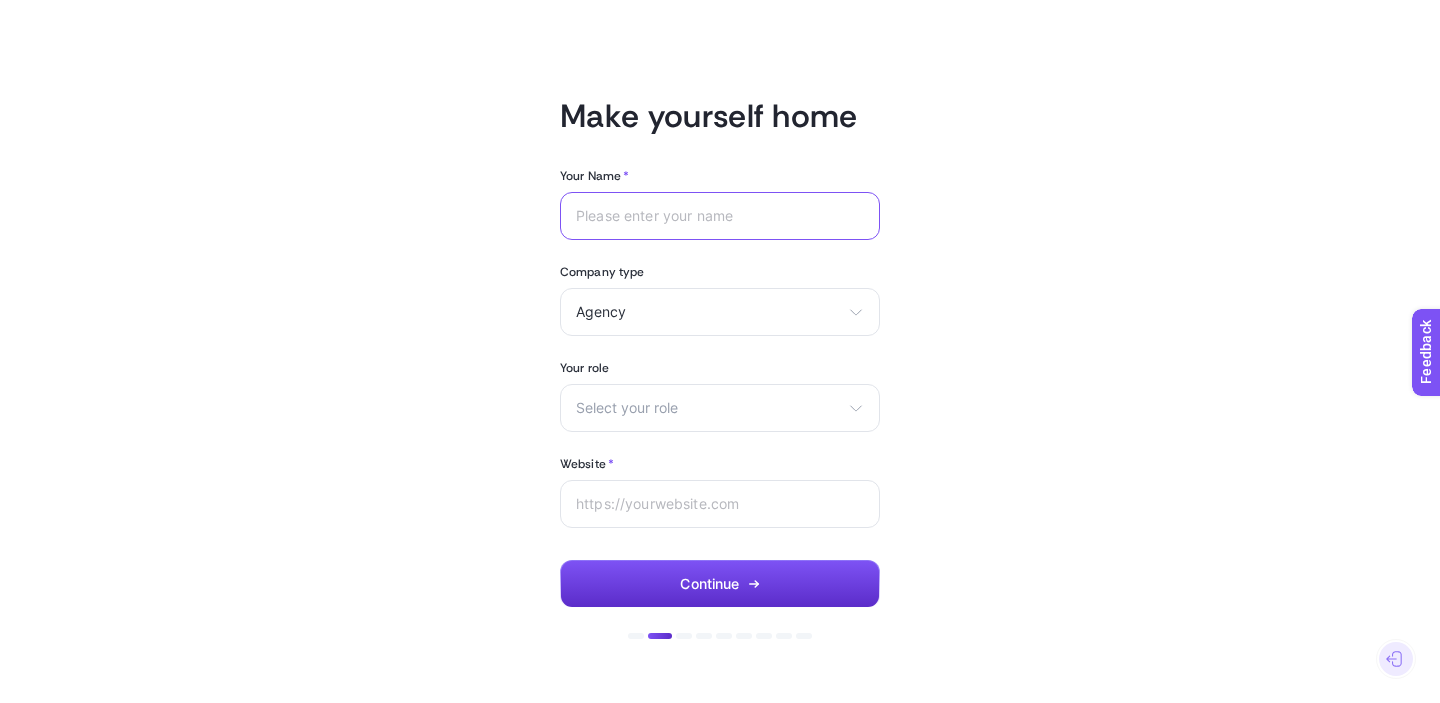 click on "Your Name   *" at bounding box center (720, 216) 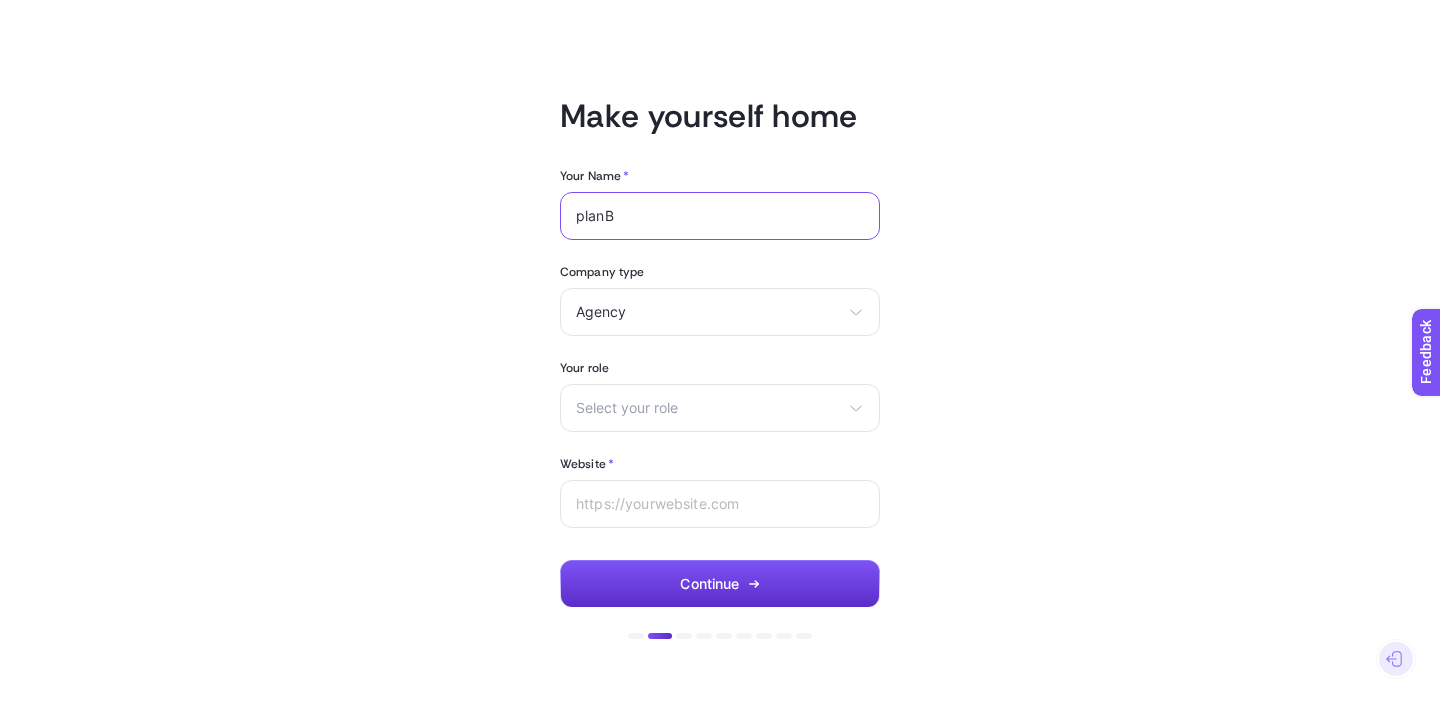 type on "planB" 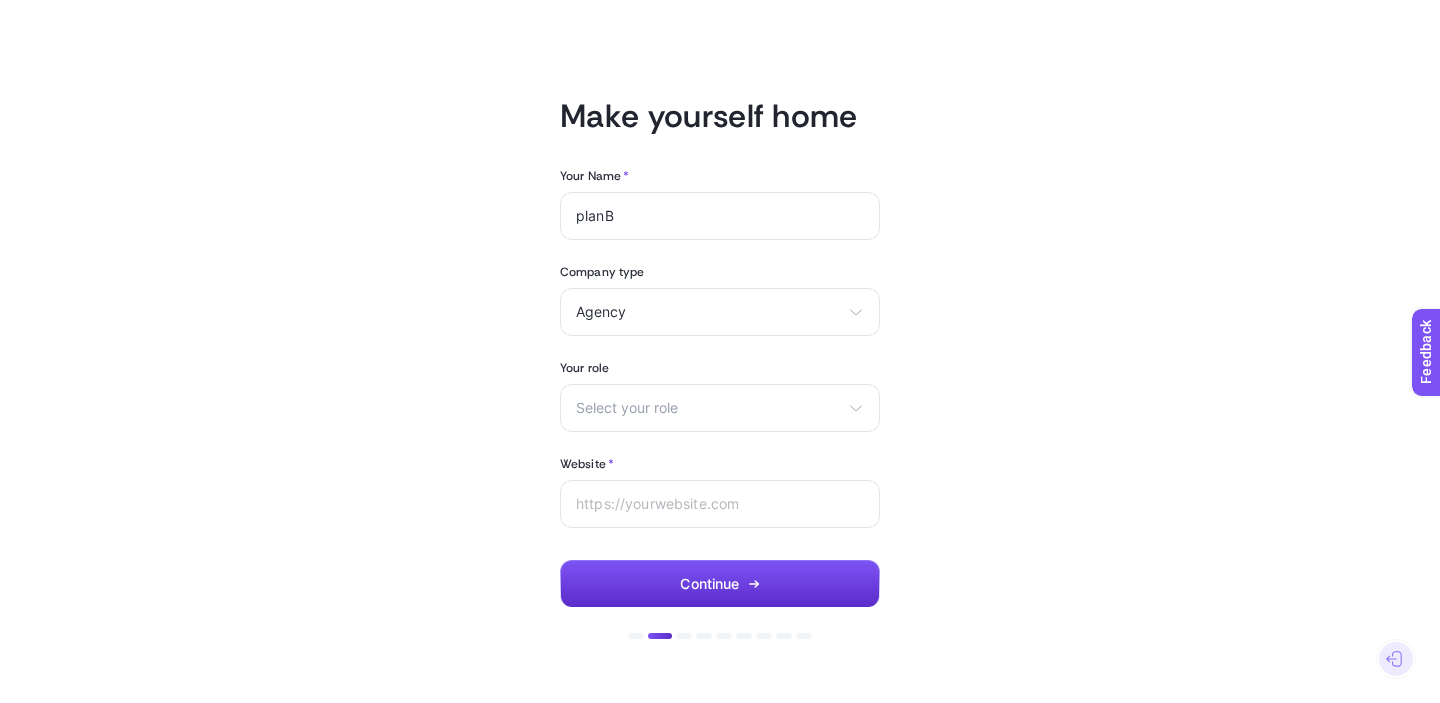 click on "Make yourself home  Your Name   *  planB Company type  Agency eCommerce Agency Other Your role  Select your role Marketing manager Digital consultant Facebook executive Social media executive Google Ads executive SEO executive Other Website   *  Continue  To start the sign up process with a new email:   Sign out" 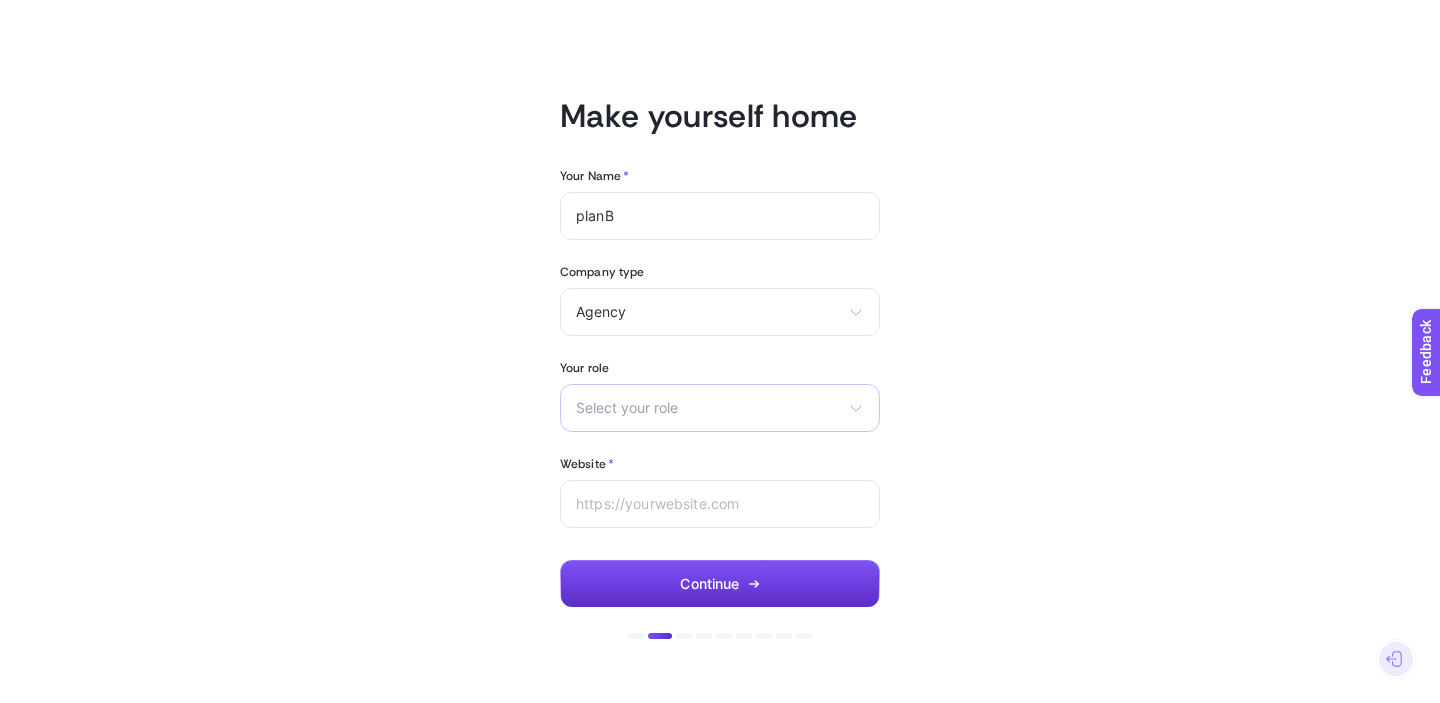 click on "Select your role" at bounding box center [708, 408] 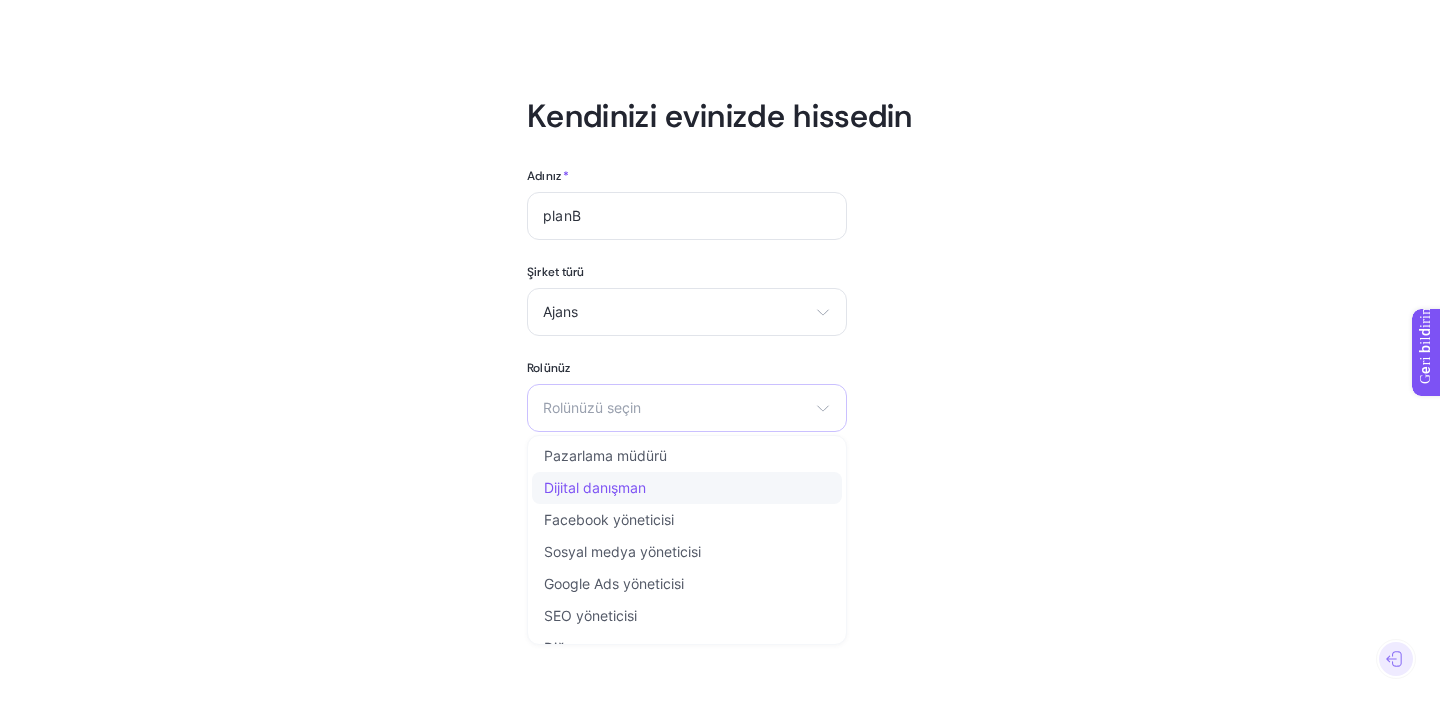 click on "Dijital danışman" 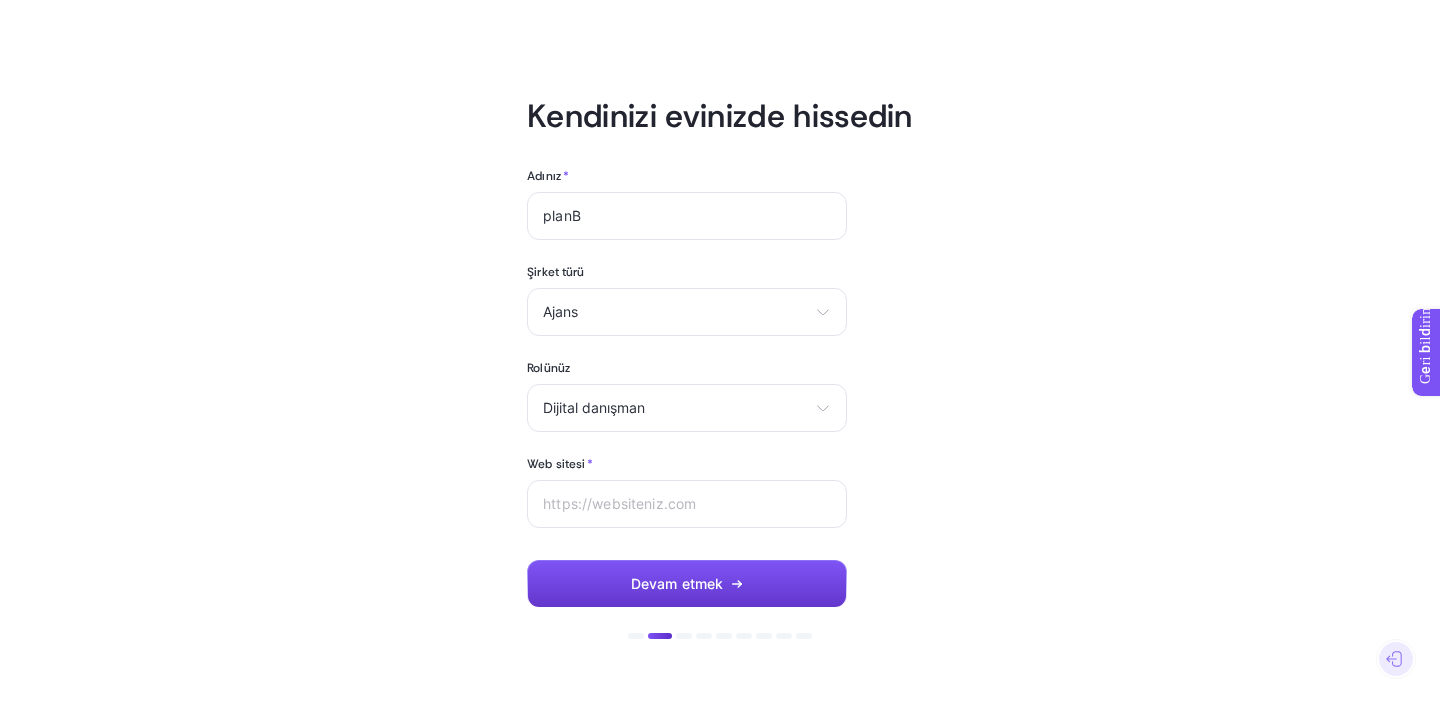 click on "Devam etmek" at bounding box center (687, 584) 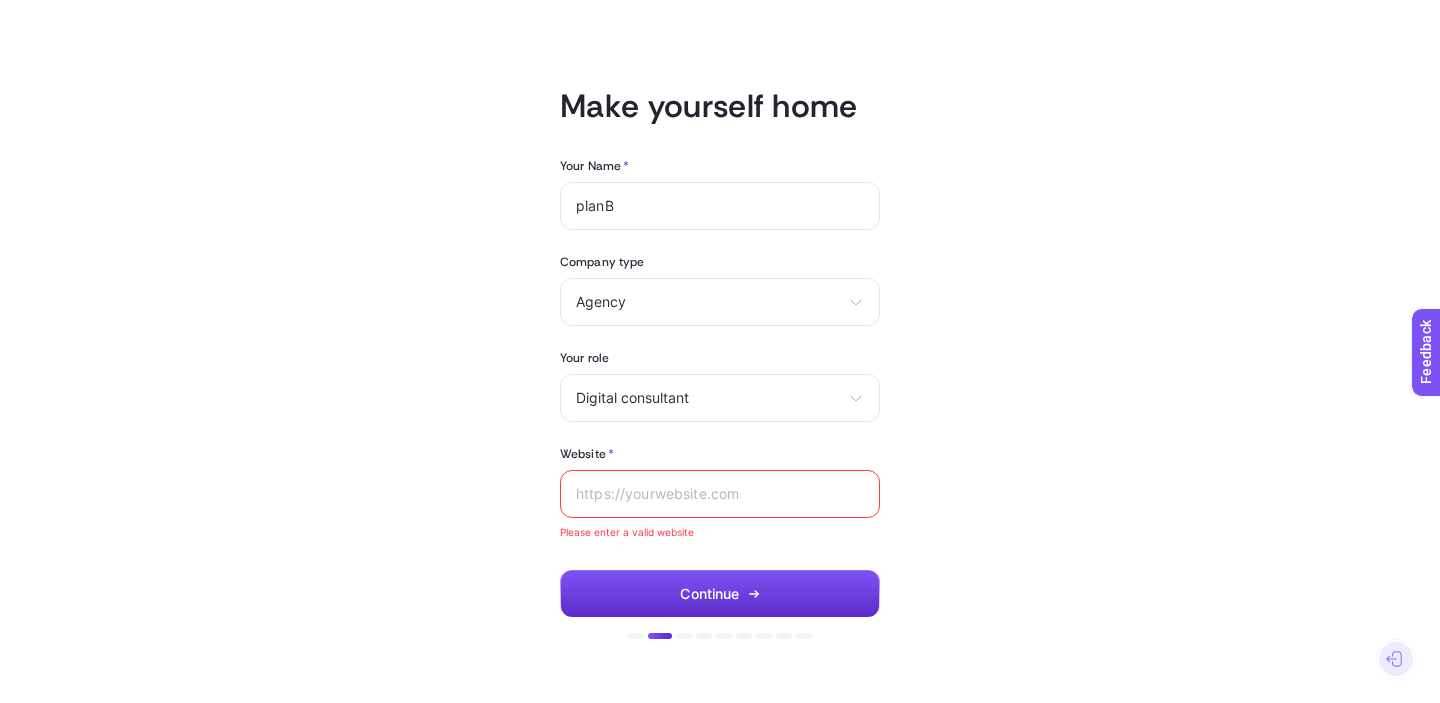click on "Website   *" at bounding box center (720, 494) 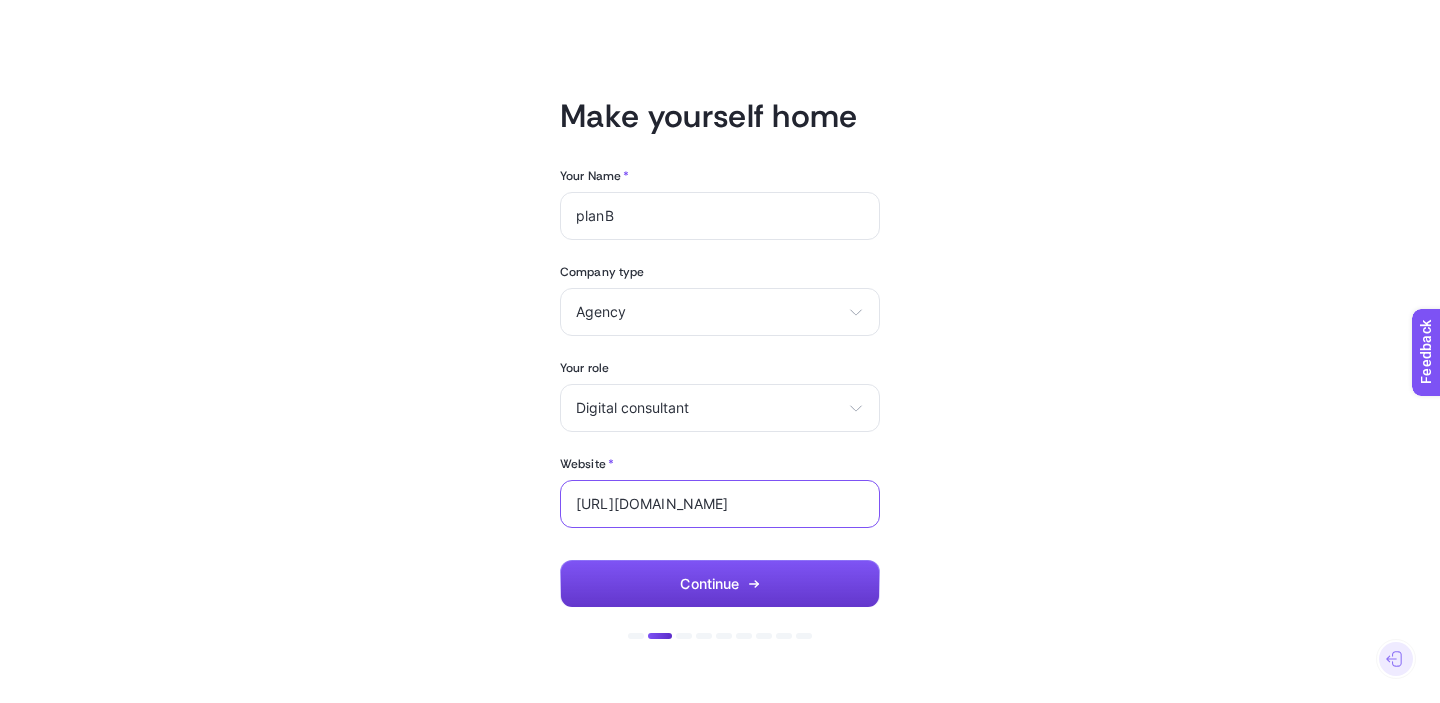 type on "[URL][DOMAIN_NAME]" 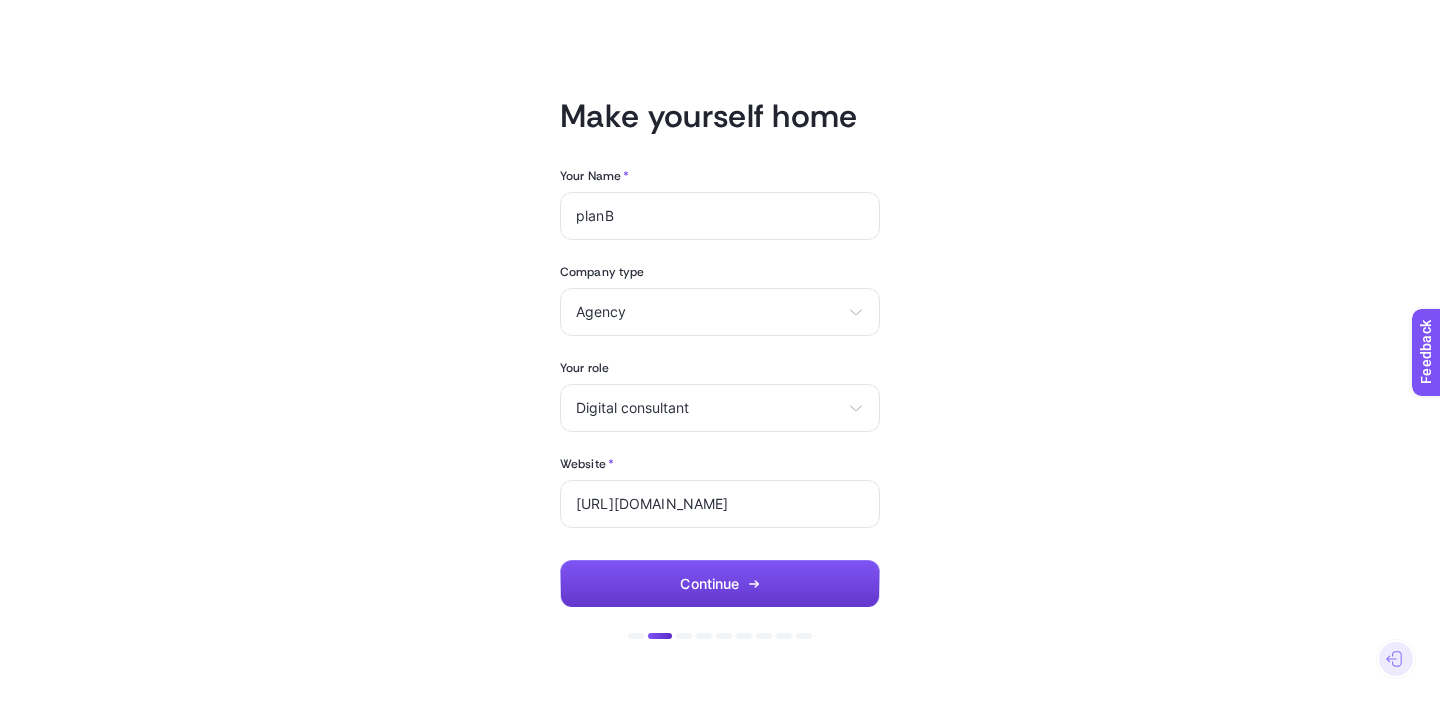 click on "Continue" at bounding box center [720, 584] 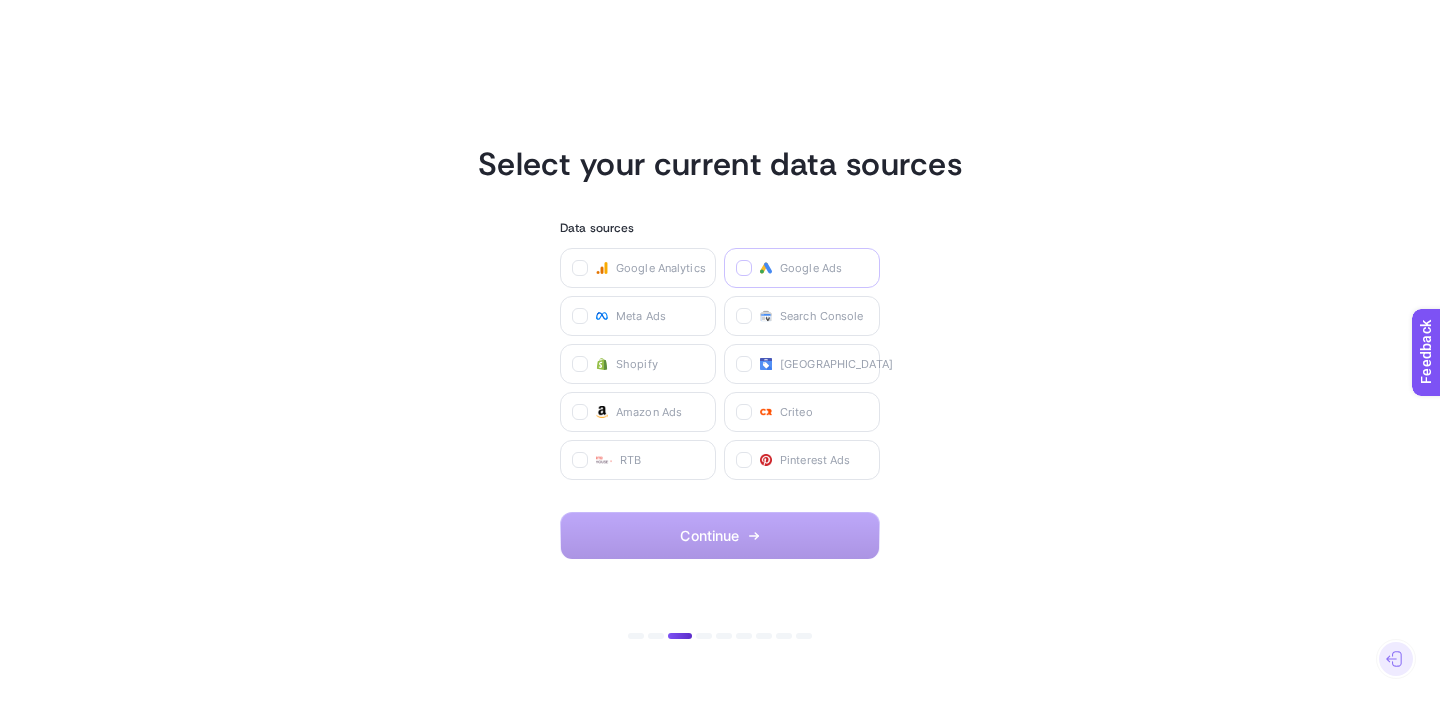 click at bounding box center (744, 268) 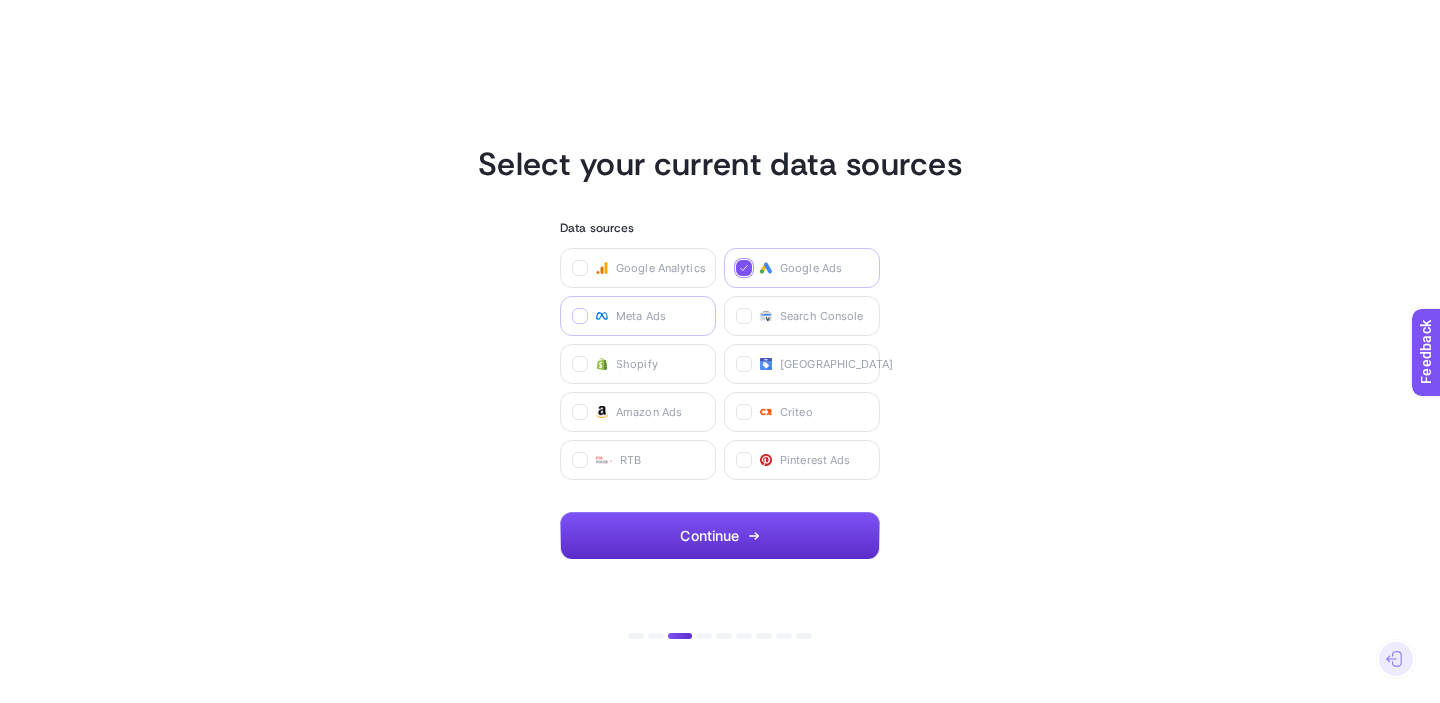 click 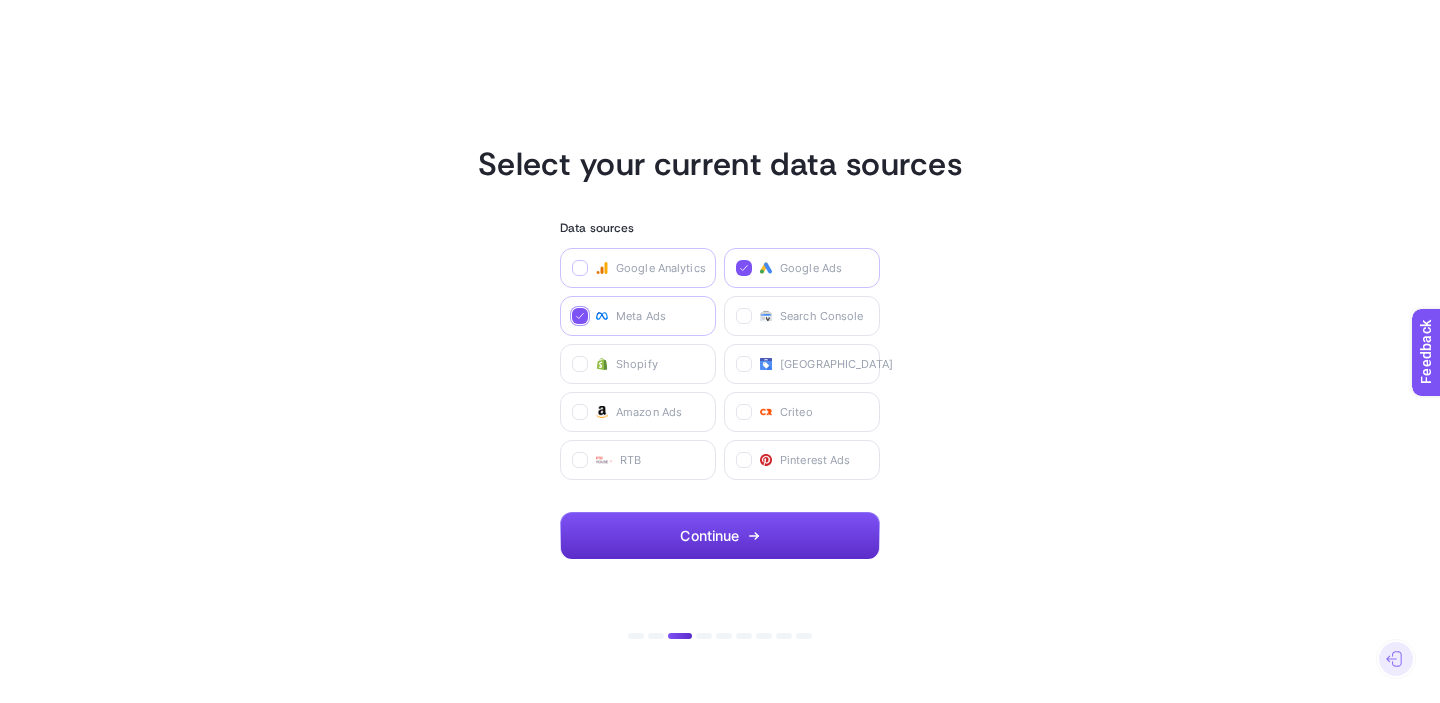 click at bounding box center [580, 268] 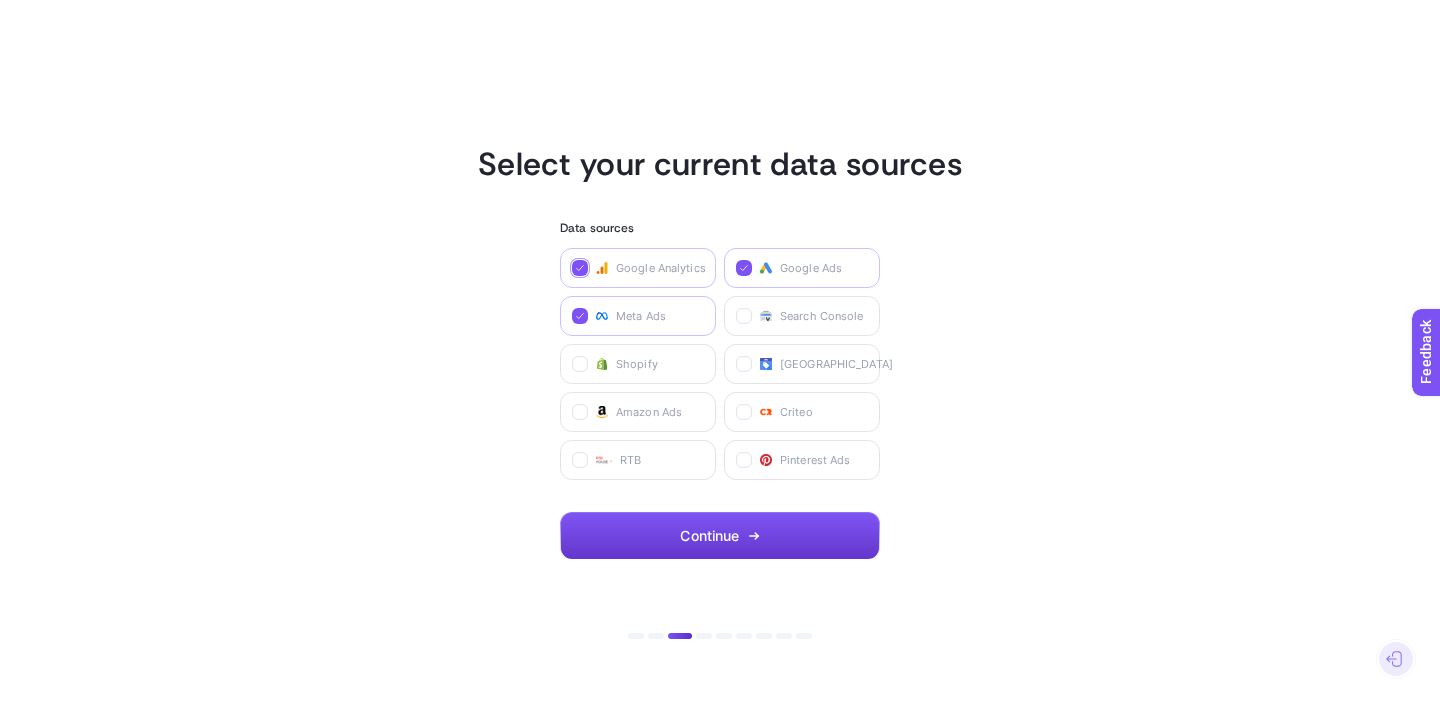 click on "Continue" 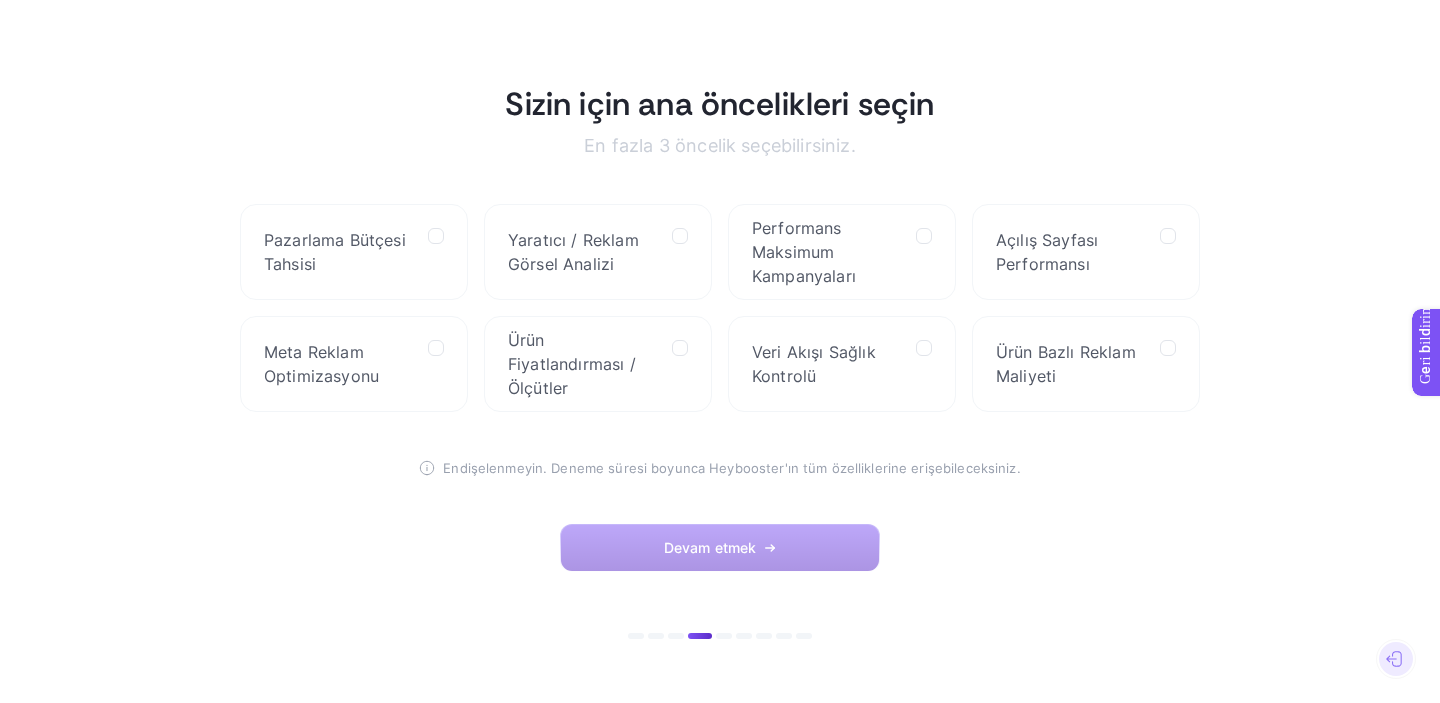 click on "Sizin için ana öncelikleri seçin En fazla 3 öncelik seçebilirsiniz. Pazarlama Bütçesi Tahsisi Yaratıcı / Reklam Görsel Analizi Performans Maksimum Kampanyaları Açılış Sayfası Performansı Meta Reklam Optimizasyonu Ürün Fiyatlandırması / Ölçütler Veri Akışı Sağlık Kontrolü Ürün Bazlı Reklam Maliyeti Endişelenmeyin. Deneme süresi boyunca Heybooster'ın tüm özelliklerine erişebileceksiniz. Devam etmek Kayıt işlemini yeni bir e-postayla başlatmak için:  Çıkış yapın" 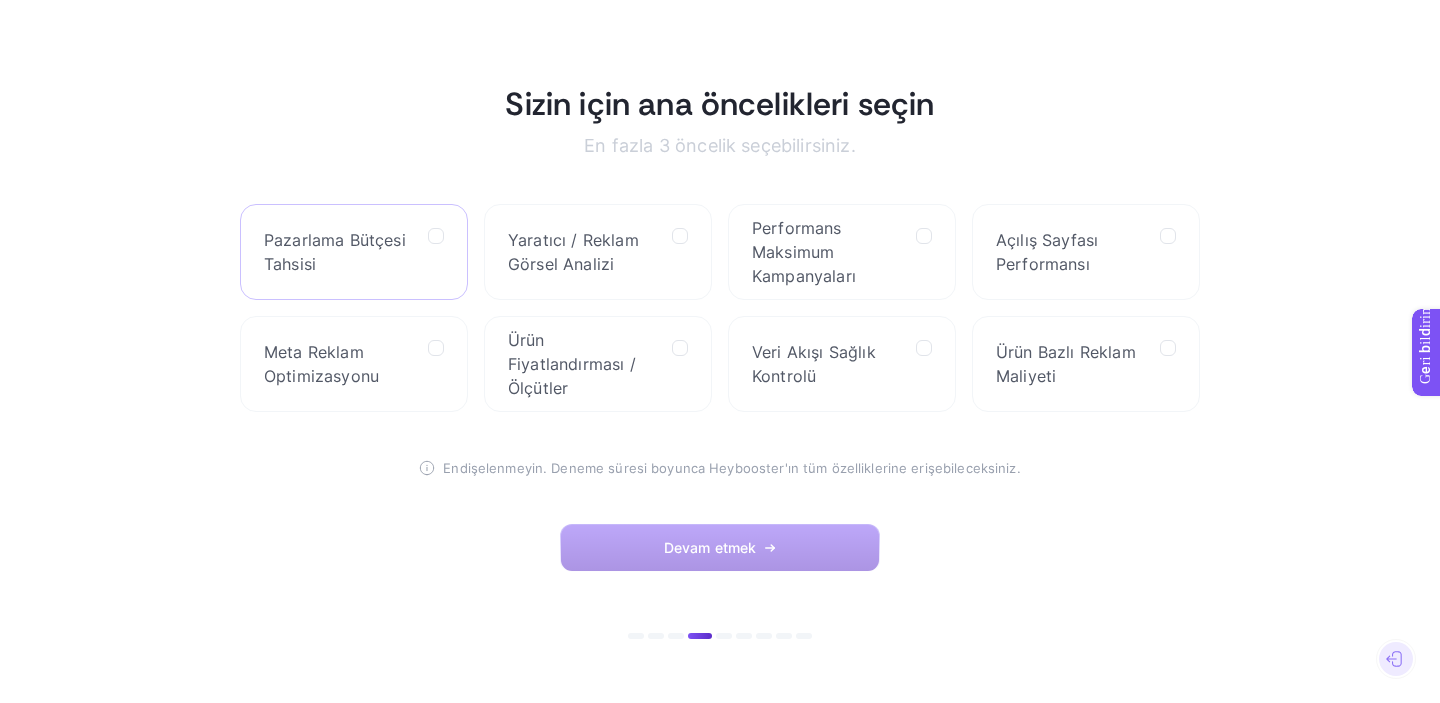 click on "Pazarlama Bütçesi Tahsisi" 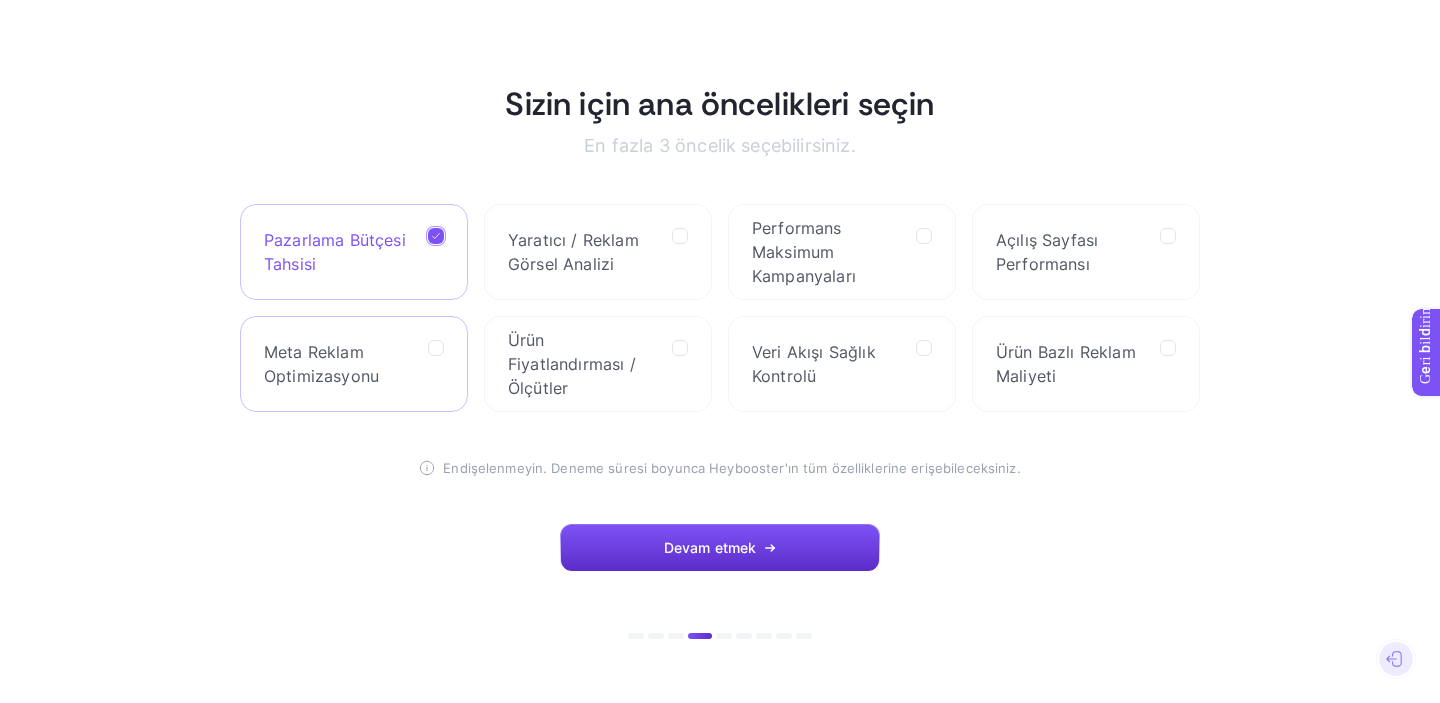 click on "Meta Reklam Optimizasyonu" 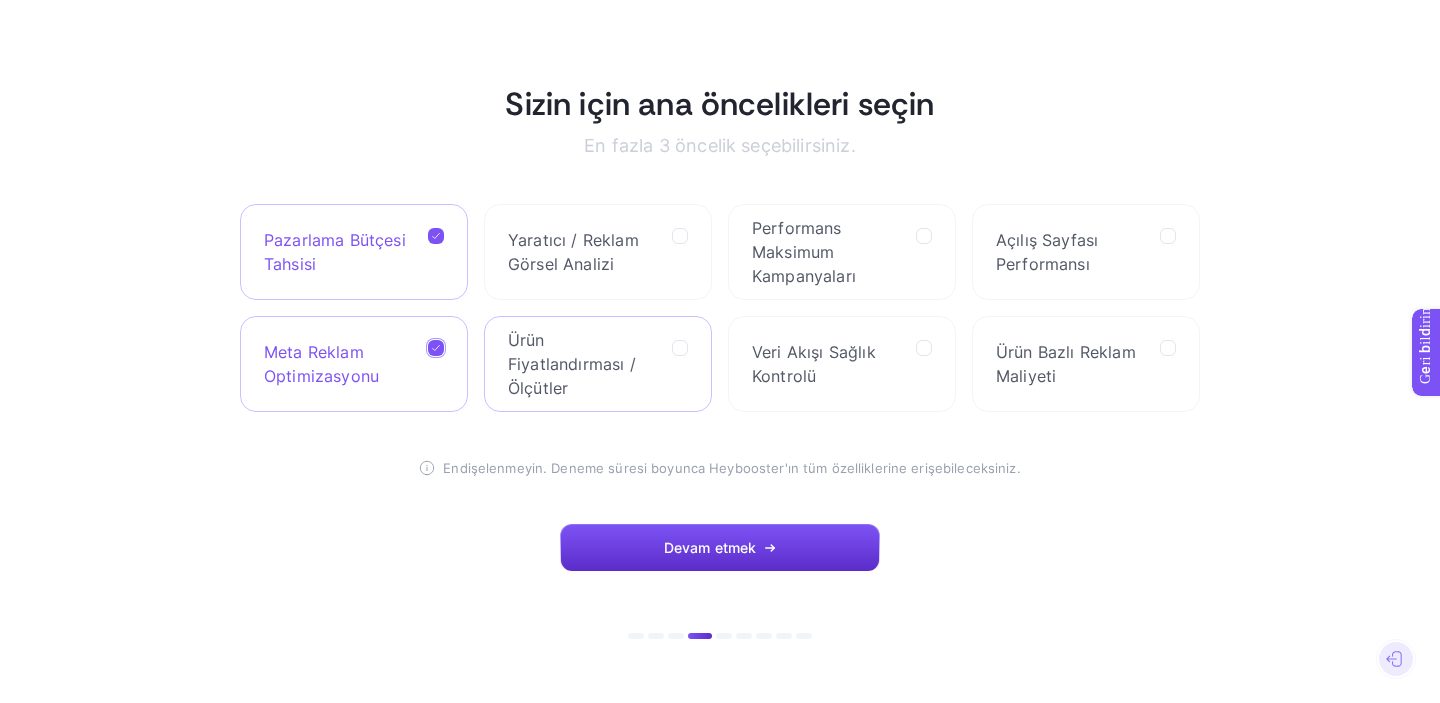 click on "Ürün Fiyatlandırması / Ölçütler" 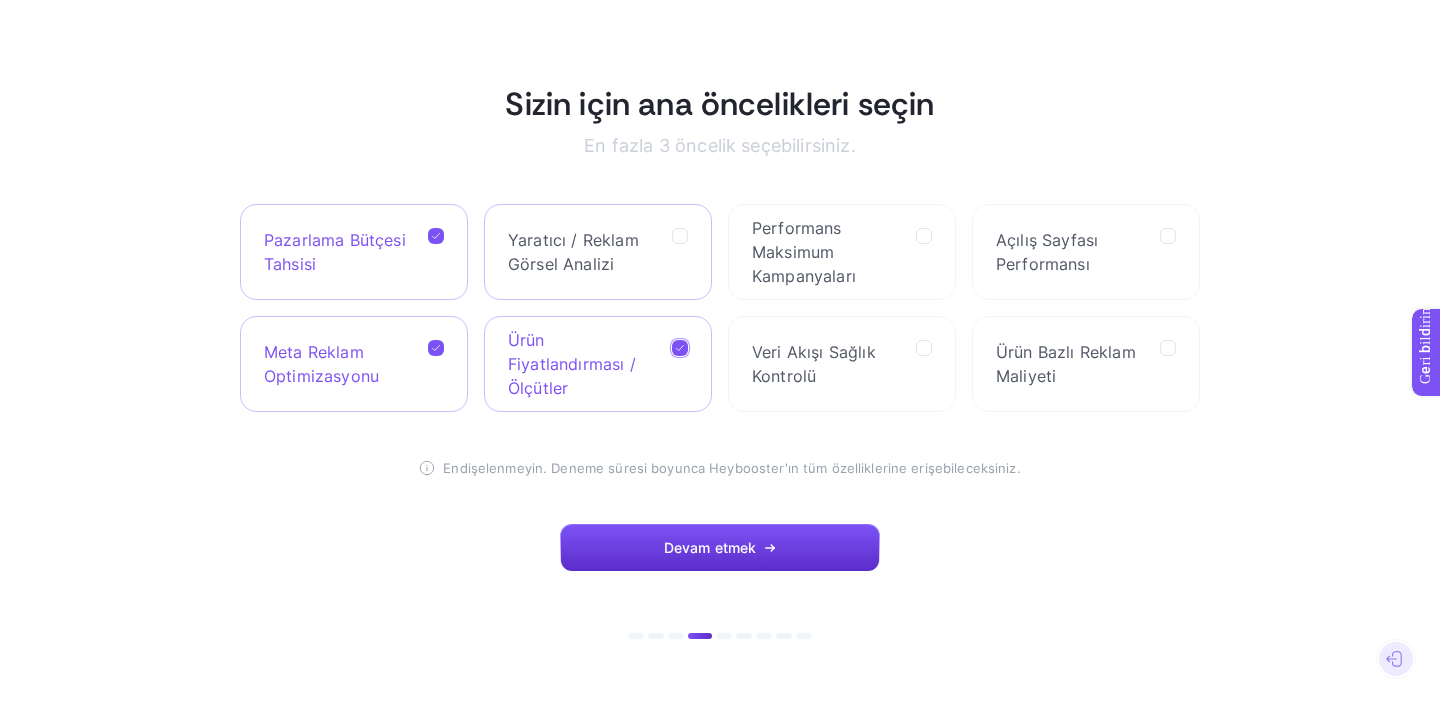 click on "Yaratıcı / Reklam Görsel Analizi" 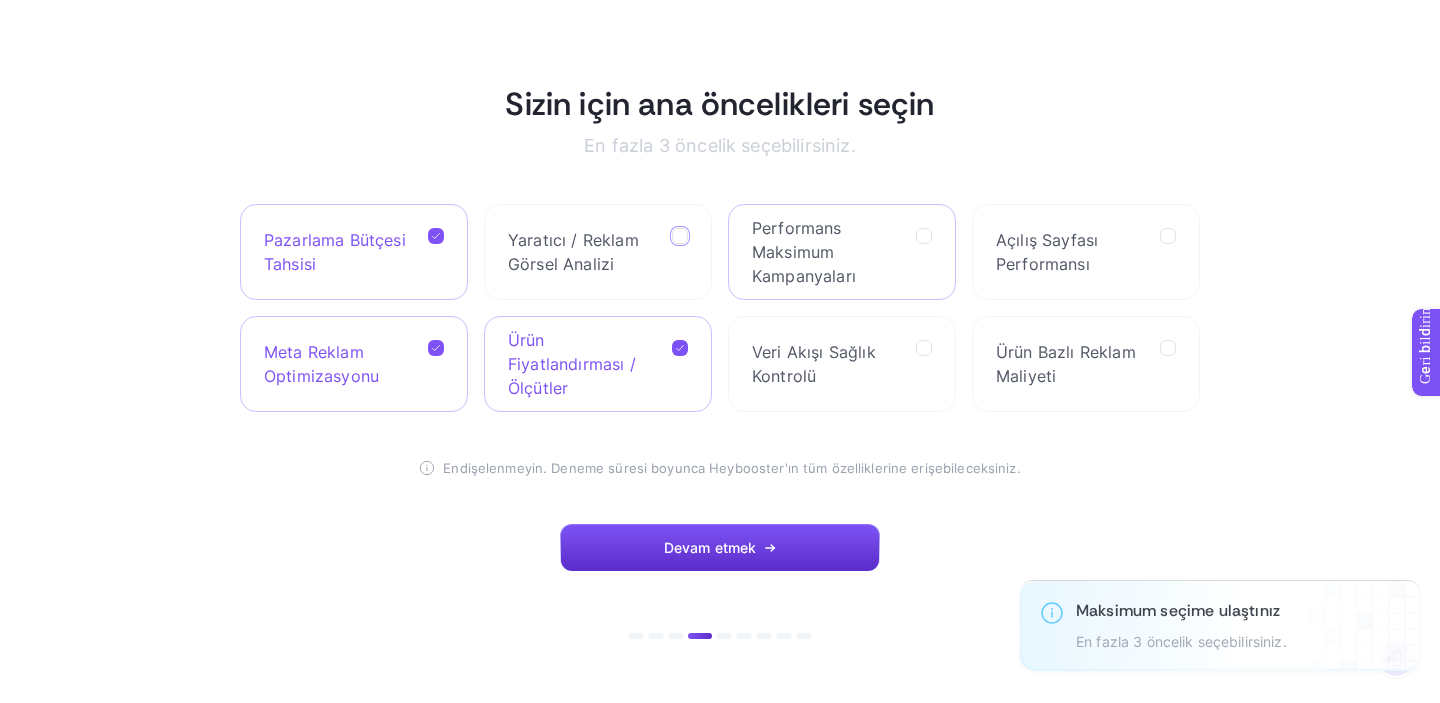 click on "Performans Maksimum Kampanyaları" at bounding box center [826, 252] 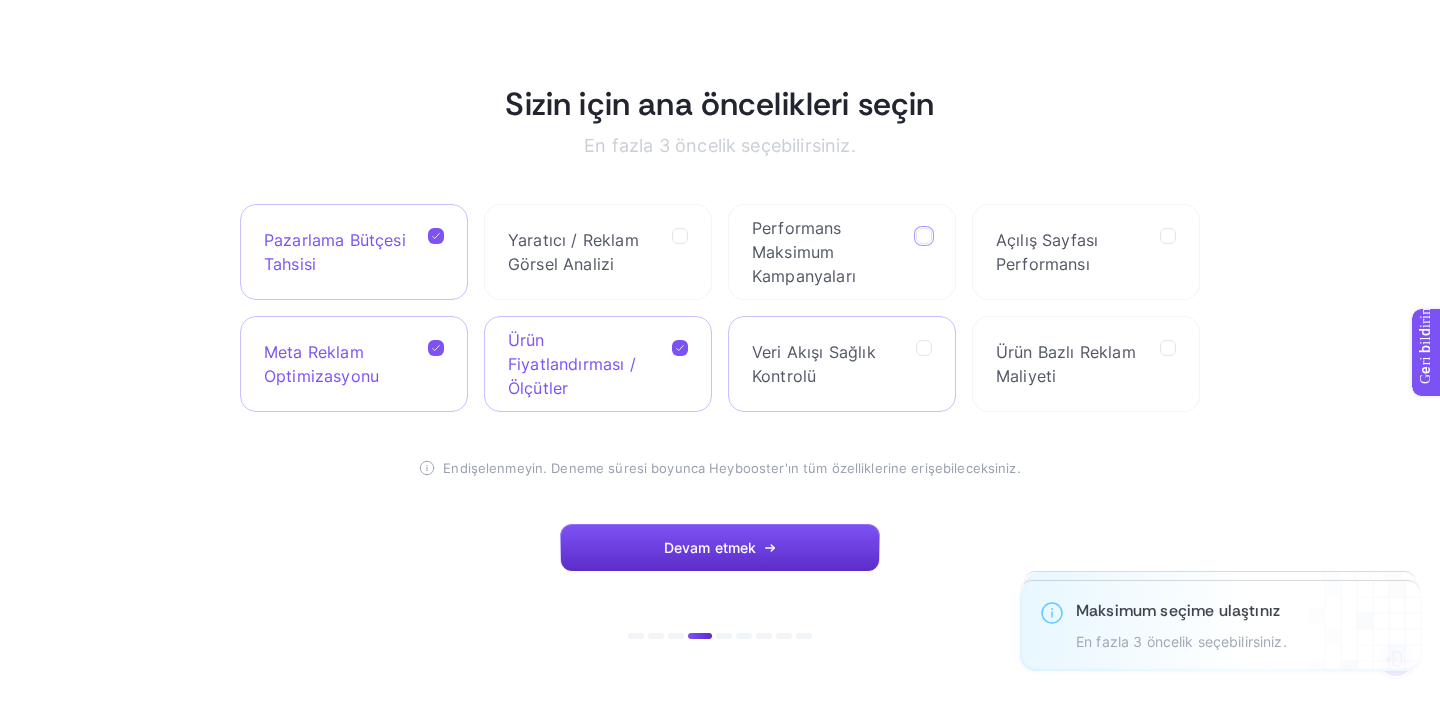 click on "Veri Akışı Sağlık Kontrolü" at bounding box center [826, 364] 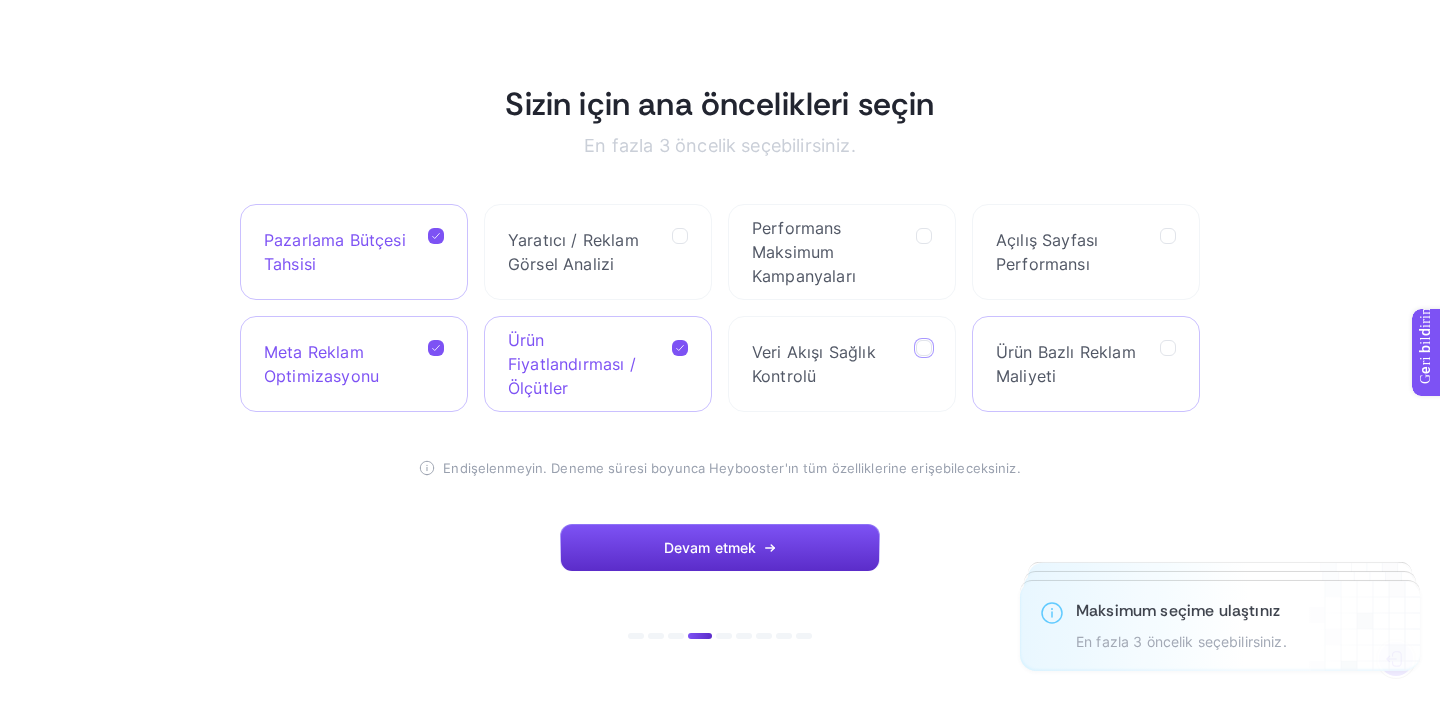 click on "Ürün Bazlı Reklam Maliyeti" at bounding box center (1066, 364) 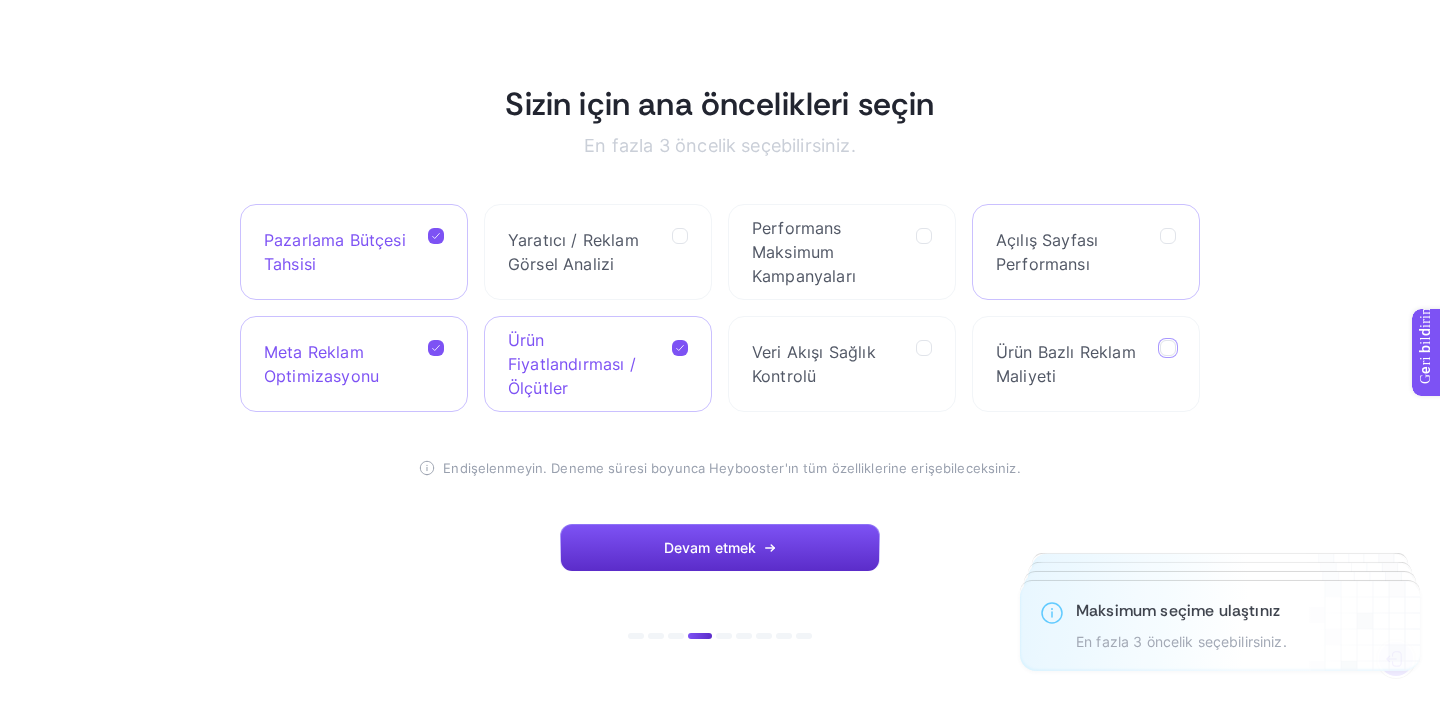 click on "Açılış Sayfası Performansı" at bounding box center [1070, 252] 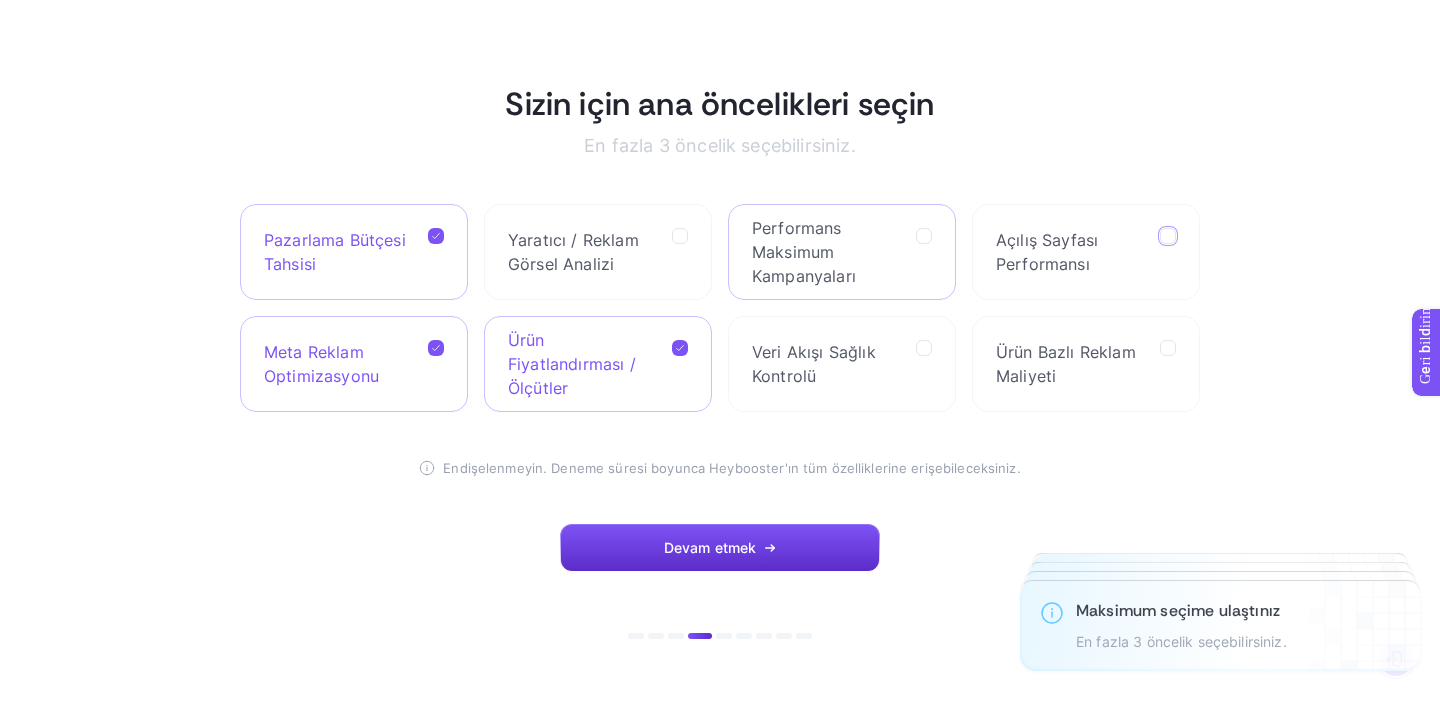click on "Performans Maksimum Kampanyaları" at bounding box center (826, 252) 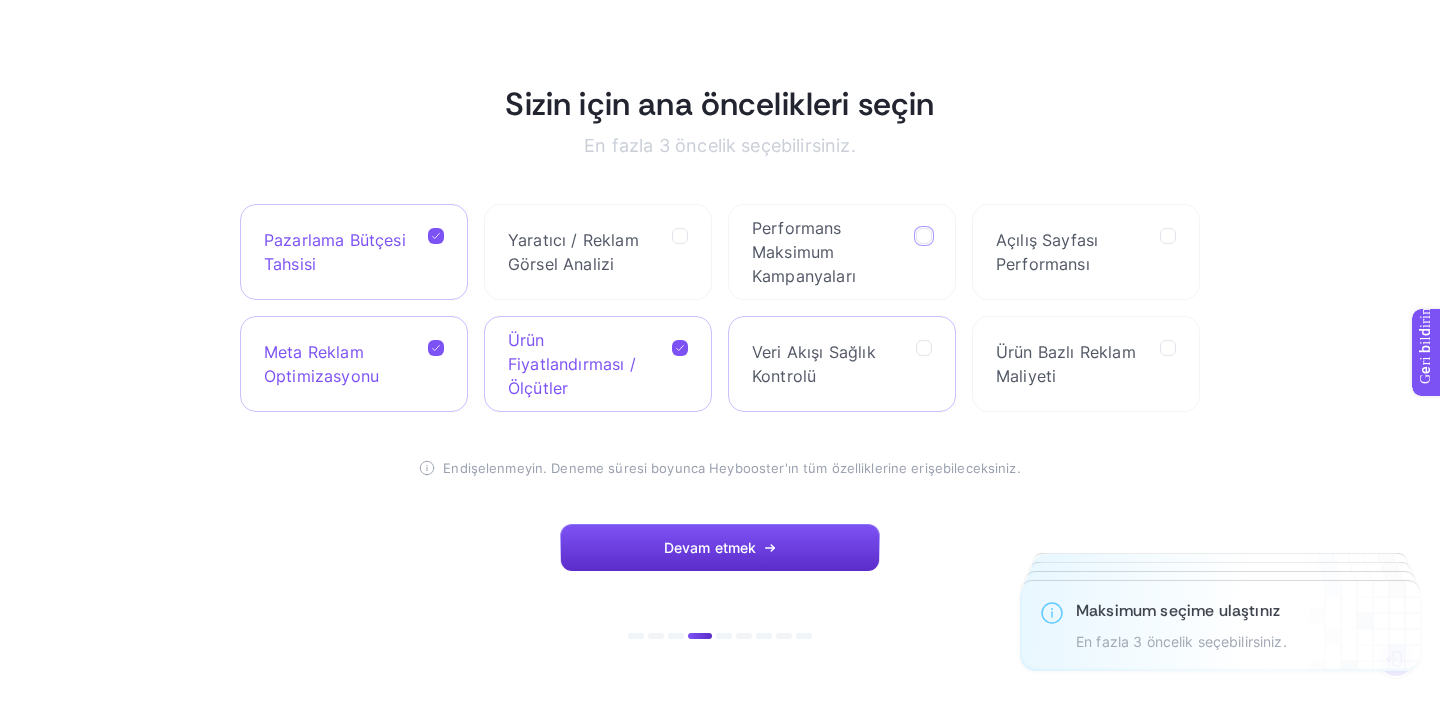 click on "Veri Akışı Sağlık Kontrolü" at bounding box center [814, 364] 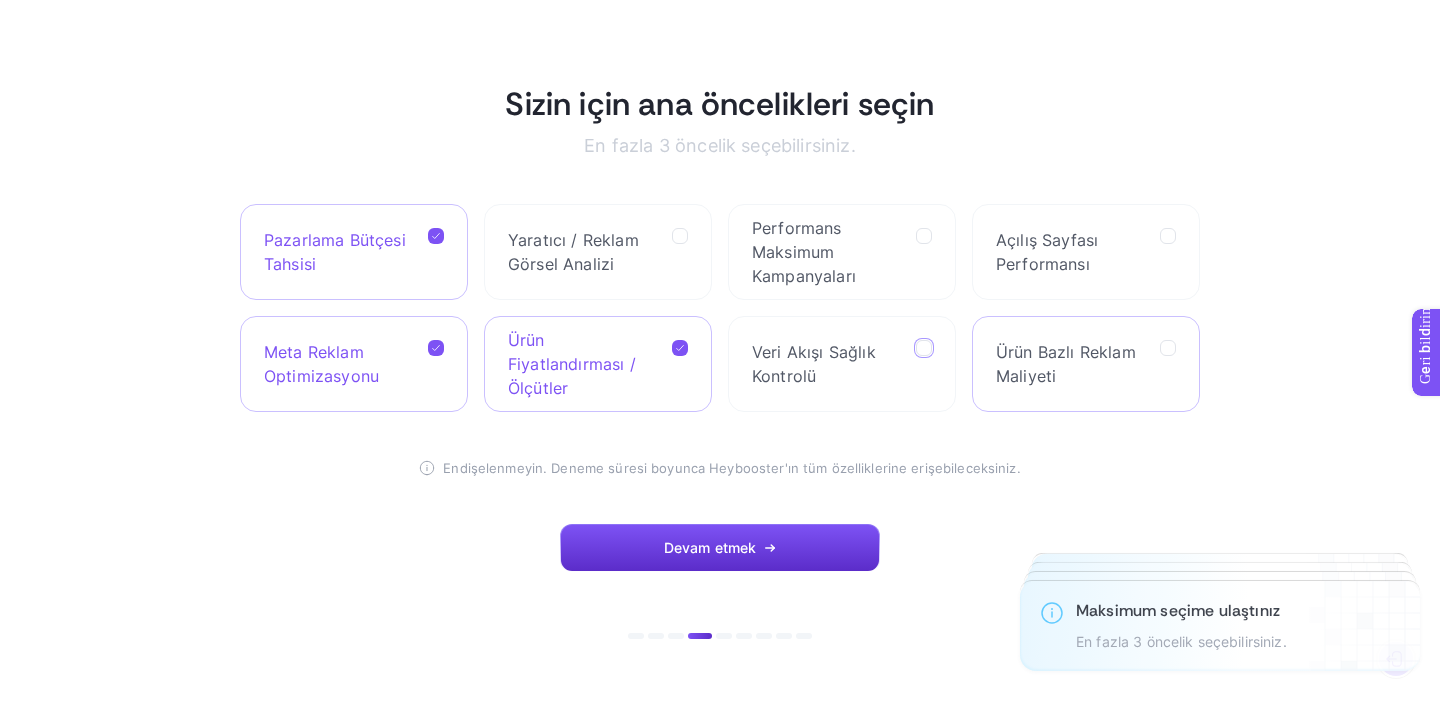 click on "Ürün Bazlı Reklam Maliyeti" 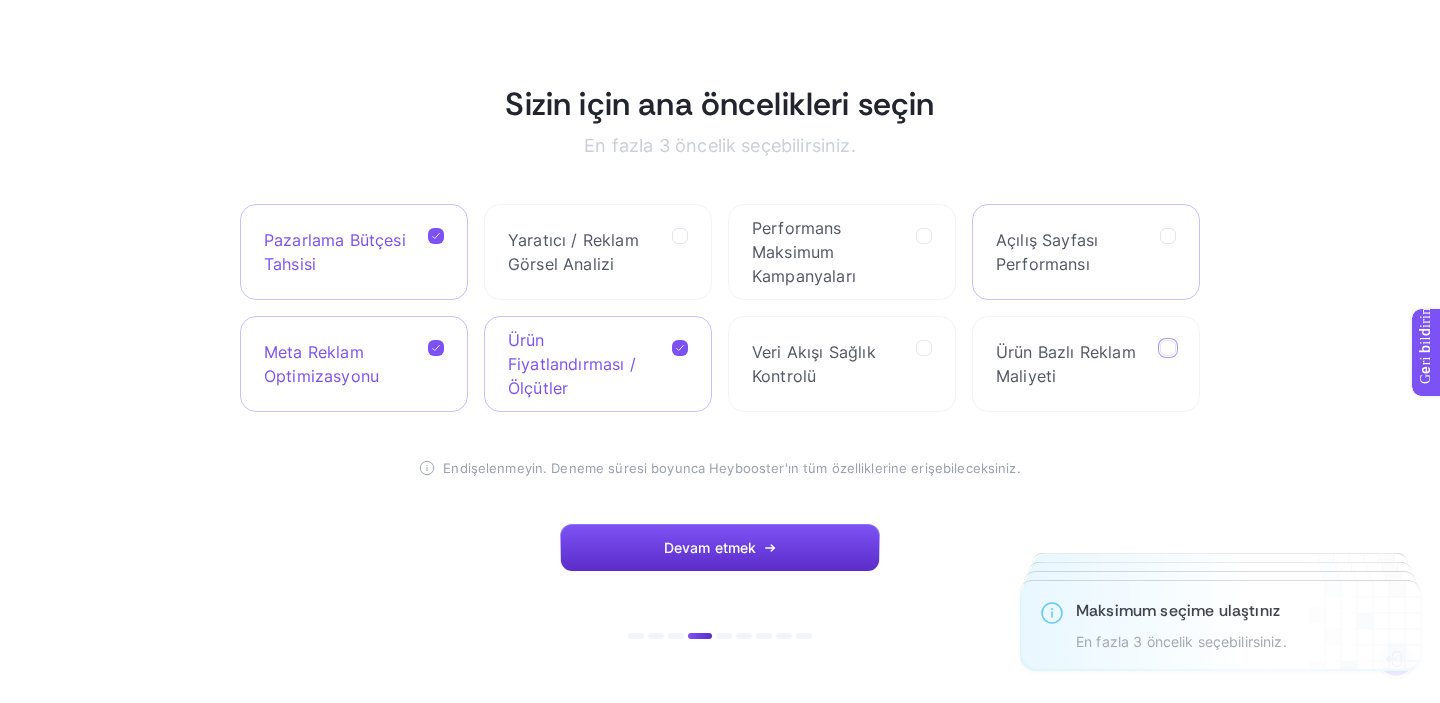 click on "Açılış Sayfası Performansı" at bounding box center [1070, 252] 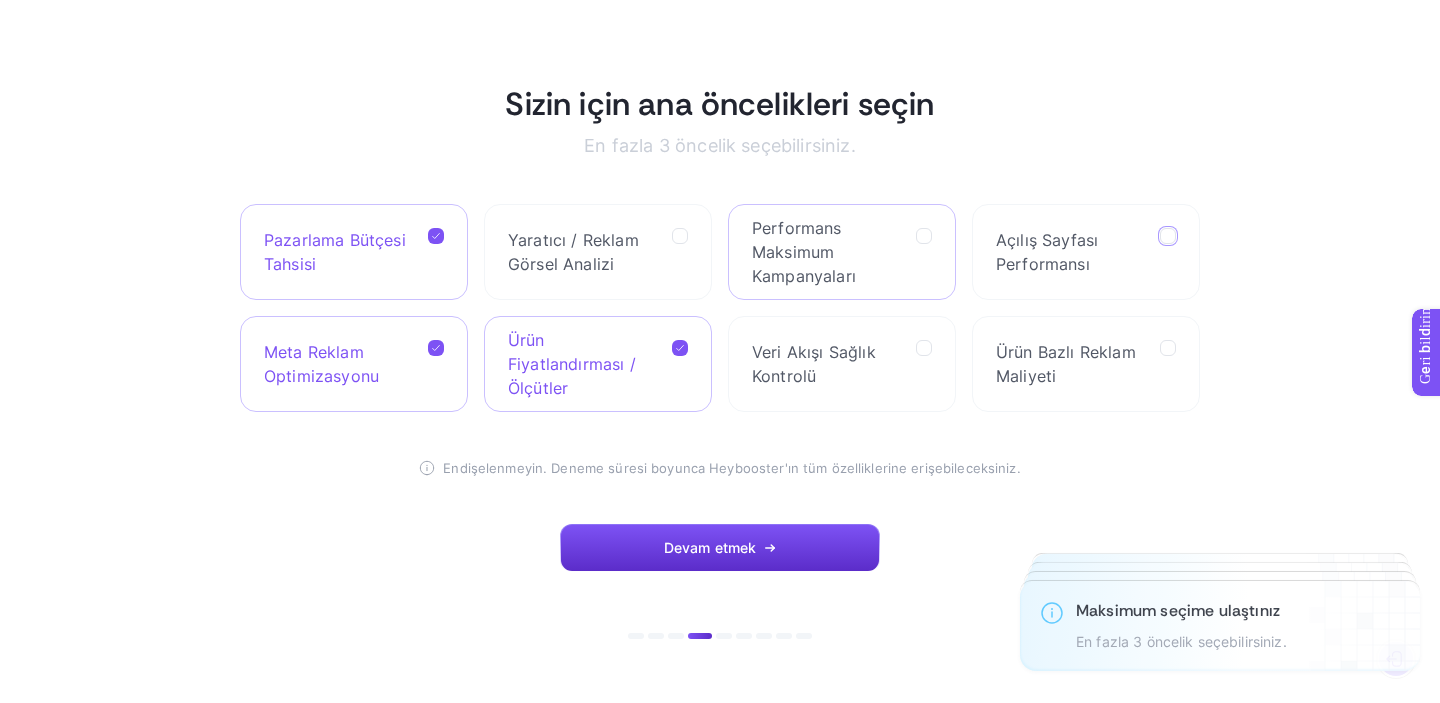click on "Performans Maksimum Kampanyaları" at bounding box center [826, 252] 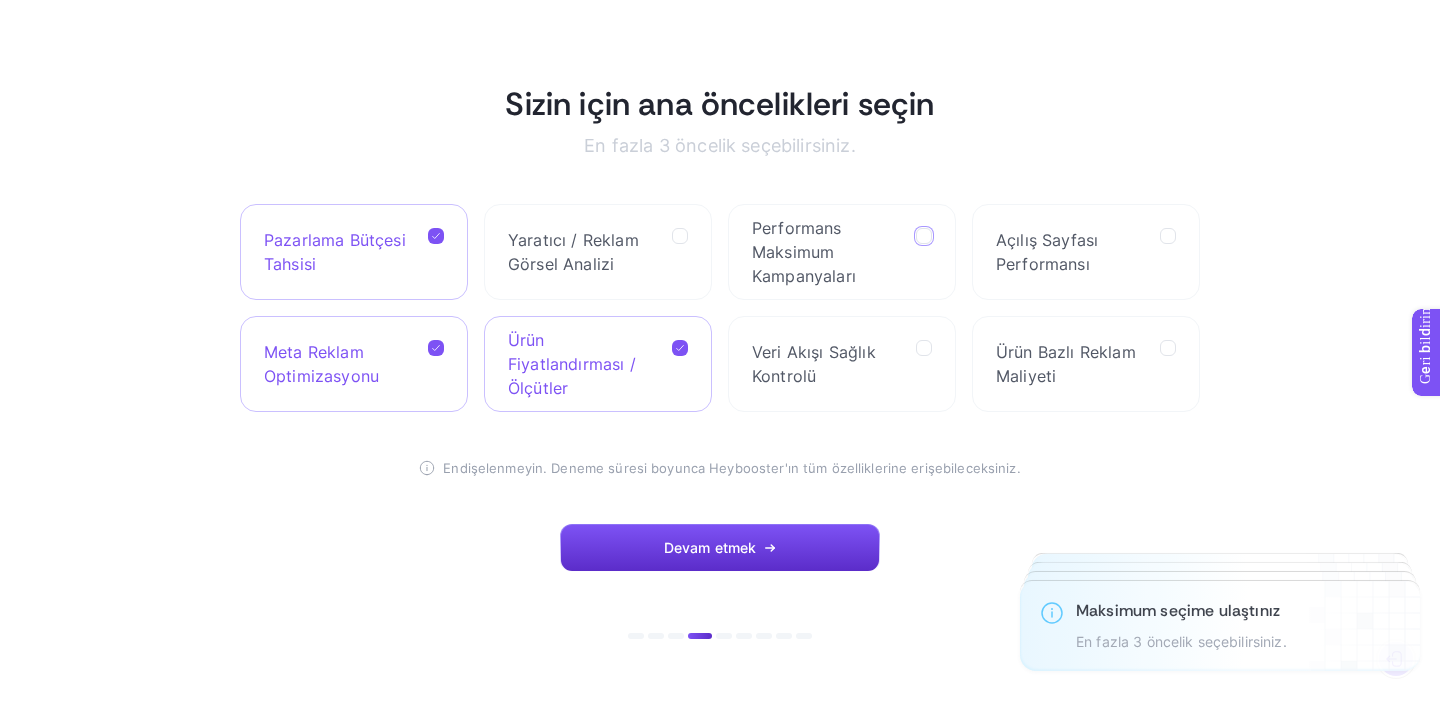click on "Ürün Fiyatlandırması / Ölçütler" at bounding box center [572, 364] 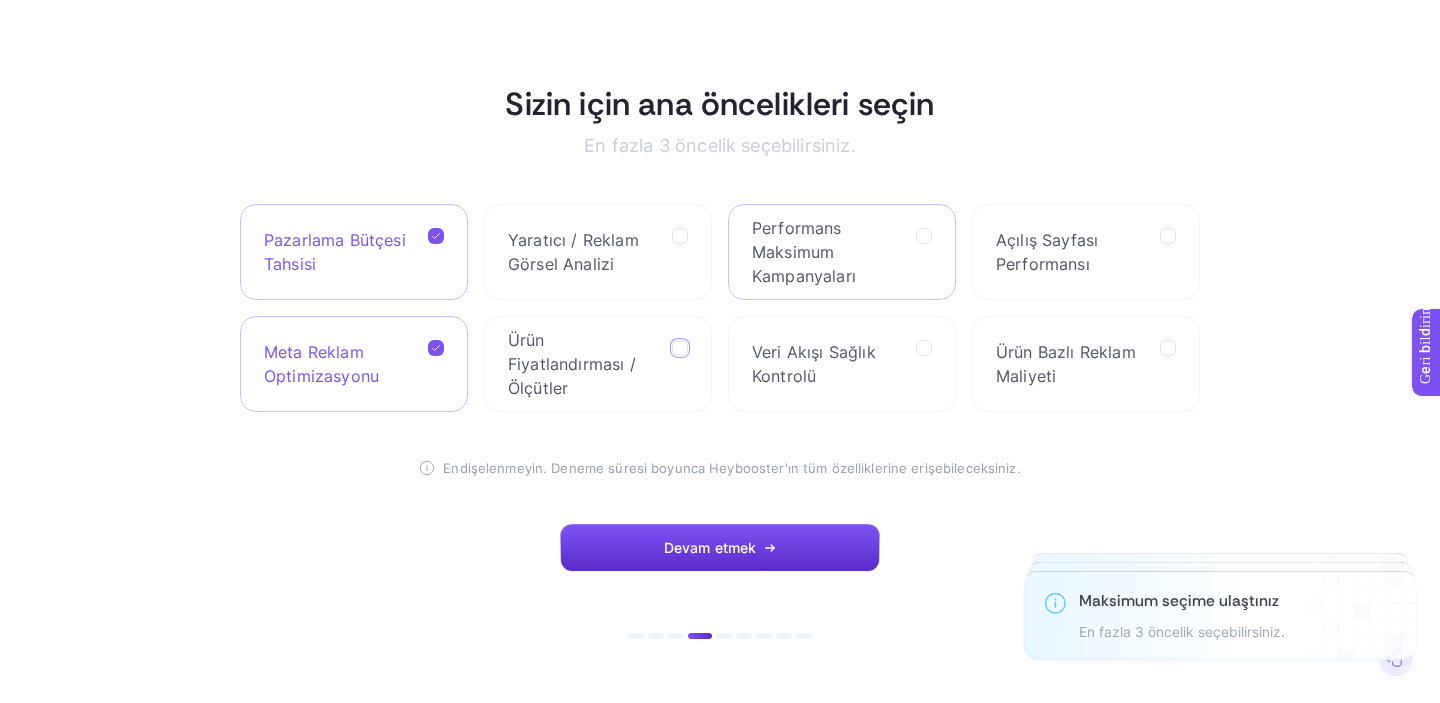 click on "Performans Maksimum Kampanyaları" at bounding box center [804, 252] 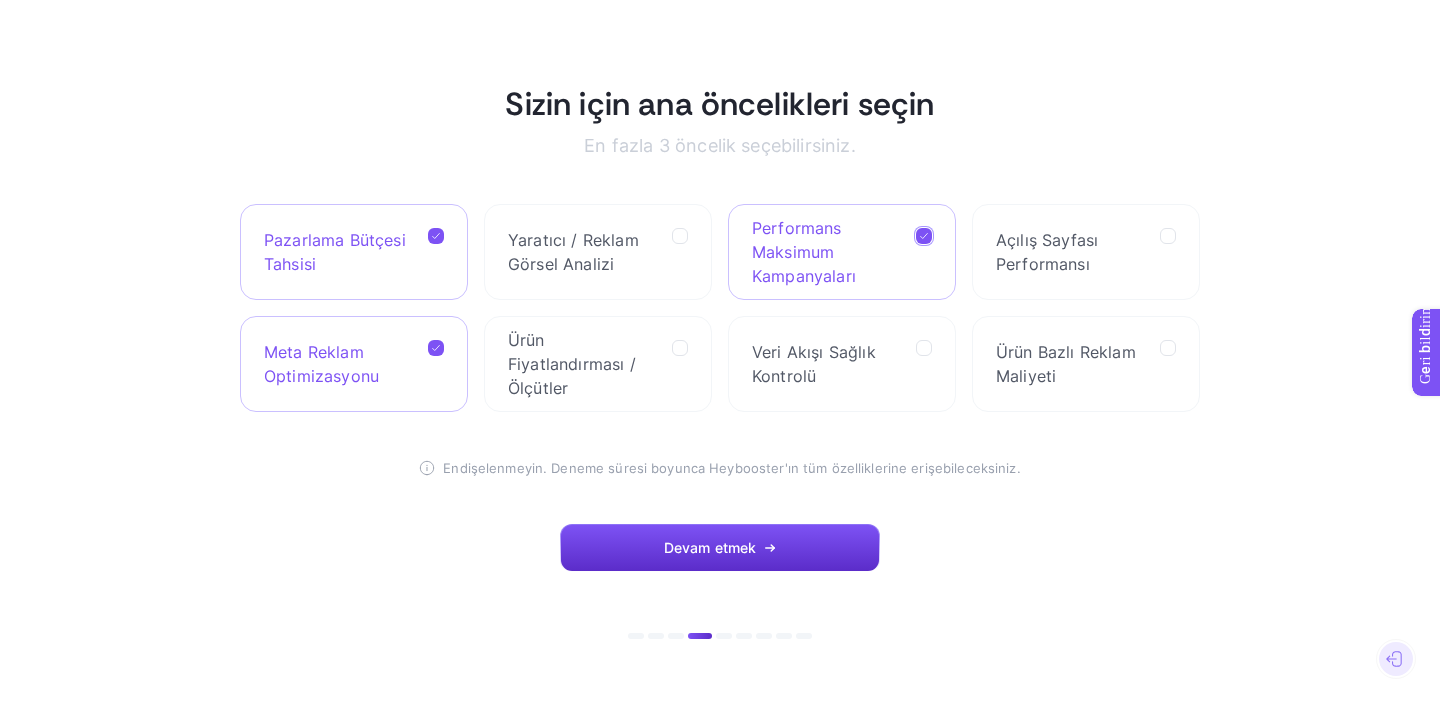click on "Pazarlama Bütçesi Tahsisi" at bounding box center (338, 252) 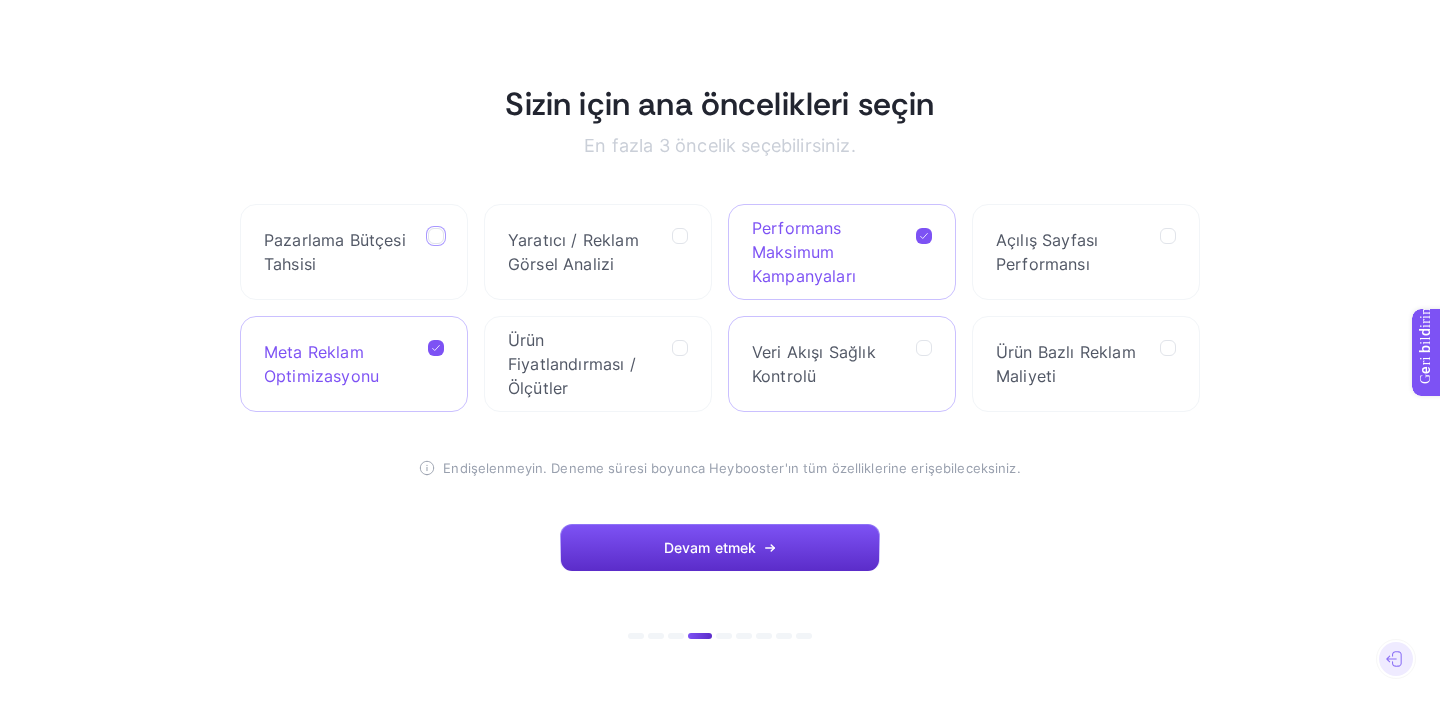 click on "Veri Akışı Sağlık Kontrolü" at bounding box center [826, 364] 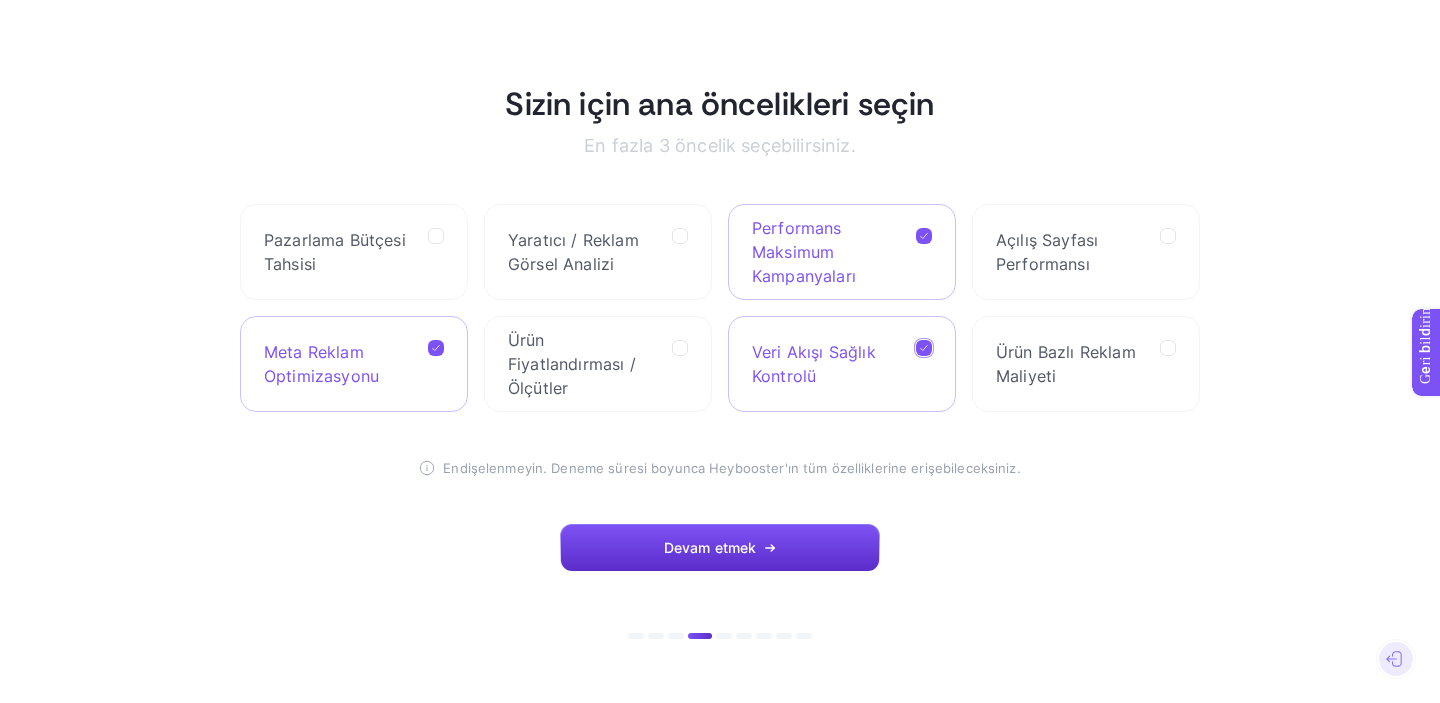 click on "Sizin için ana öncelikleri seçin En fazla 3 öncelik seçebilirsiniz. Pazarlama Bütçesi Tahsisi Yaratıcı / Reklam Görsel Analizi Performans Maksimum Kampanyaları Açılış Sayfası Performansı Meta Reklam Optimizasyonu Ürün Fiyatlandırması / Ölçütler Veri Akışı Sağlık Kontrolü Ürün Bazlı Reklam Maliyeti Endişelenmeyin. Deneme süresi boyunca Heybooster'ın tüm özelliklerine erişebileceksiniz. Devam etmek" at bounding box center (720, 352) 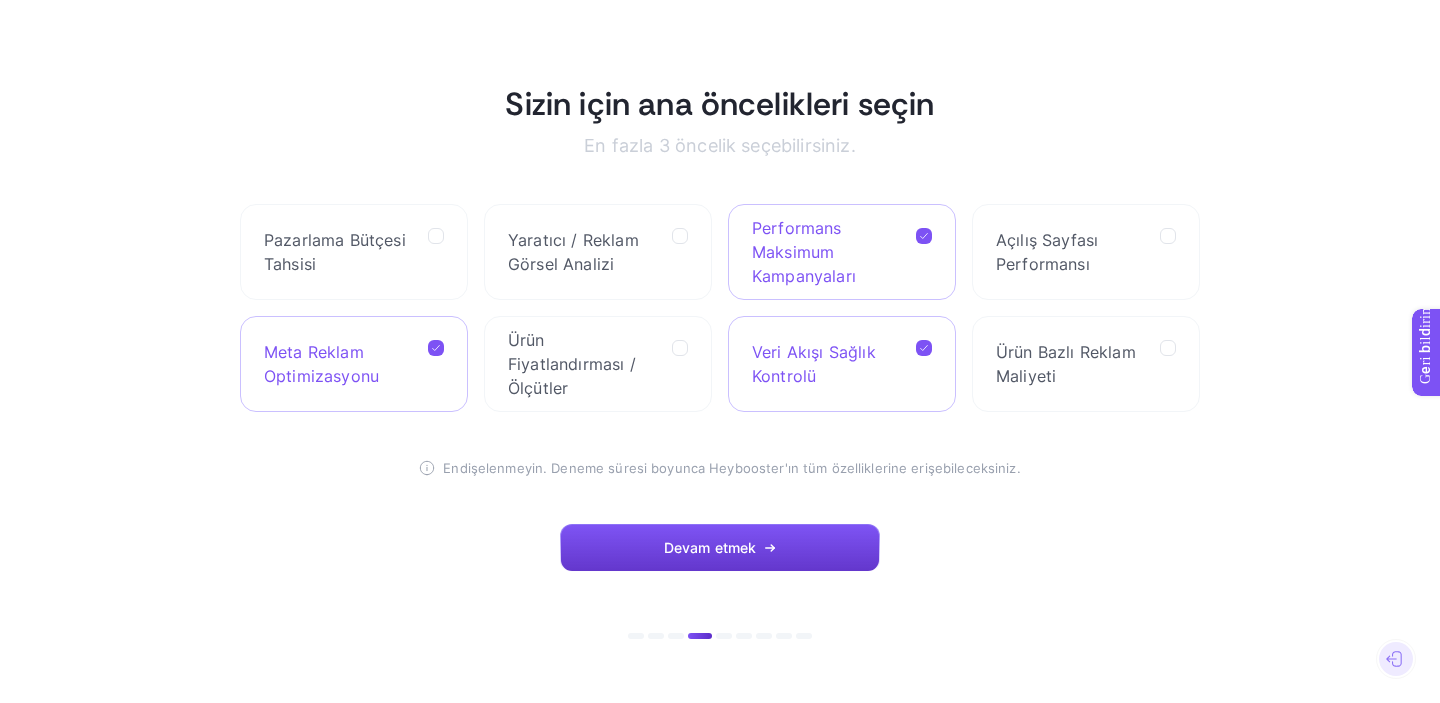 click on "Devam etmek" at bounding box center [720, 548] 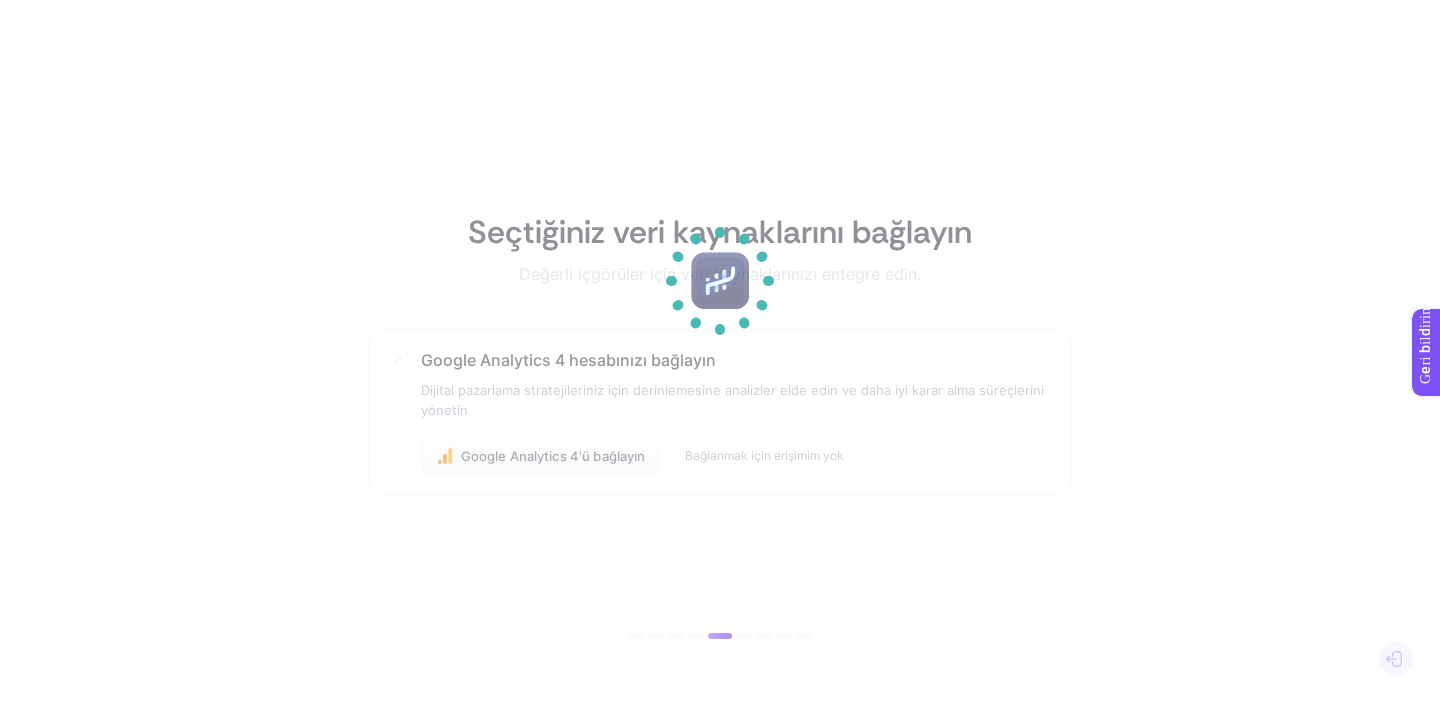 click 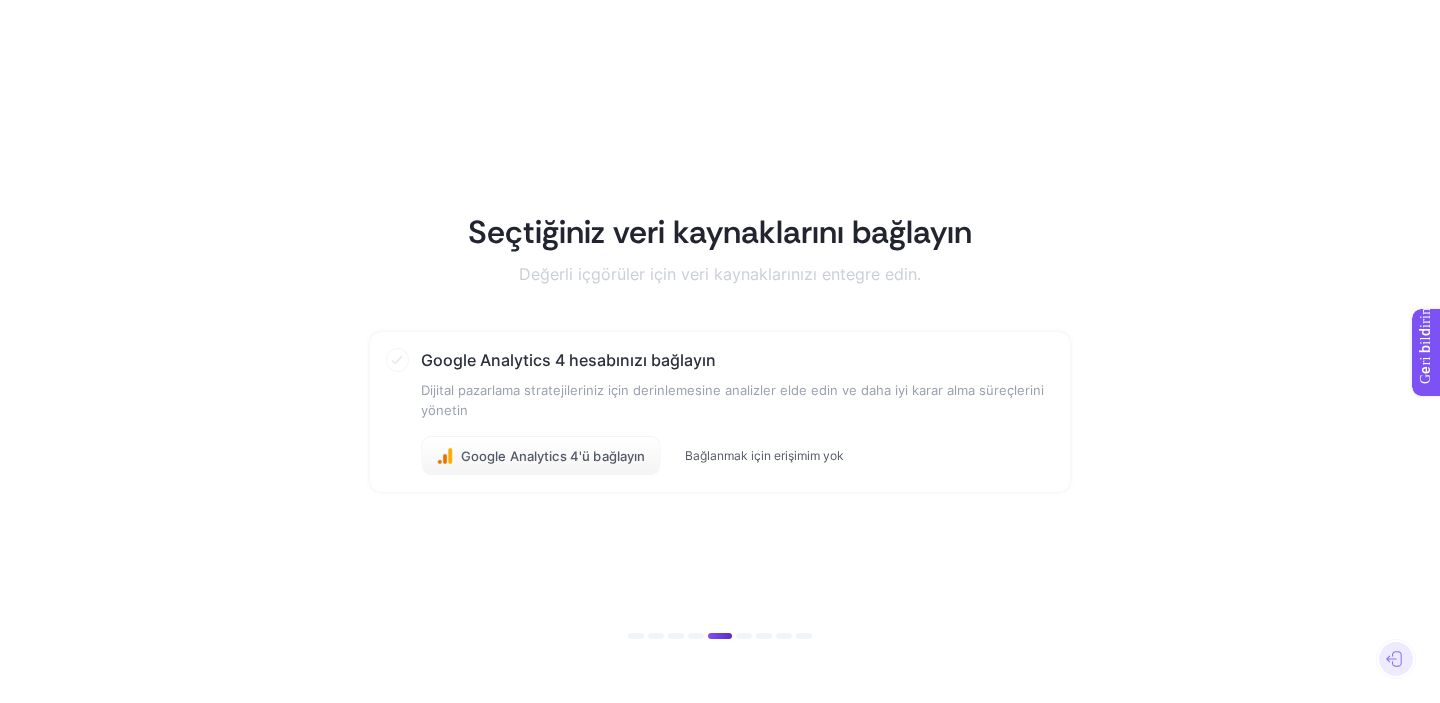 click on "Bağlanmak için erişimim yok" at bounding box center (764, 455) 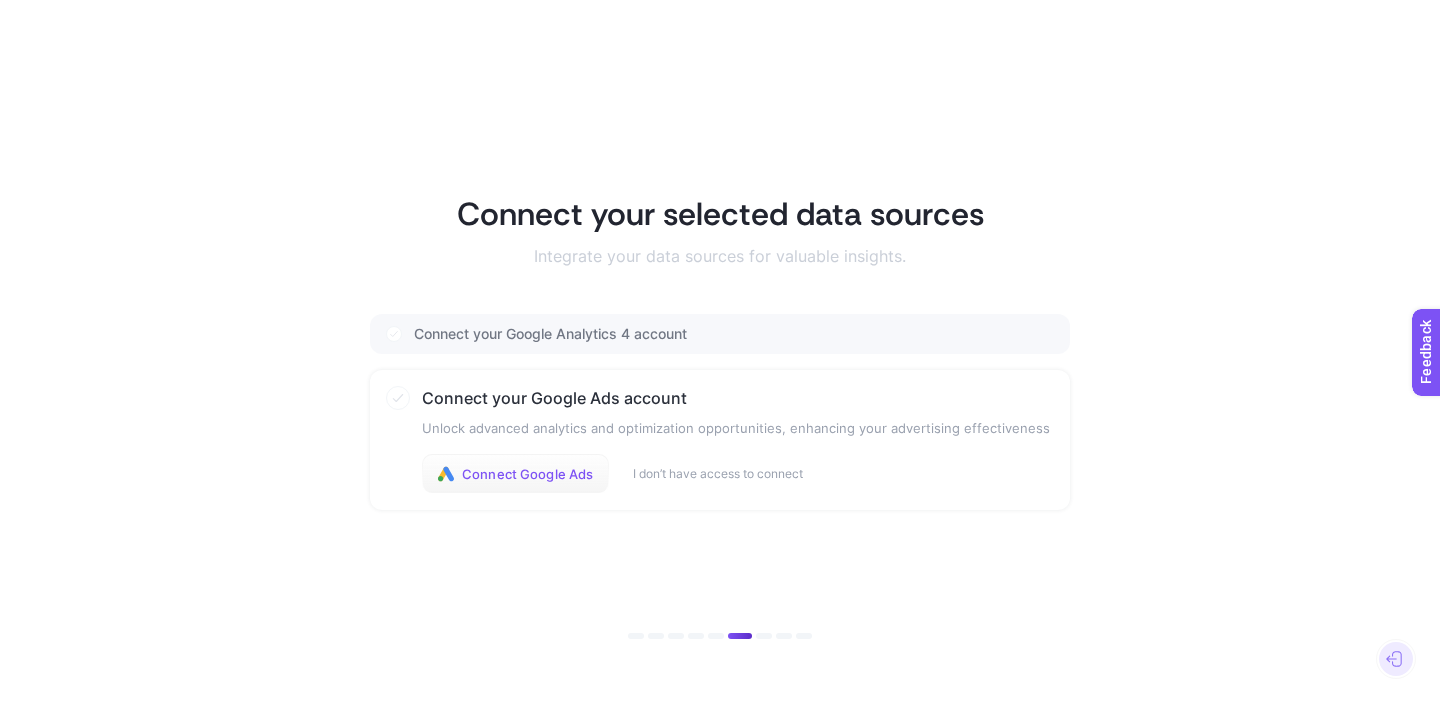 click on "Connect Google Ads" 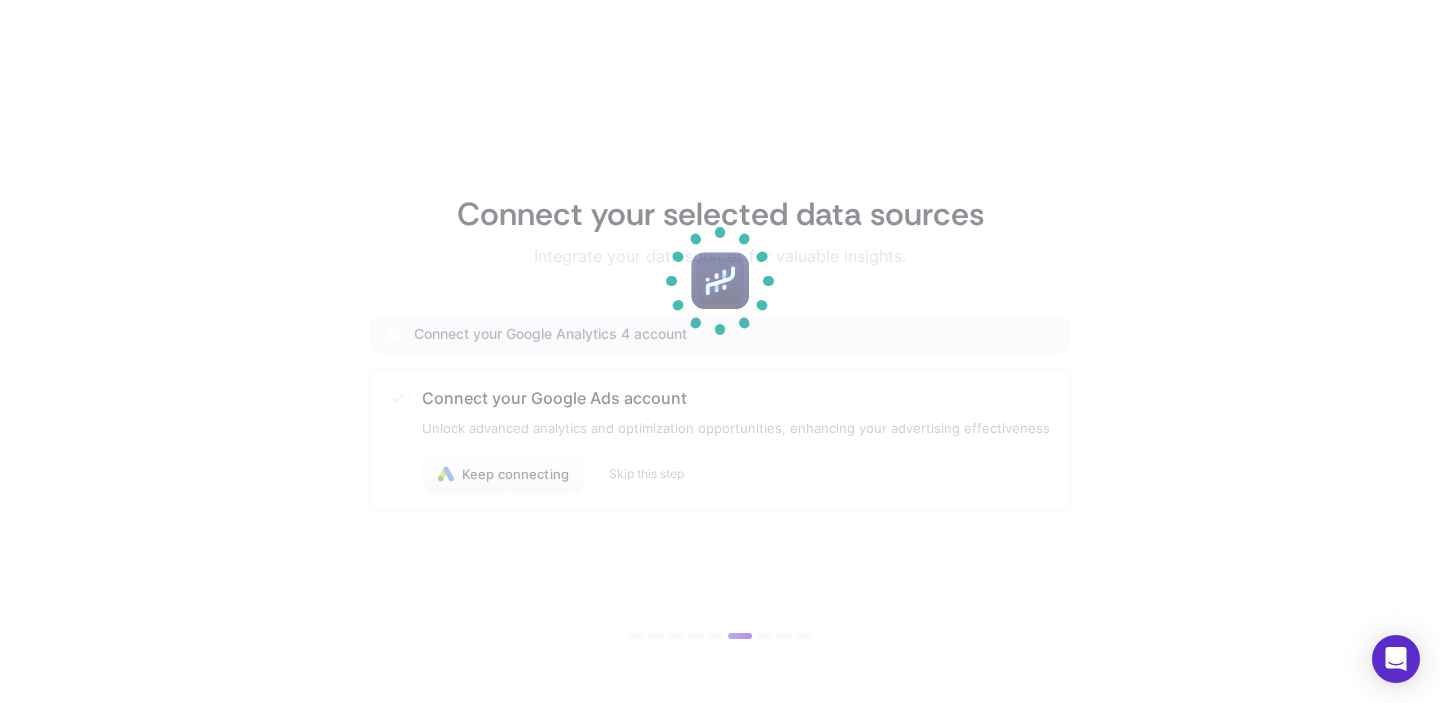 scroll, scrollTop: 0, scrollLeft: 0, axis: both 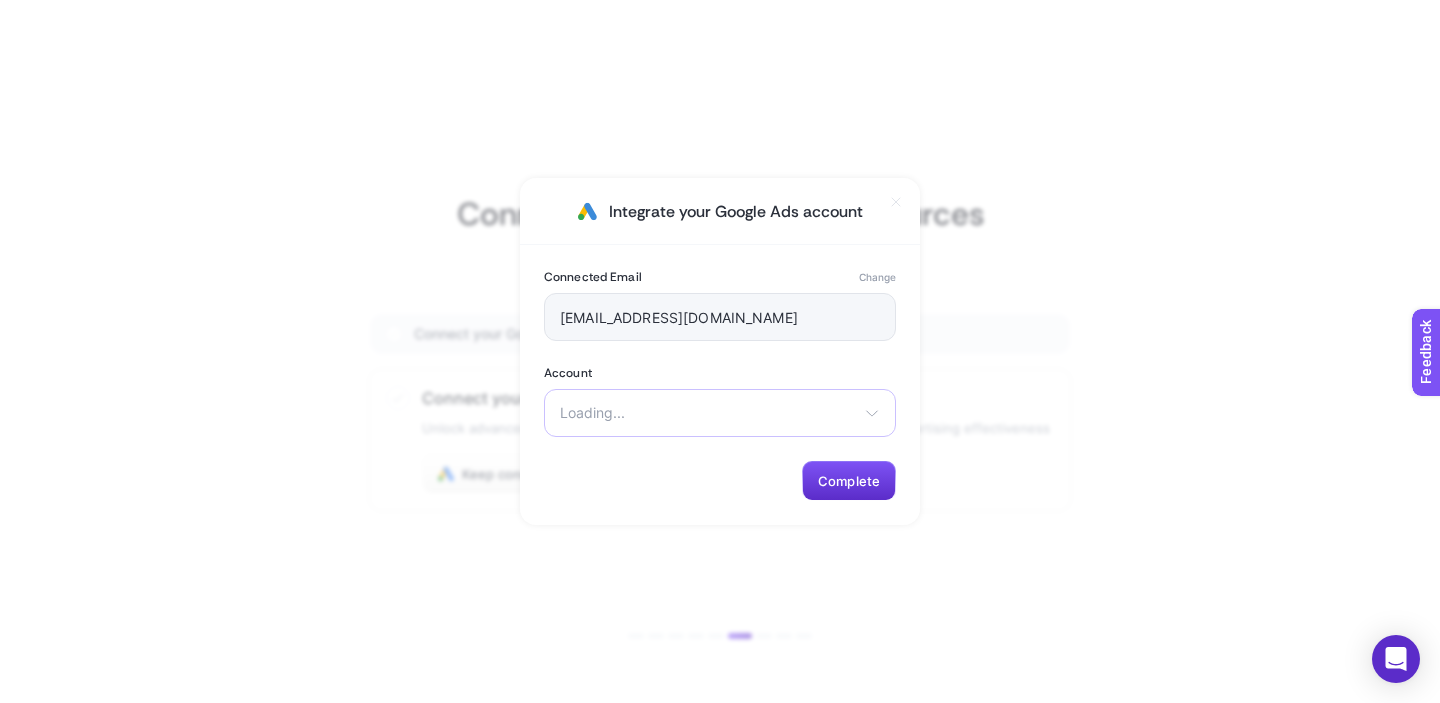 click on "Loading..." at bounding box center (708, 413) 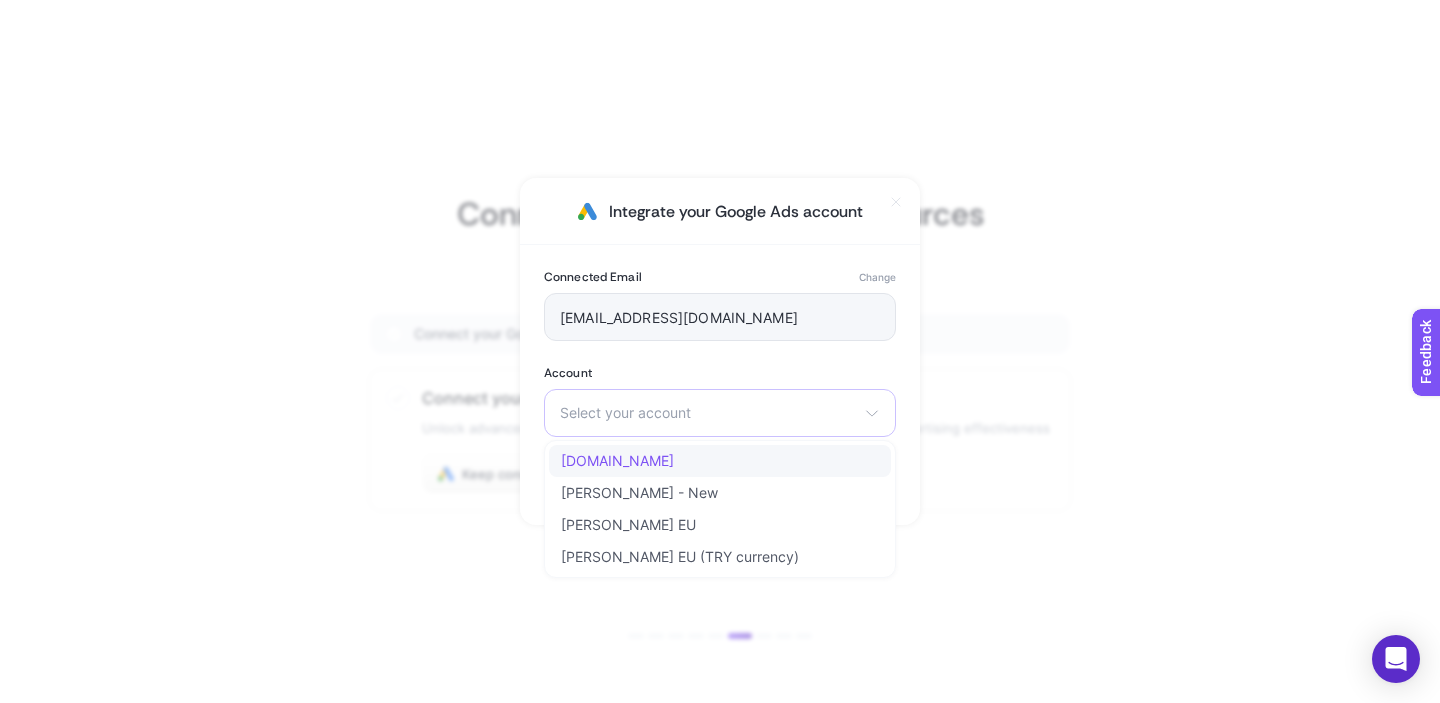 click on "ilacsizyasam.com" at bounding box center (617, 461) 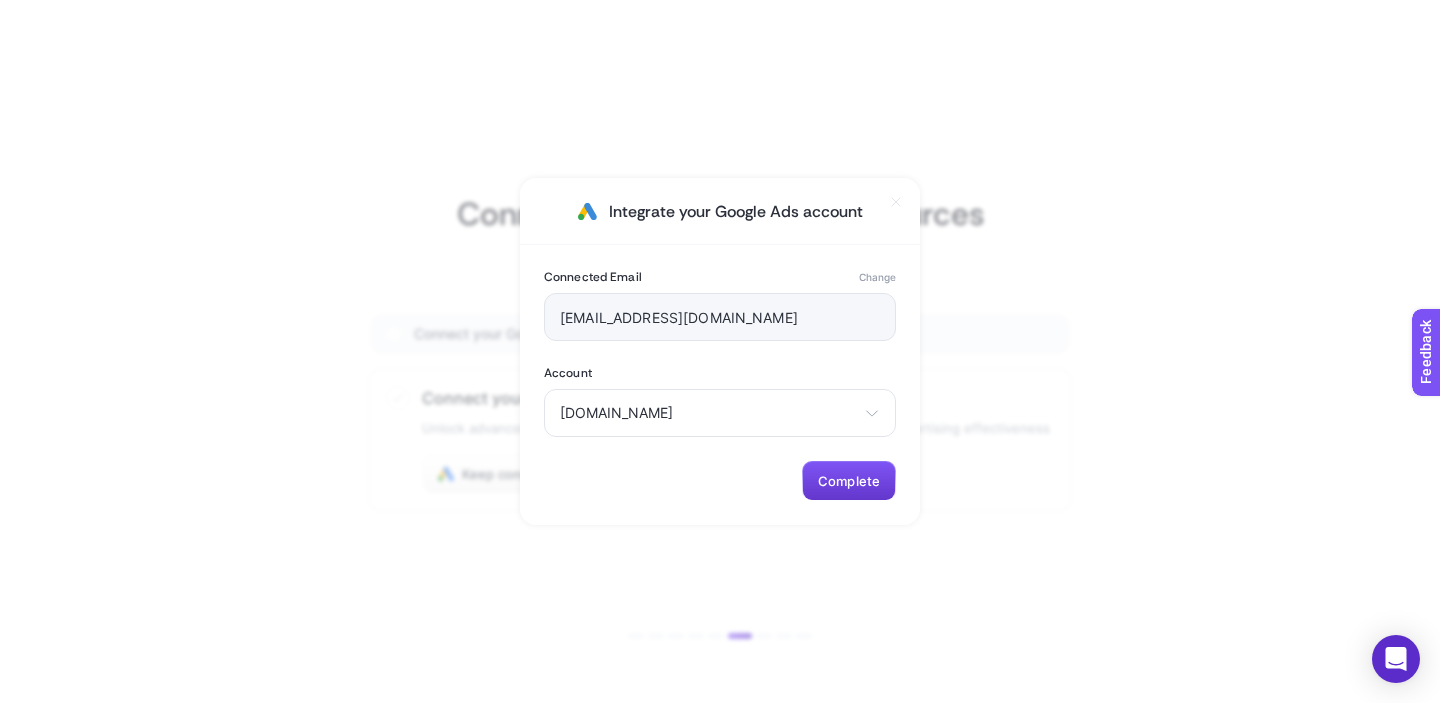 click on "Complete" 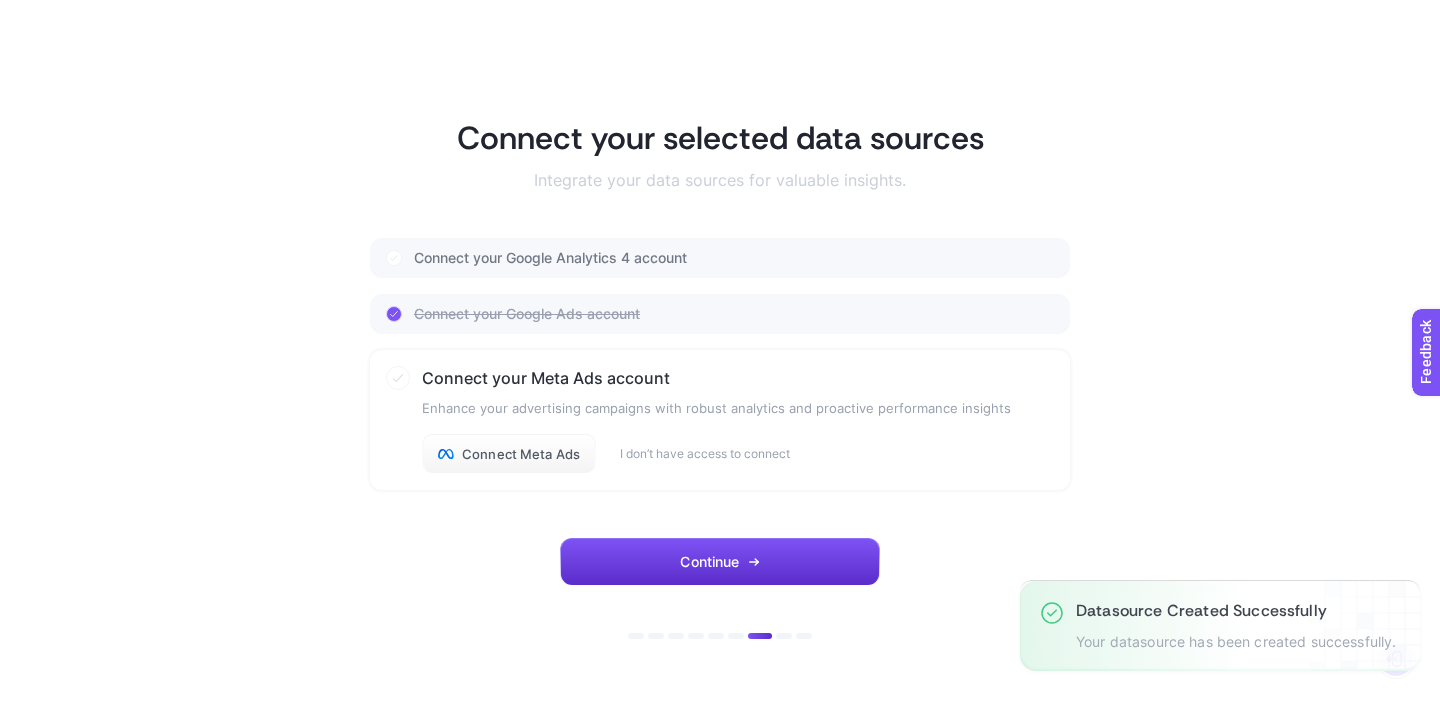 click on "Connect your Google Analytics 4 account" at bounding box center (550, 258) 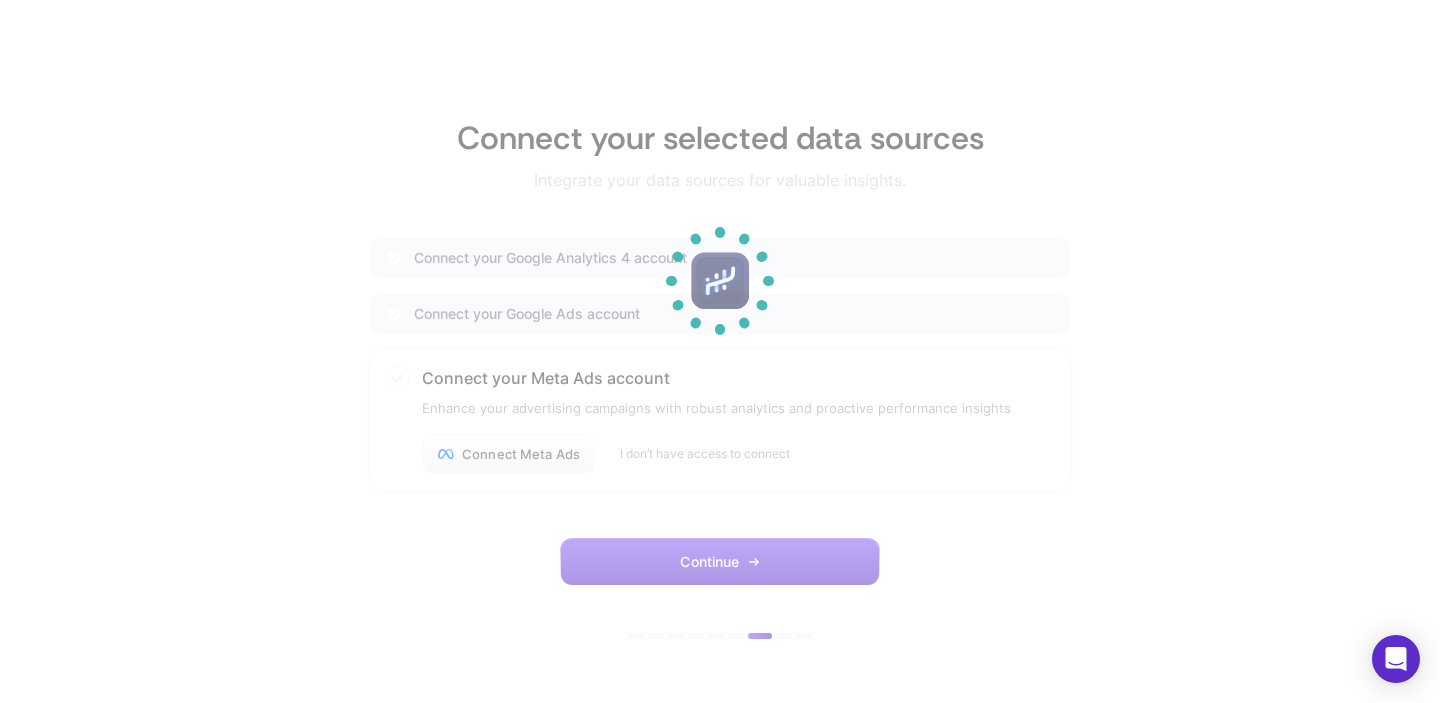 scroll, scrollTop: 0, scrollLeft: 0, axis: both 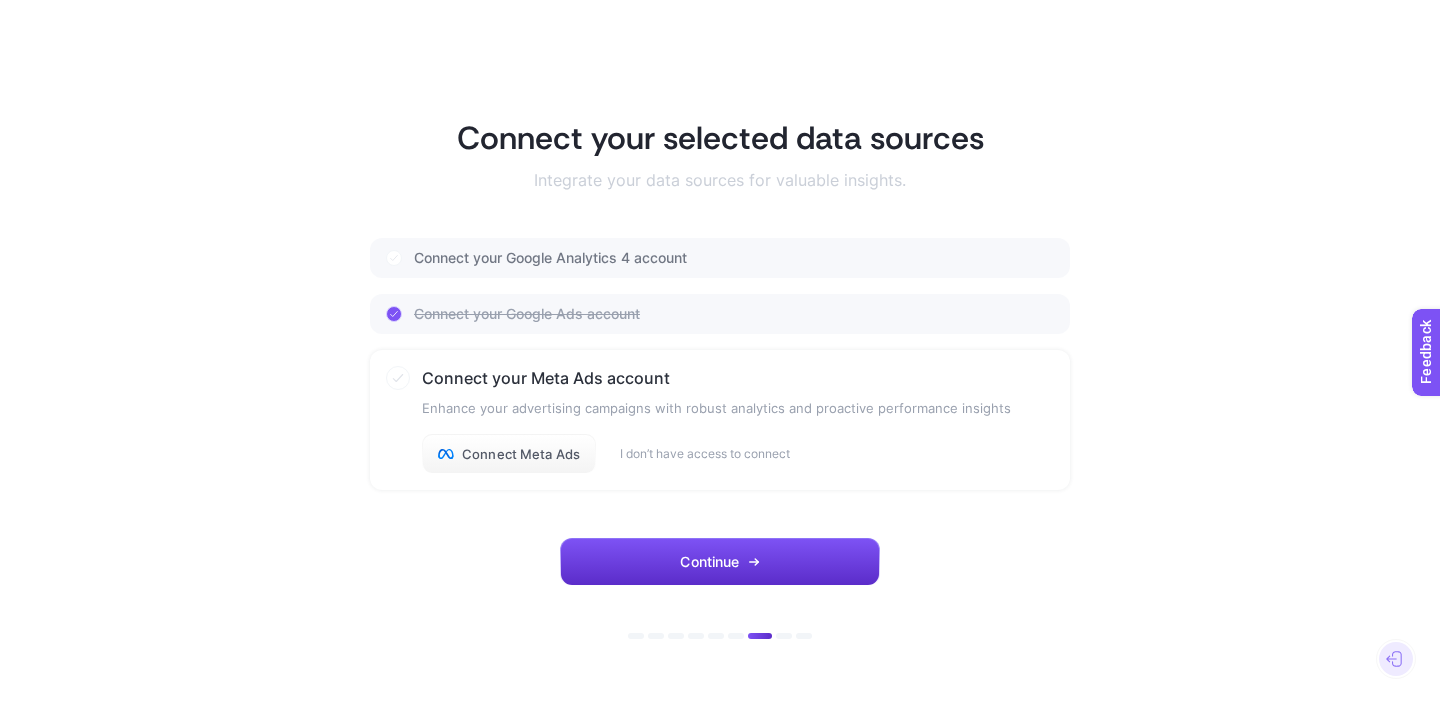 click on "Connect your Google Analytics 4 account" at bounding box center (550, 258) 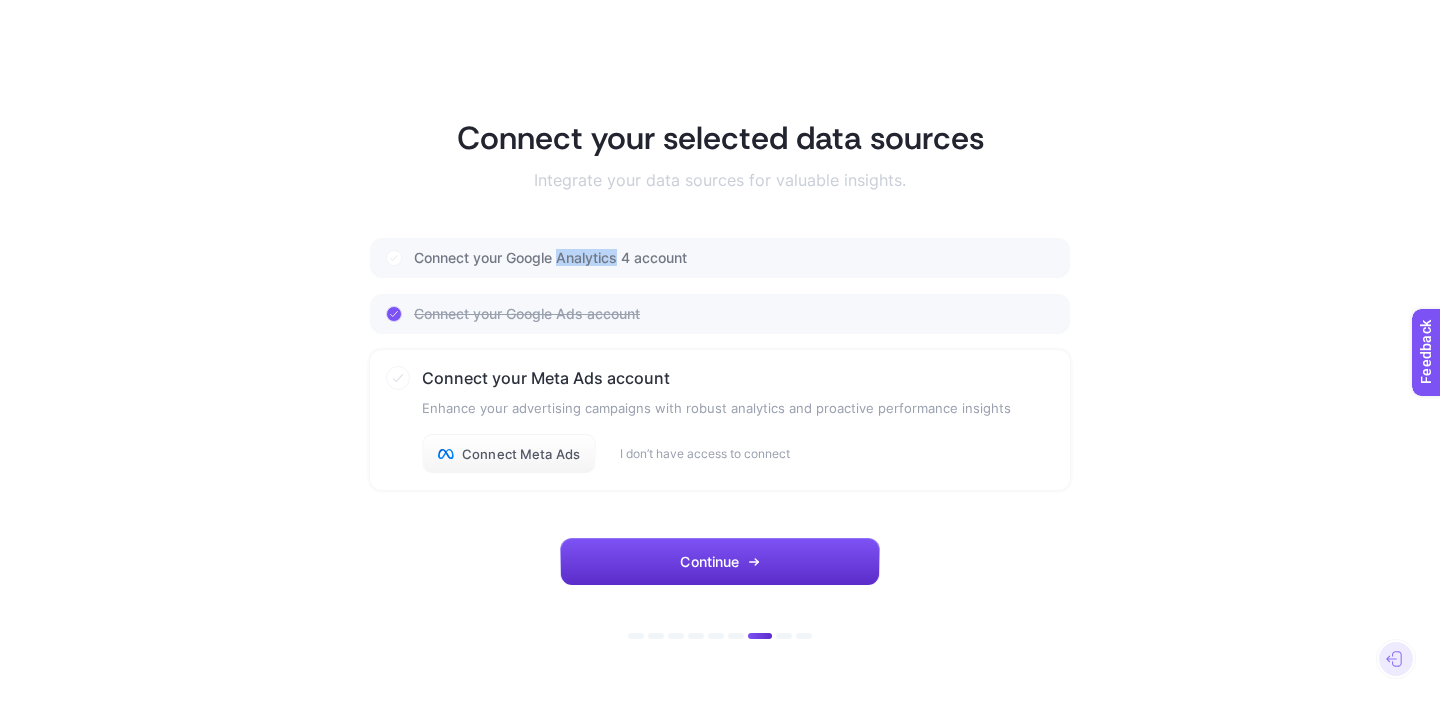 click on "Connect your Google Analytics 4 account" at bounding box center (550, 258) 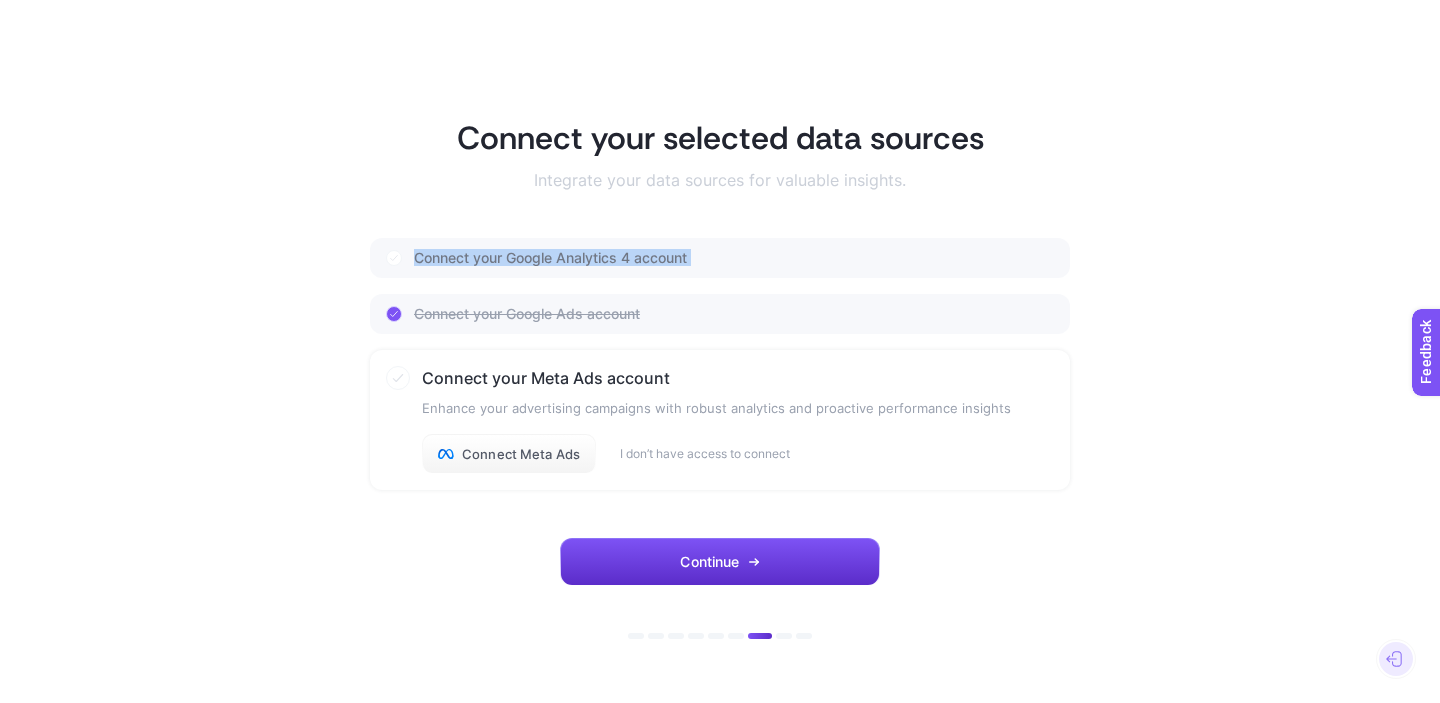 click on "Connect your Google Analytics 4 account" at bounding box center (550, 258) 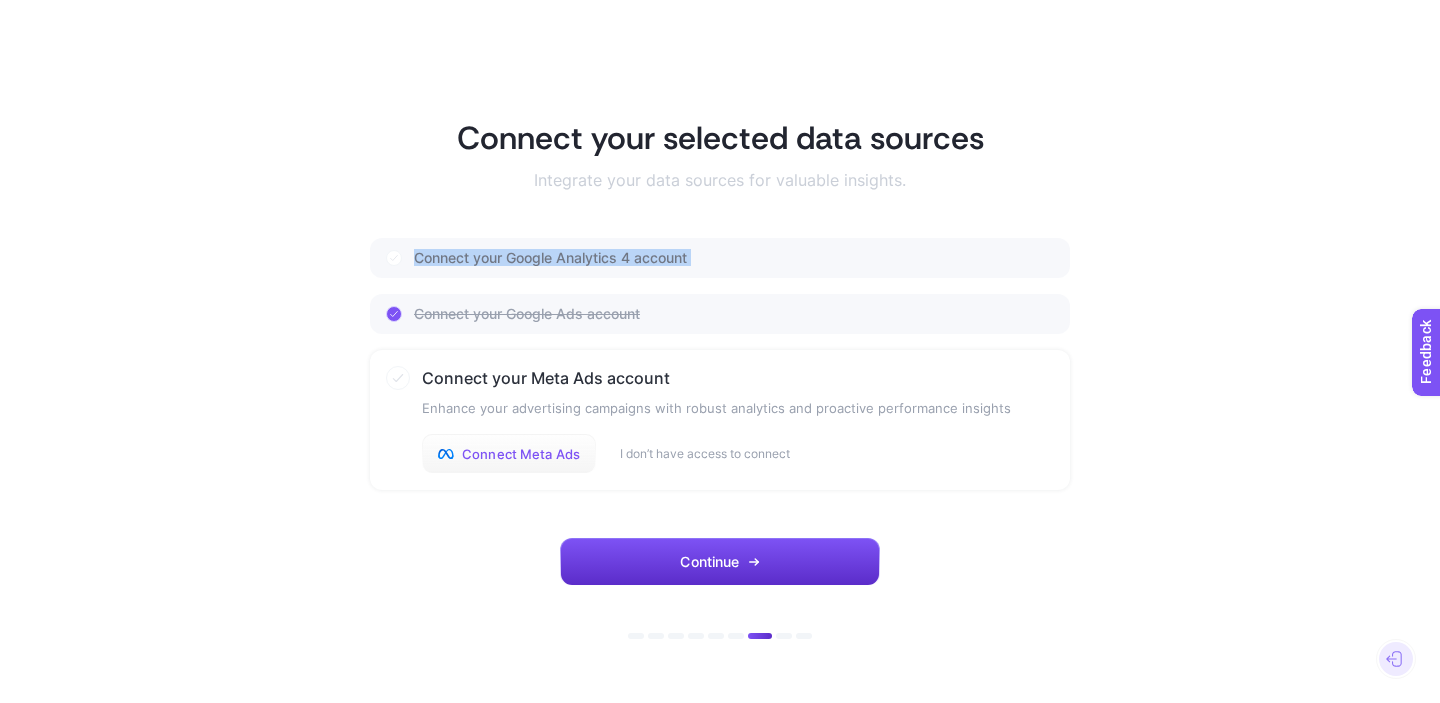 click on "Connect Meta Ads" 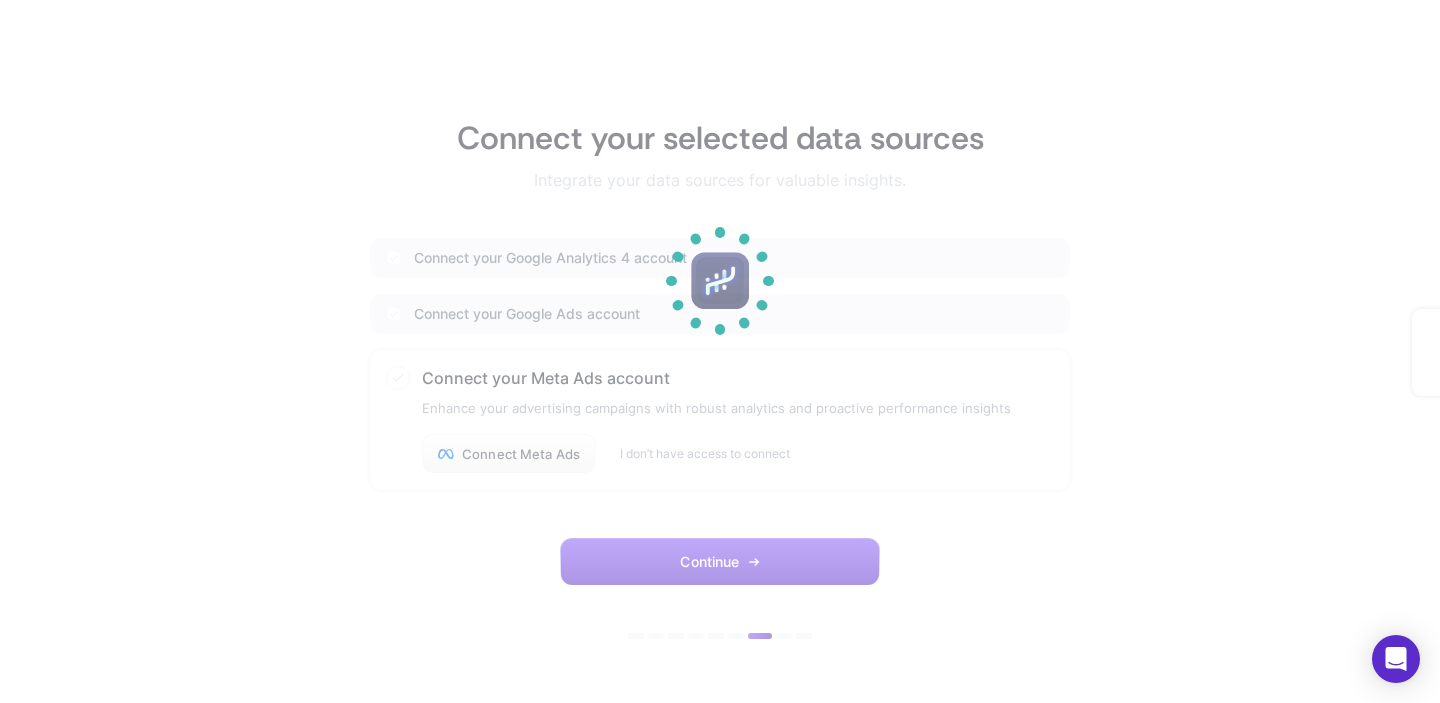 scroll, scrollTop: 0, scrollLeft: 0, axis: both 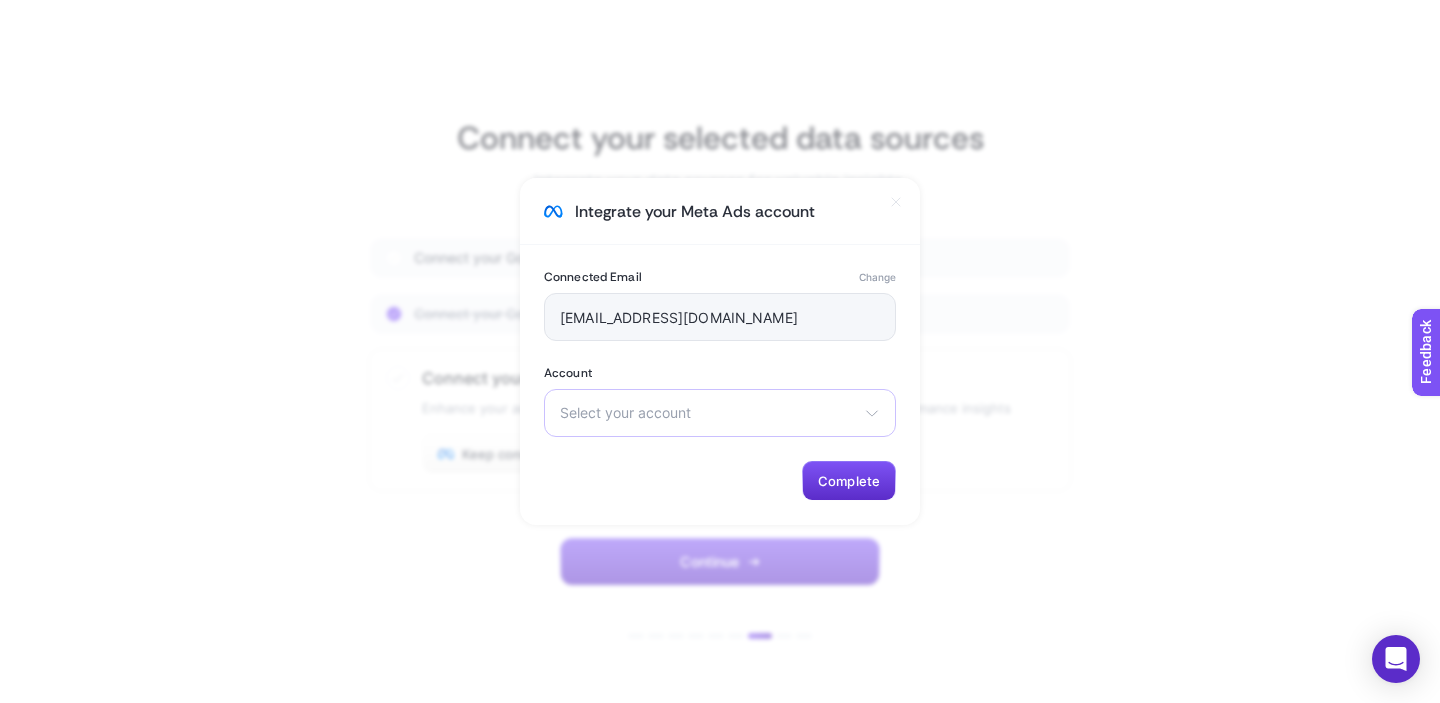 click on "Select your account" at bounding box center (708, 413) 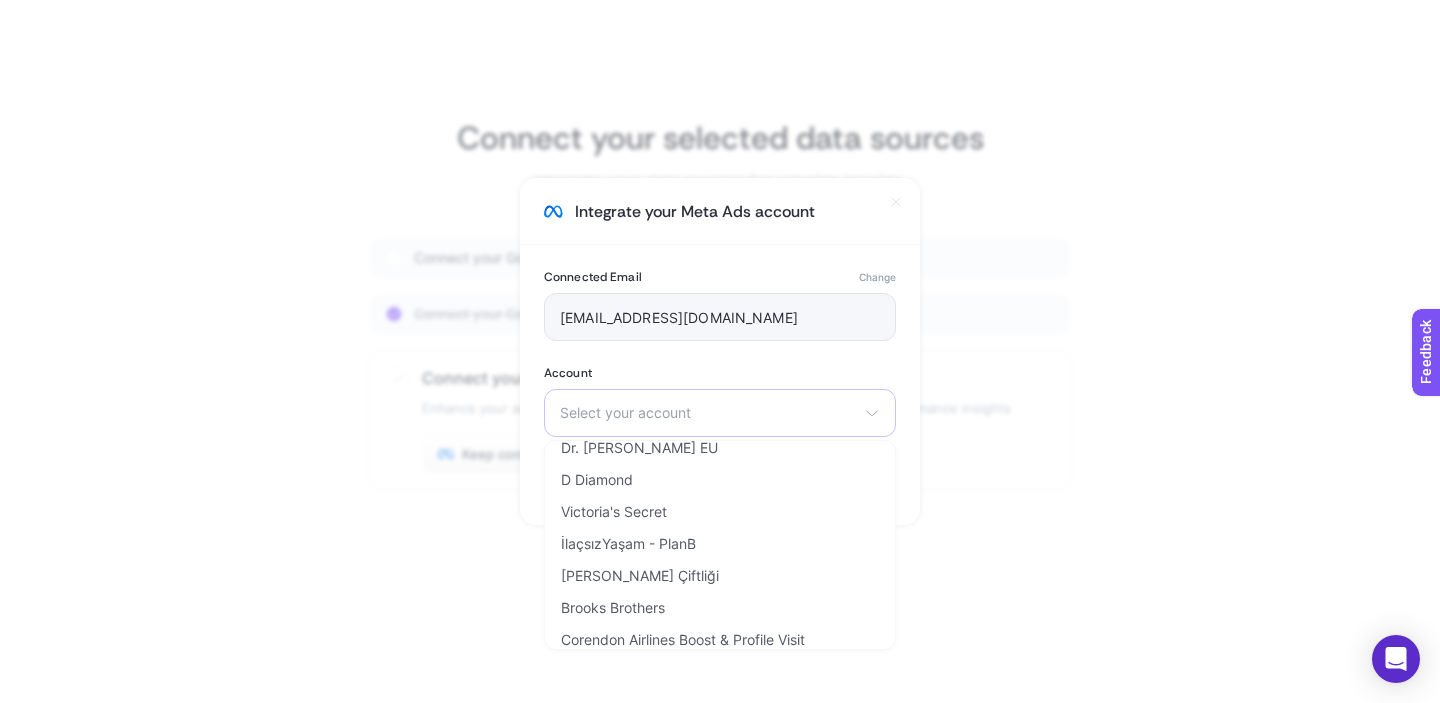 scroll, scrollTop: 335, scrollLeft: 0, axis: vertical 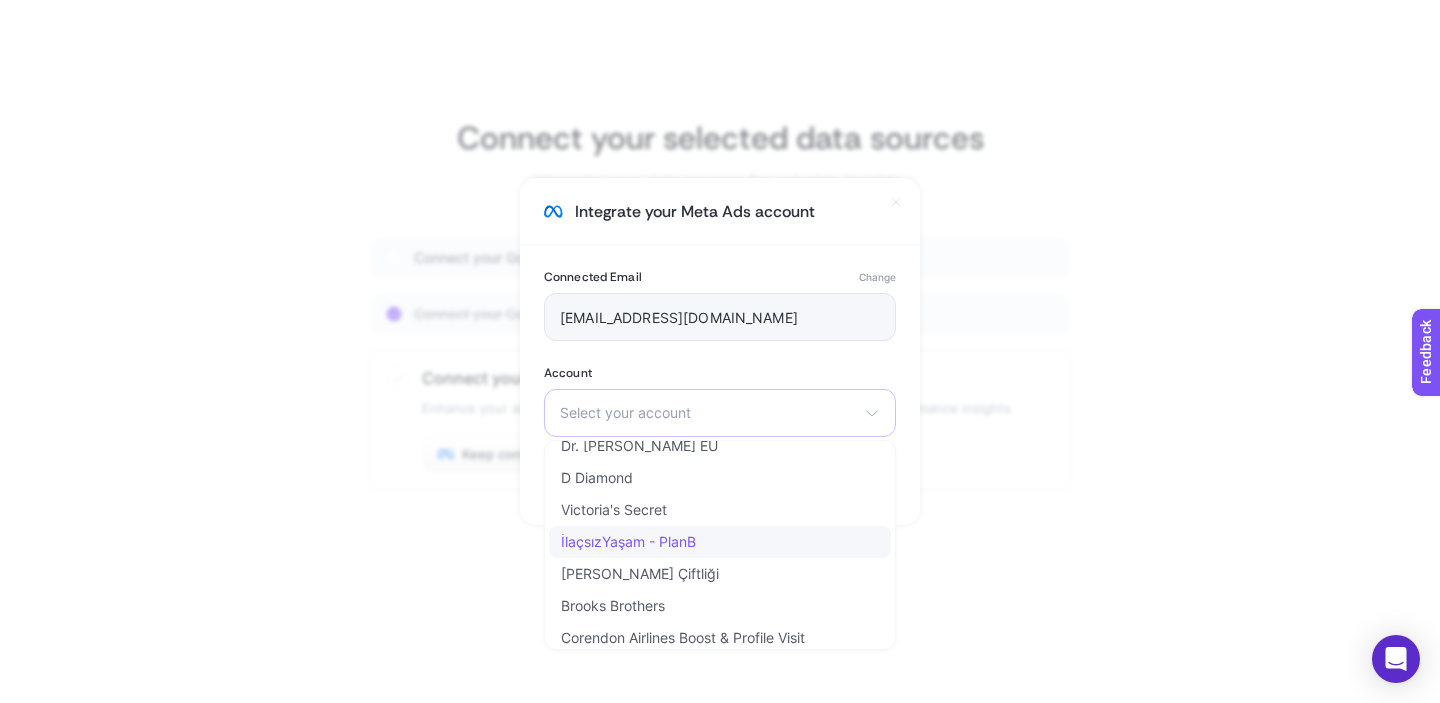 click on "İlaçsızYaşam - PlanB" at bounding box center (628, 542) 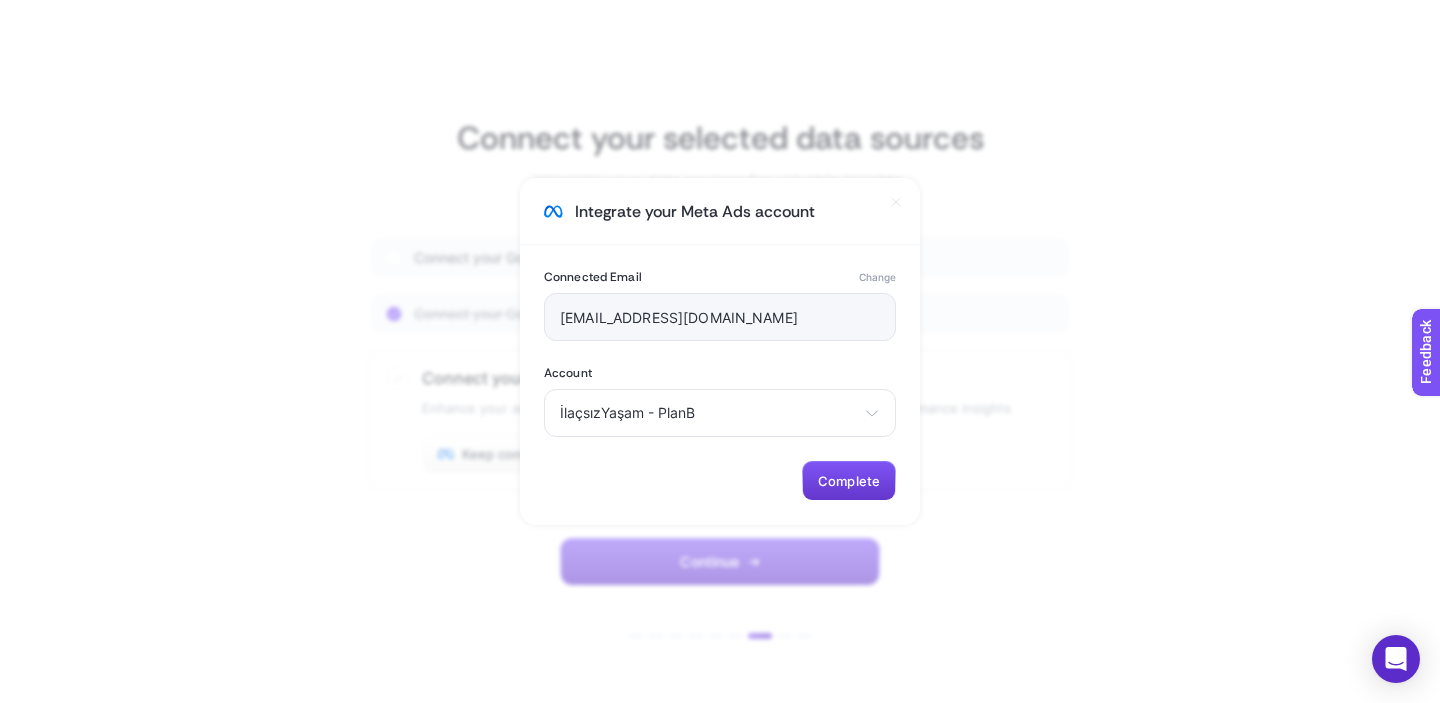 click on "Complete" 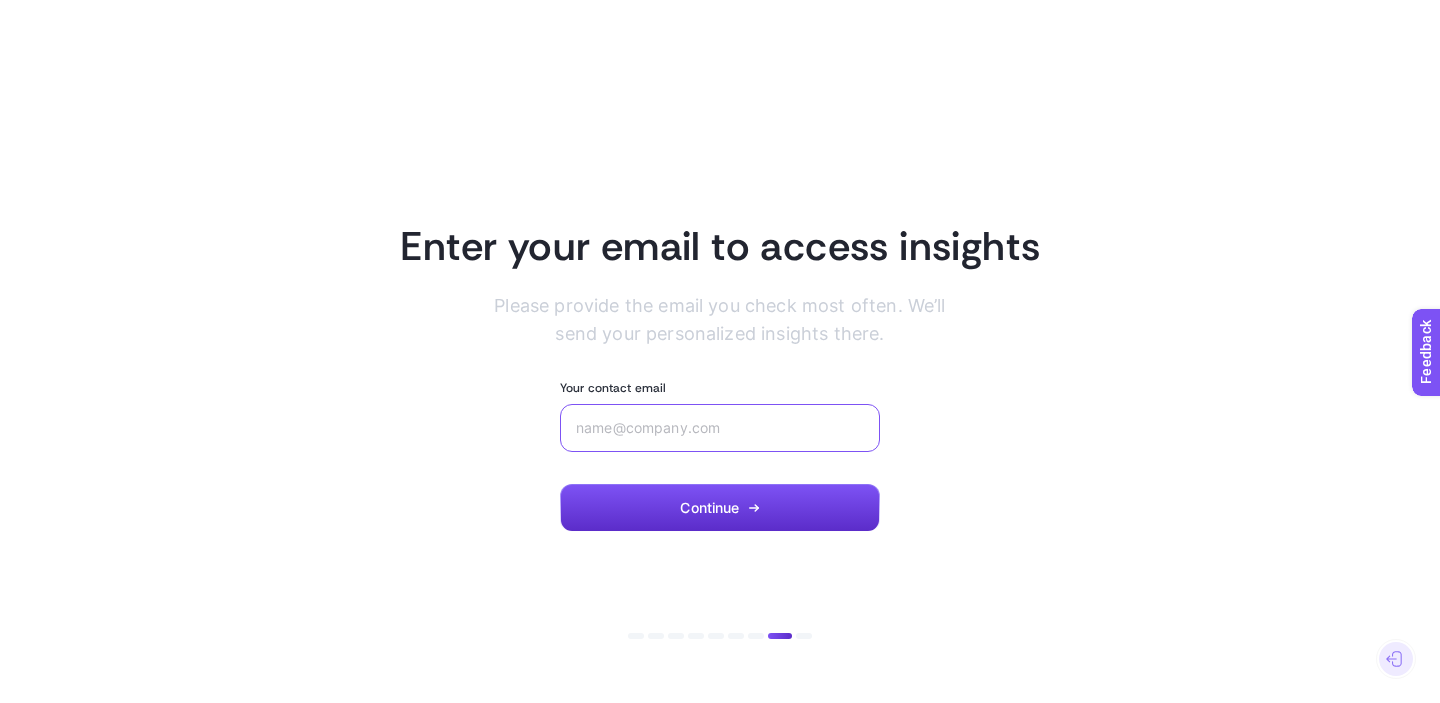 click on "Your contact email" at bounding box center (720, 428) 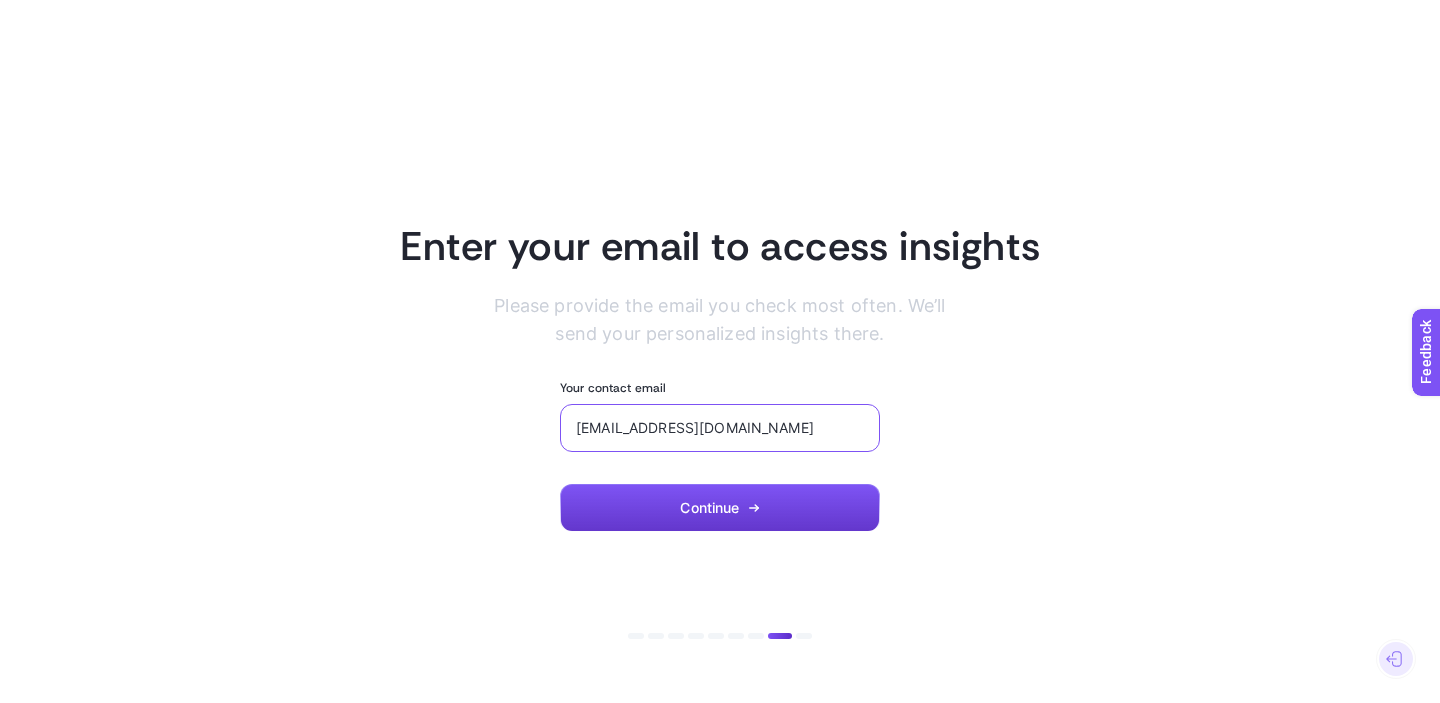 type on "ilke@planb.media" 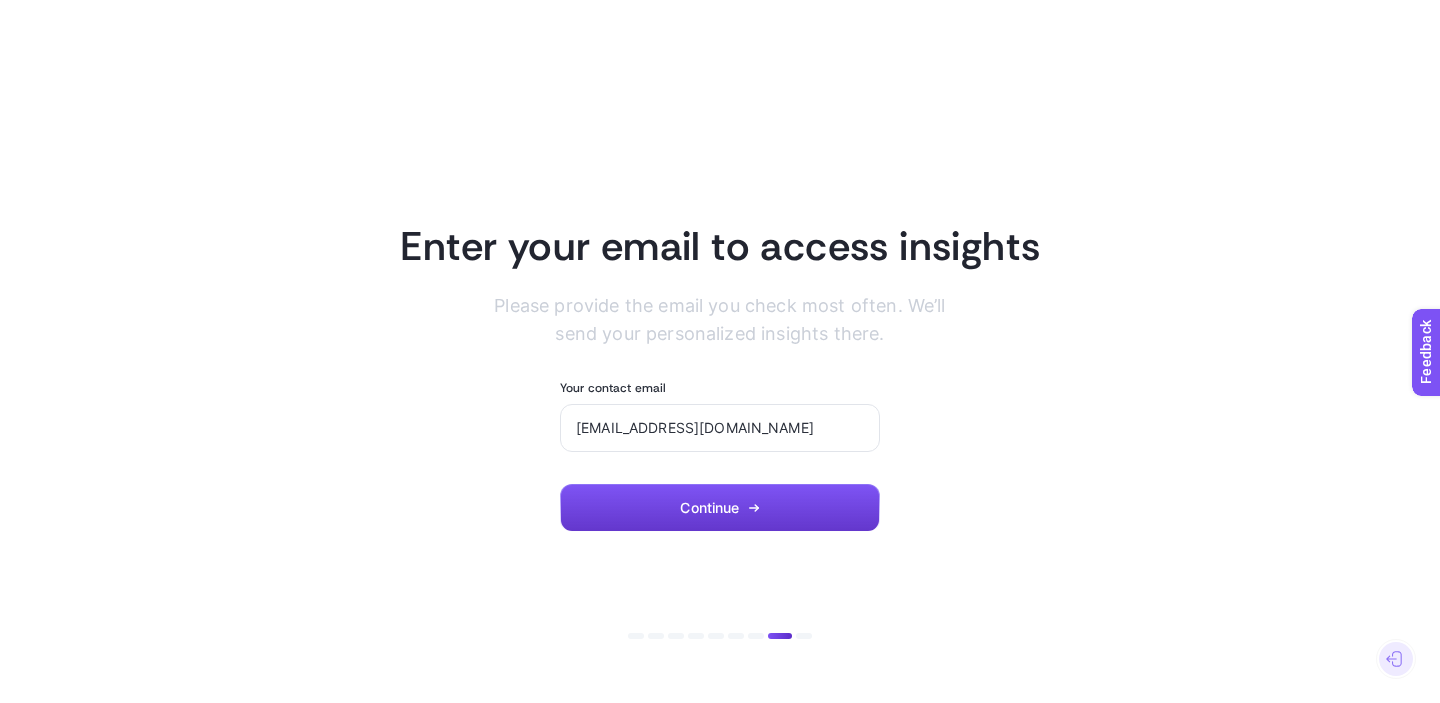click on "Continue" at bounding box center (720, 508) 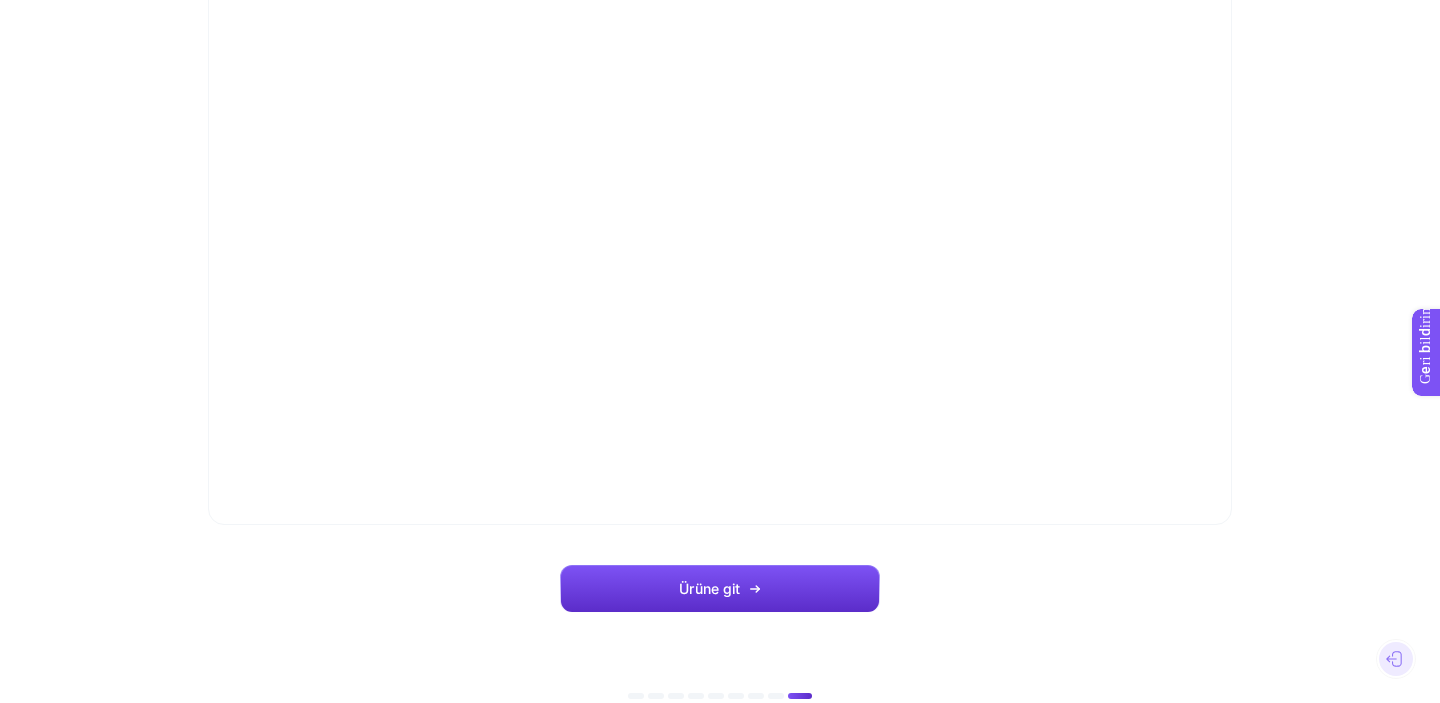 scroll, scrollTop: 161, scrollLeft: 0, axis: vertical 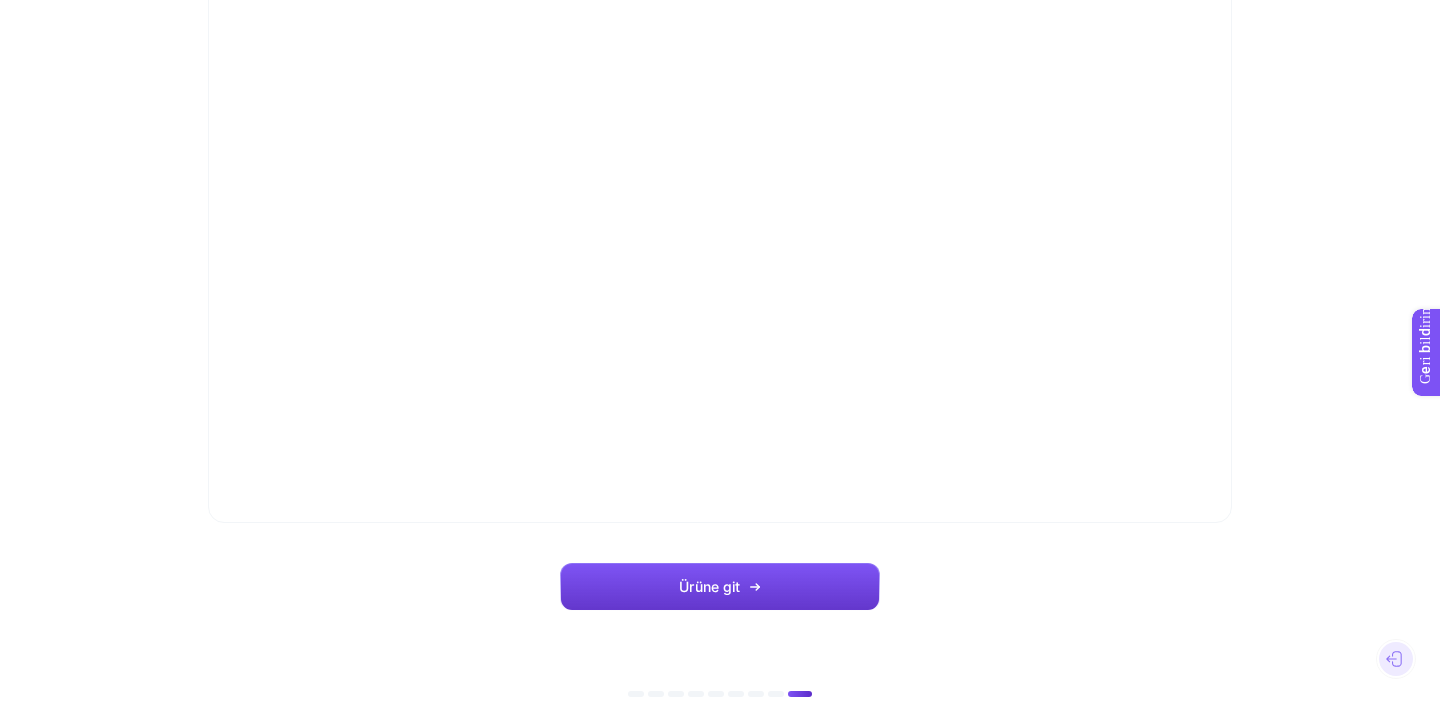 click on "Ürüne git" at bounding box center (720, 587) 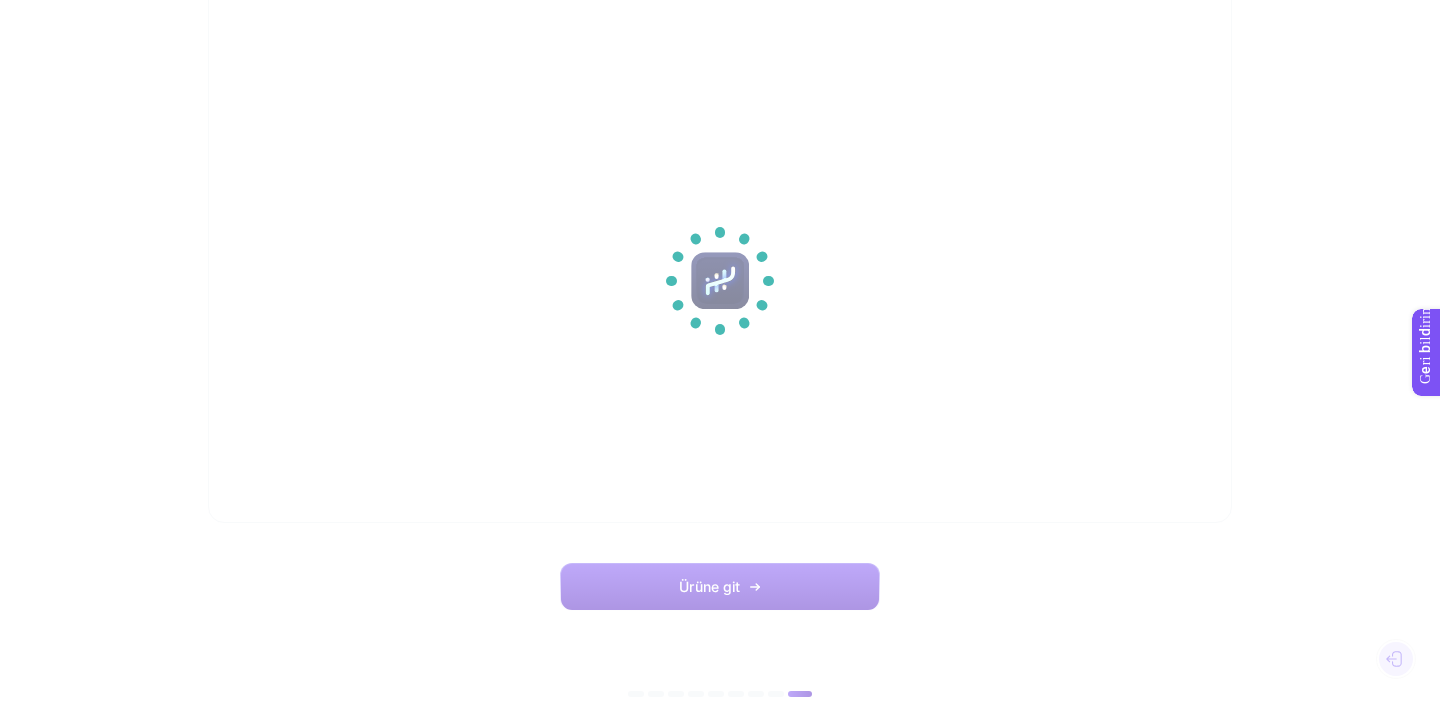 scroll, scrollTop: 0, scrollLeft: 0, axis: both 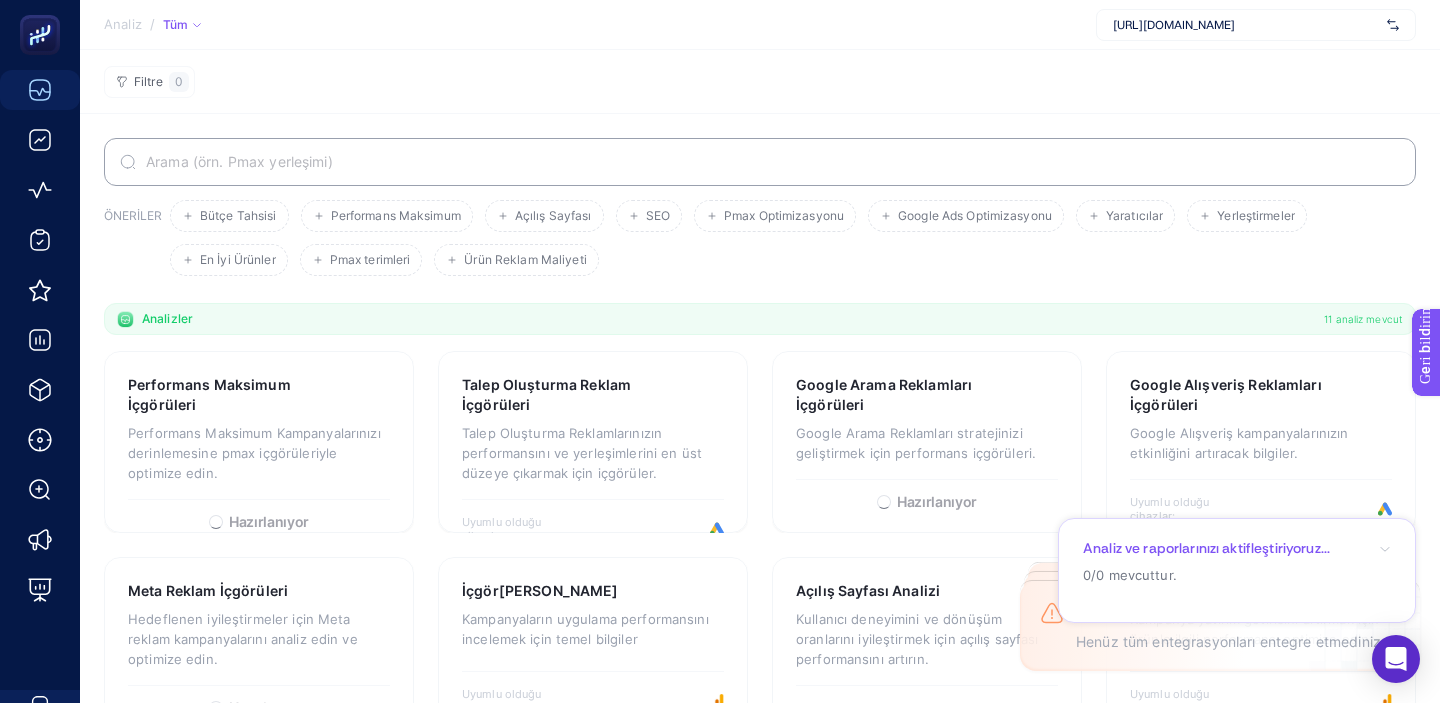 click on "[URL][DOMAIN_NAME]" at bounding box center [1246, 25] 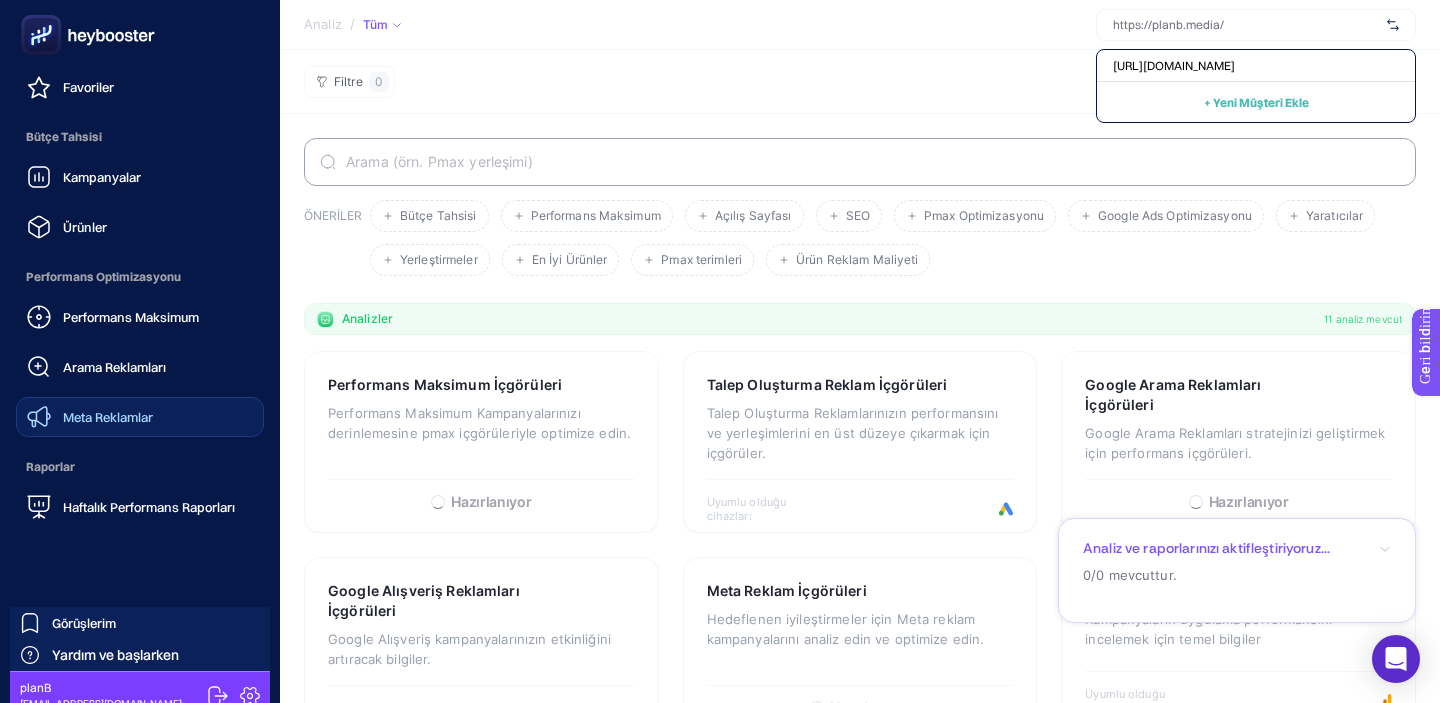 scroll, scrollTop: 219, scrollLeft: 0, axis: vertical 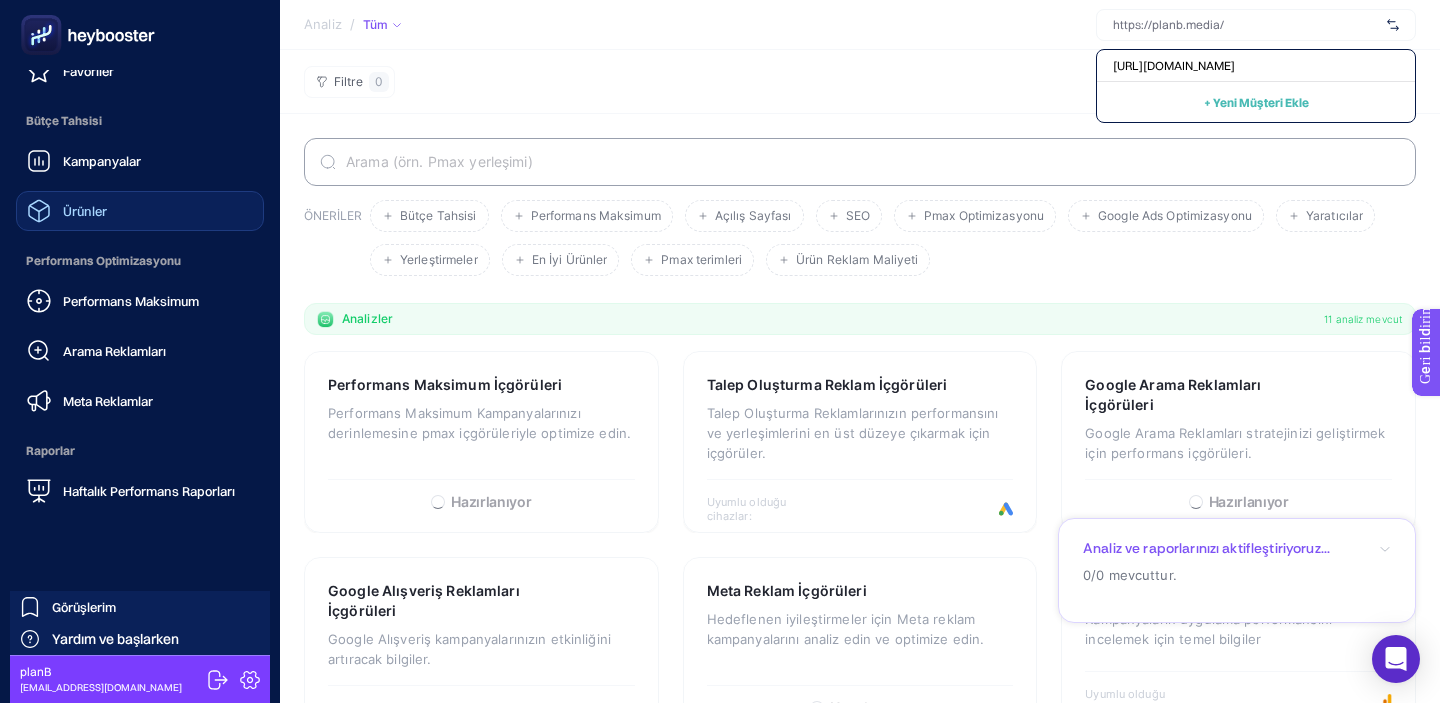 click on "Ürünler" at bounding box center [85, 211] 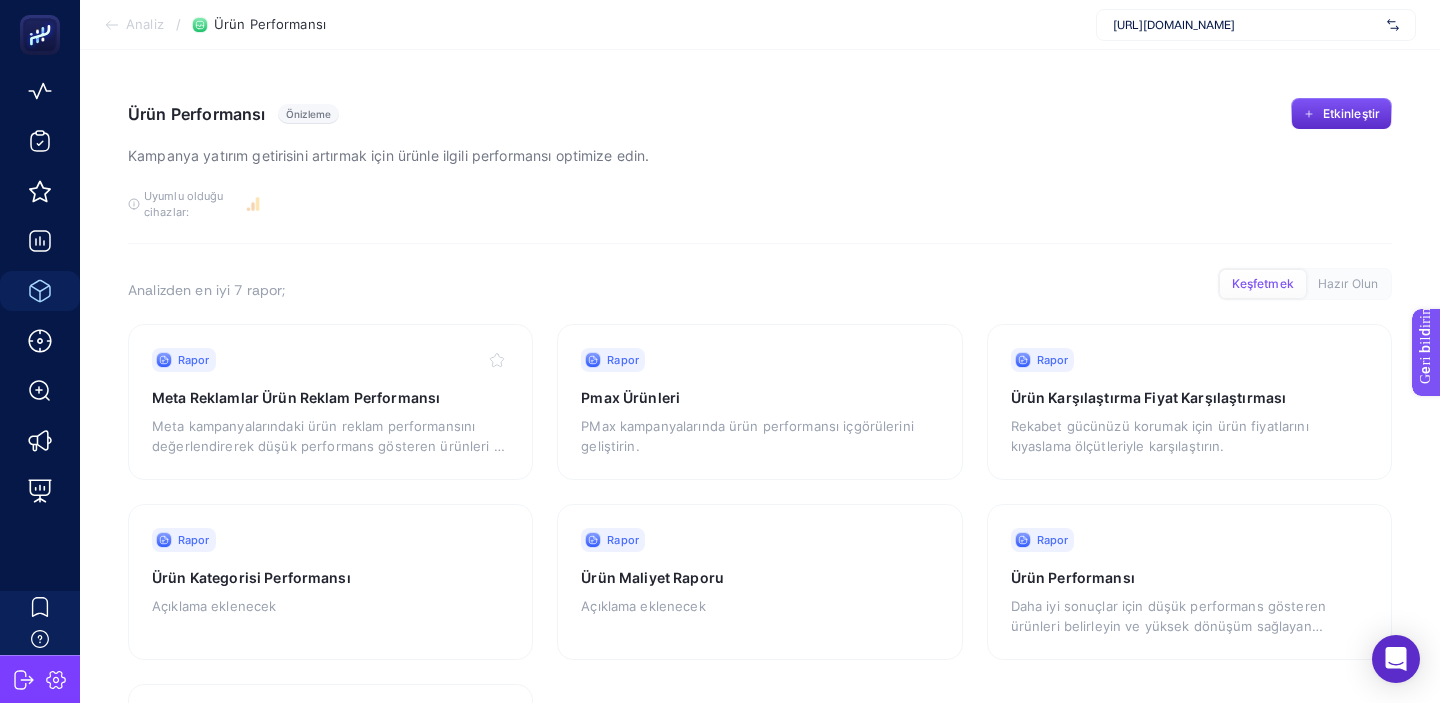 scroll, scrollTop: 99, scrollLeft: 0, axis: vertical 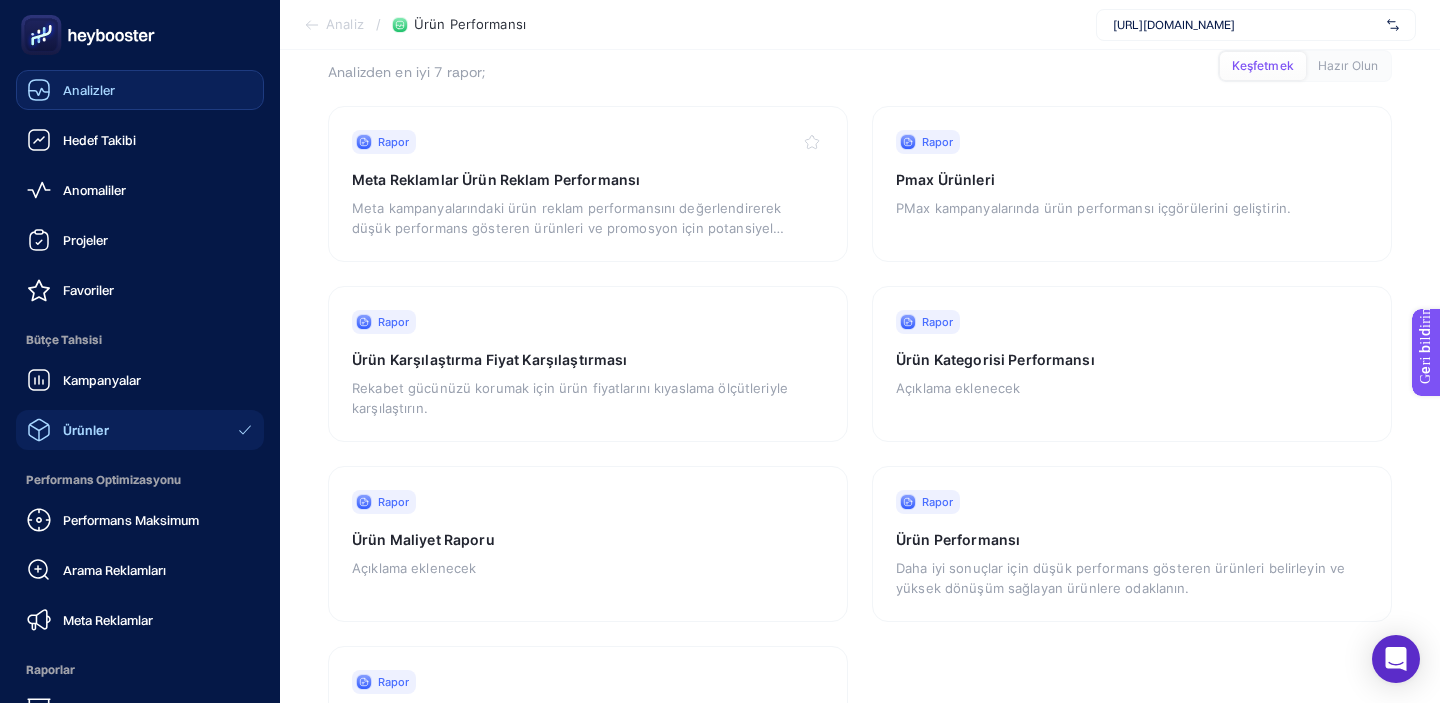 click on "Analizler" at bounding box center (140, 90) 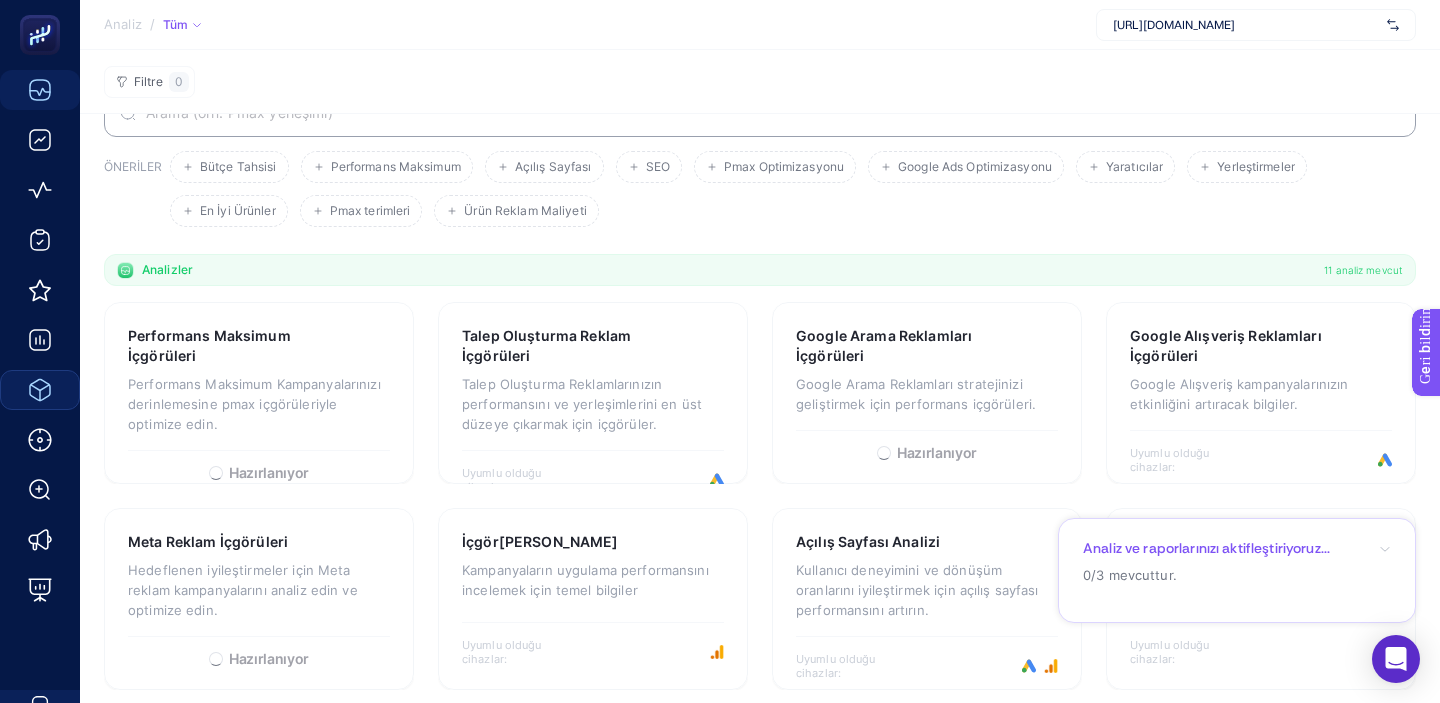 scroll, scrollTop: 0, scrollLeft: 0, axis: both 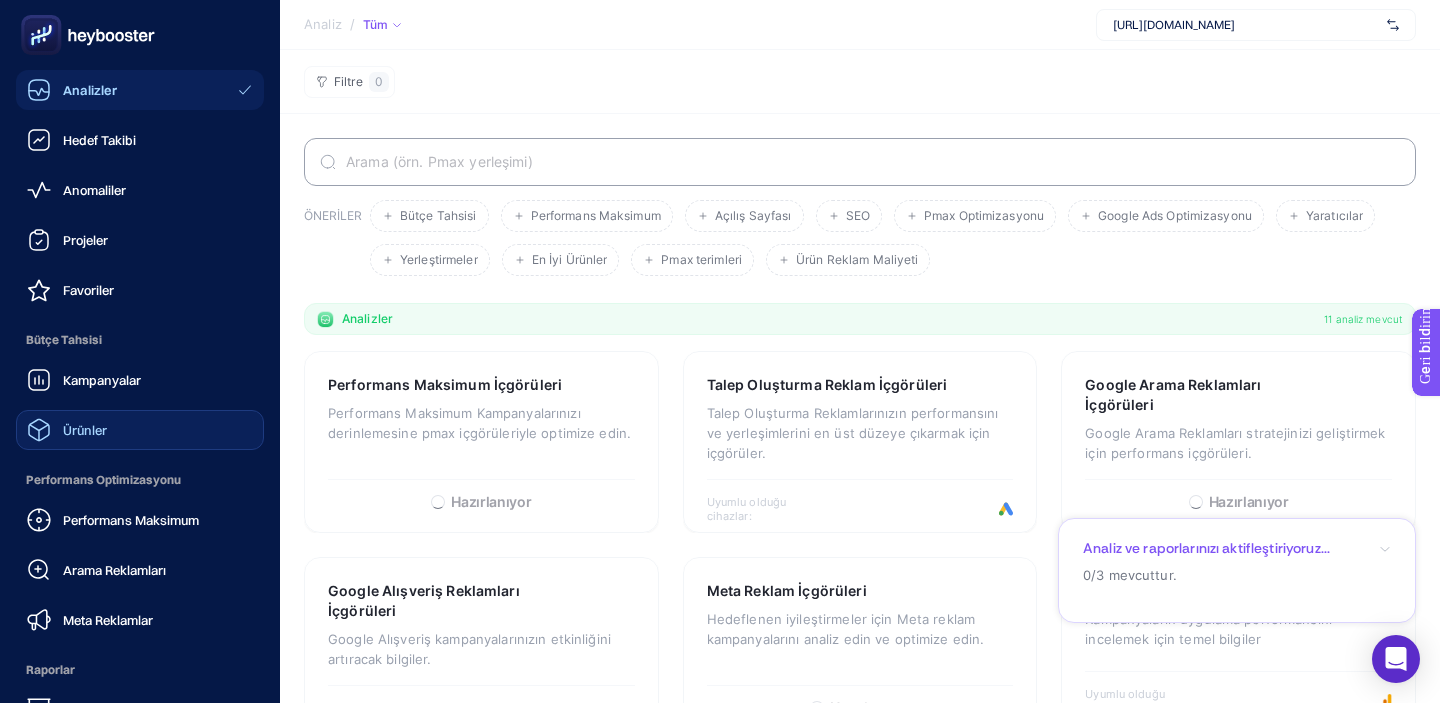 click 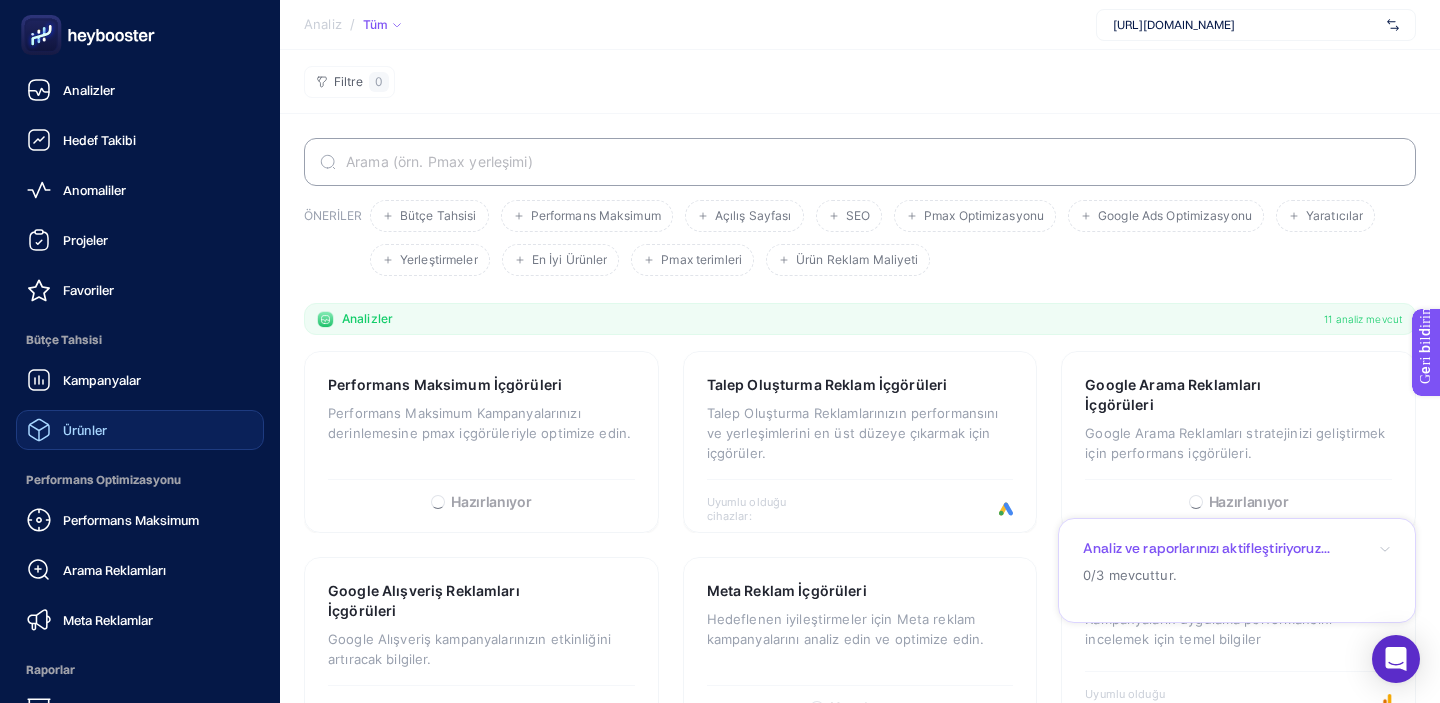 click 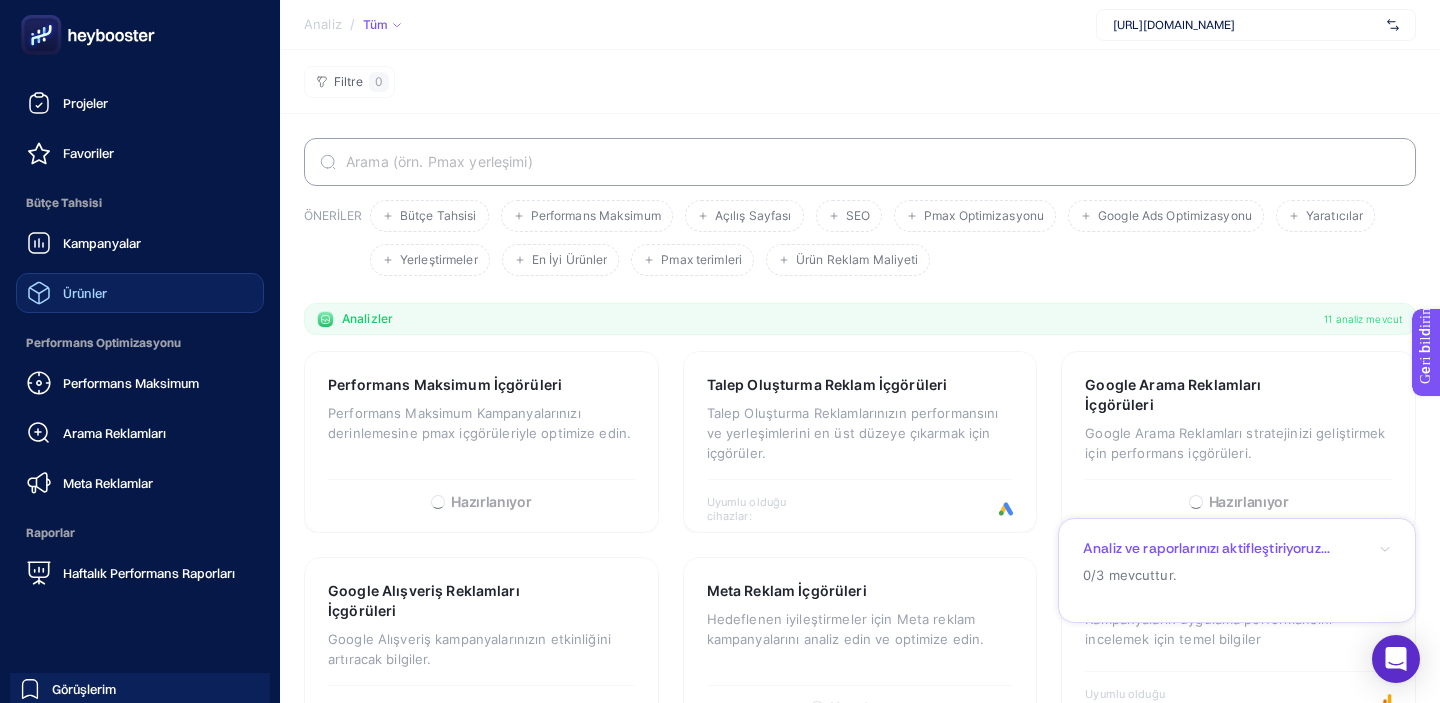 scroll, scrollTop: 219, scrollLeft: 0, axis: vertical 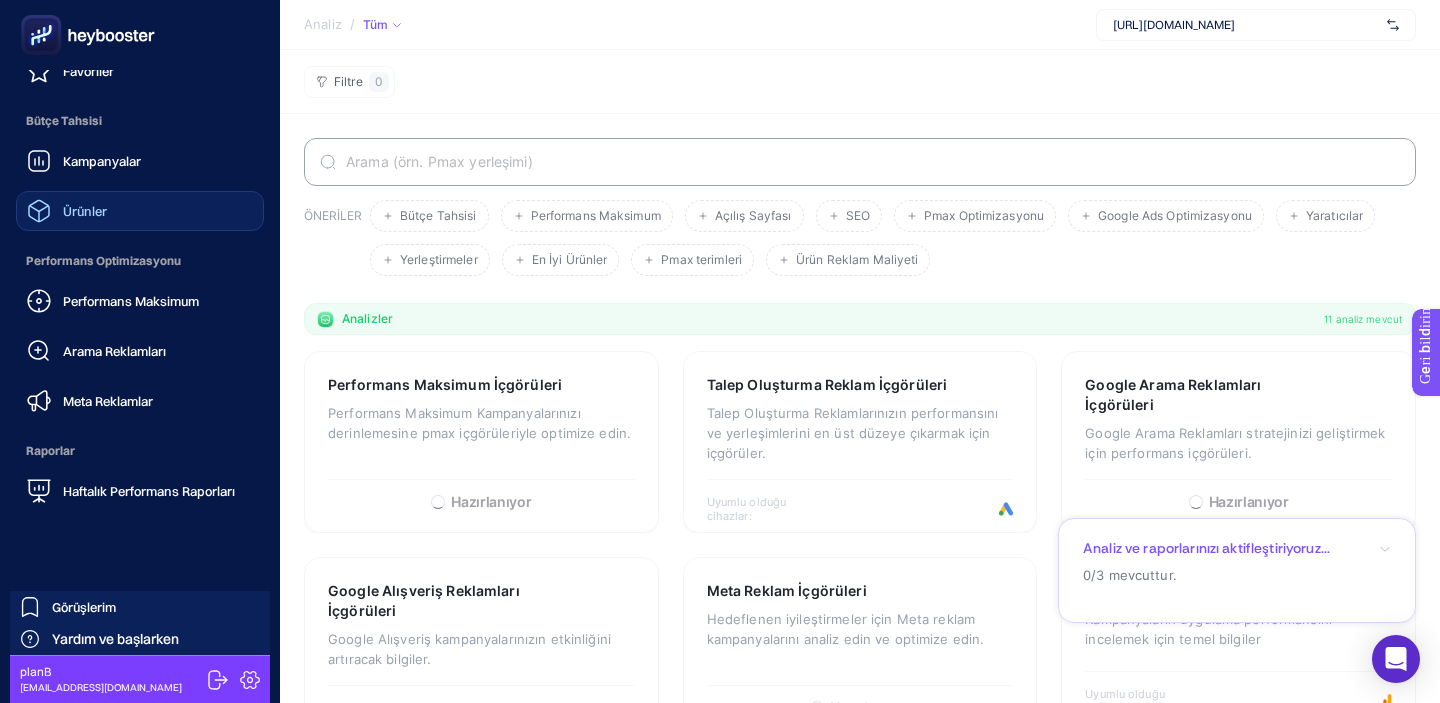 click 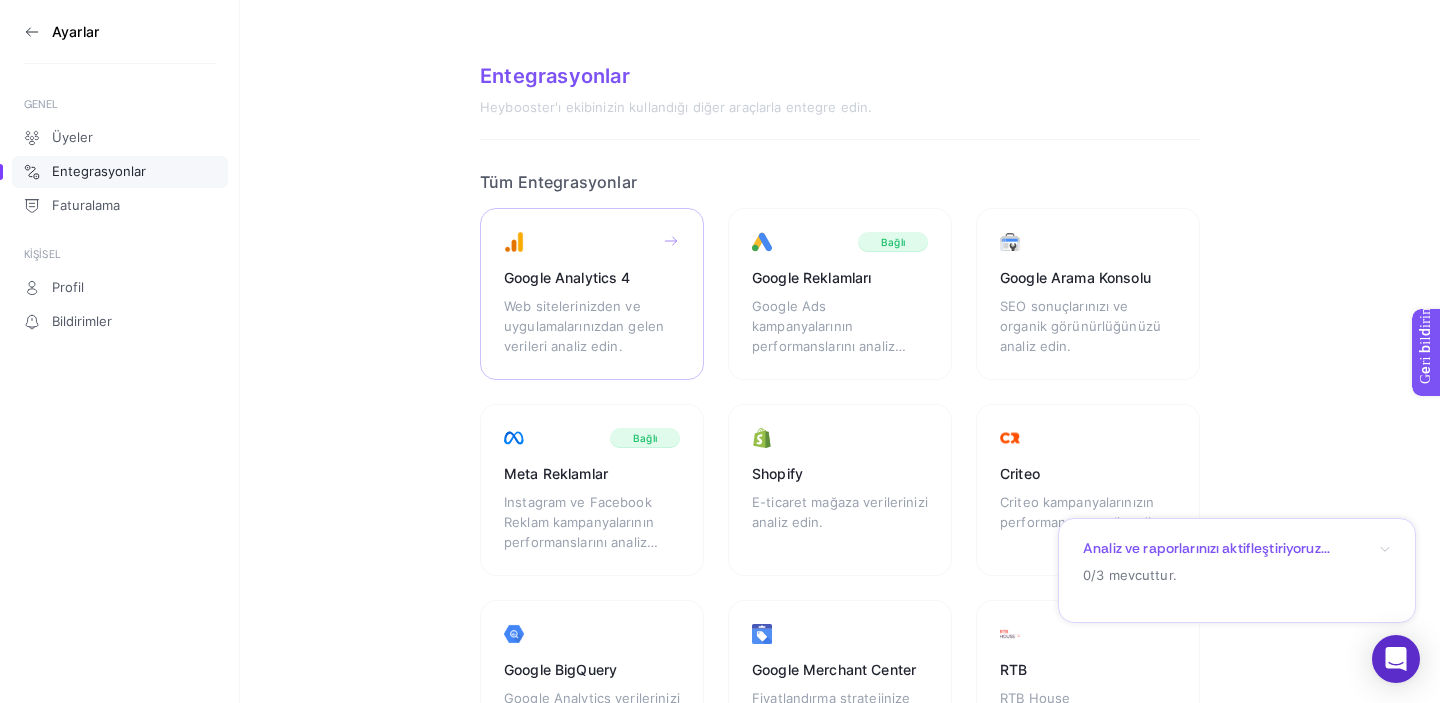 click on "Web sitelerinizden ve uygulamalarınızdan gelen verileri analiz edin." at bounding box center [584, 326] 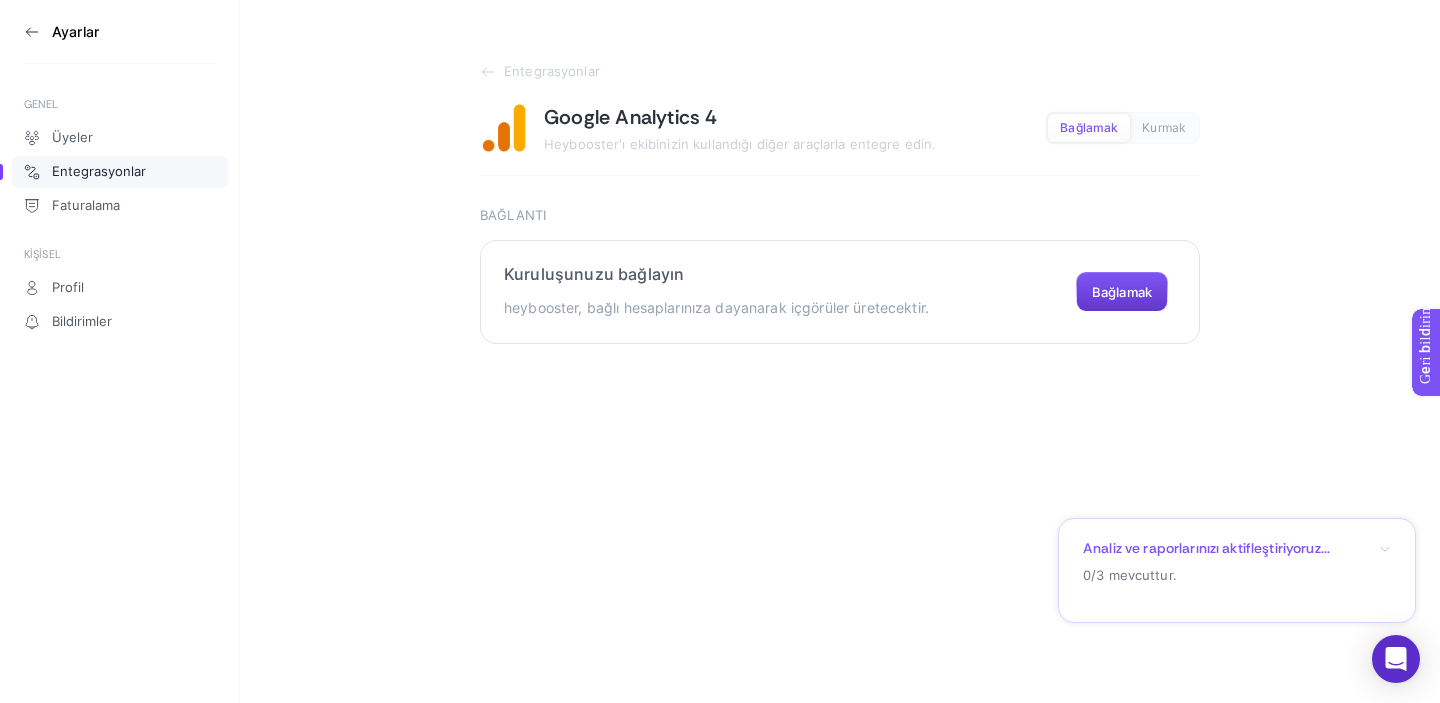 click on "Bağlamak" at bounding box center [1122, 292] 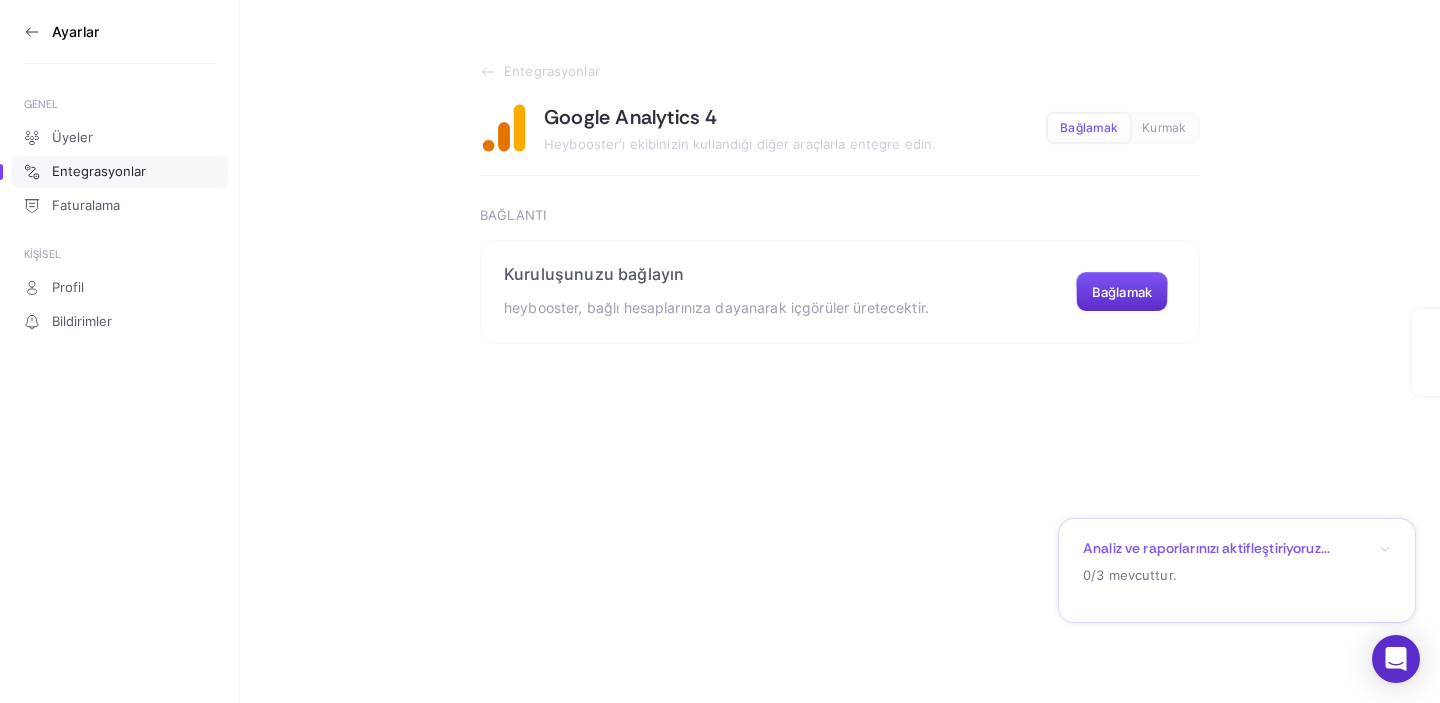 scroll, scrollTop: 0, scrollLeft: 0, axis: both 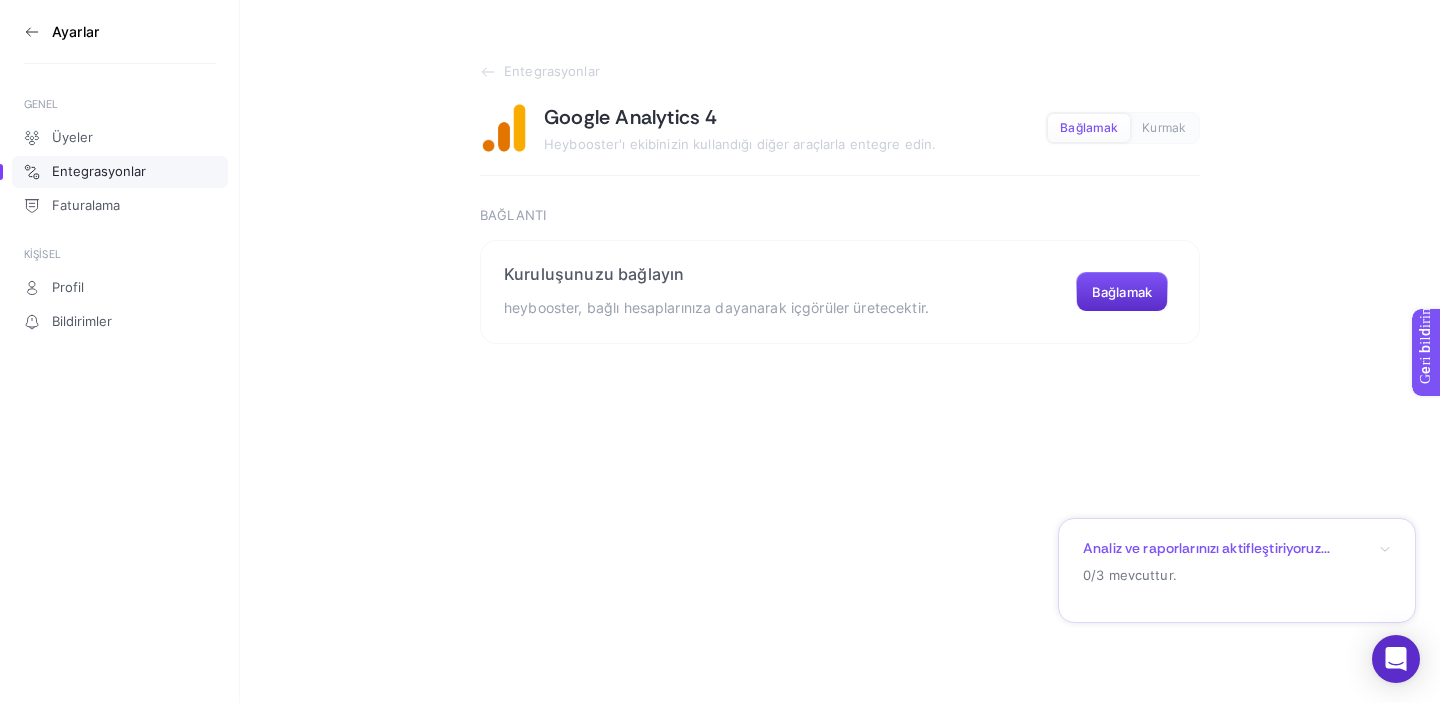click 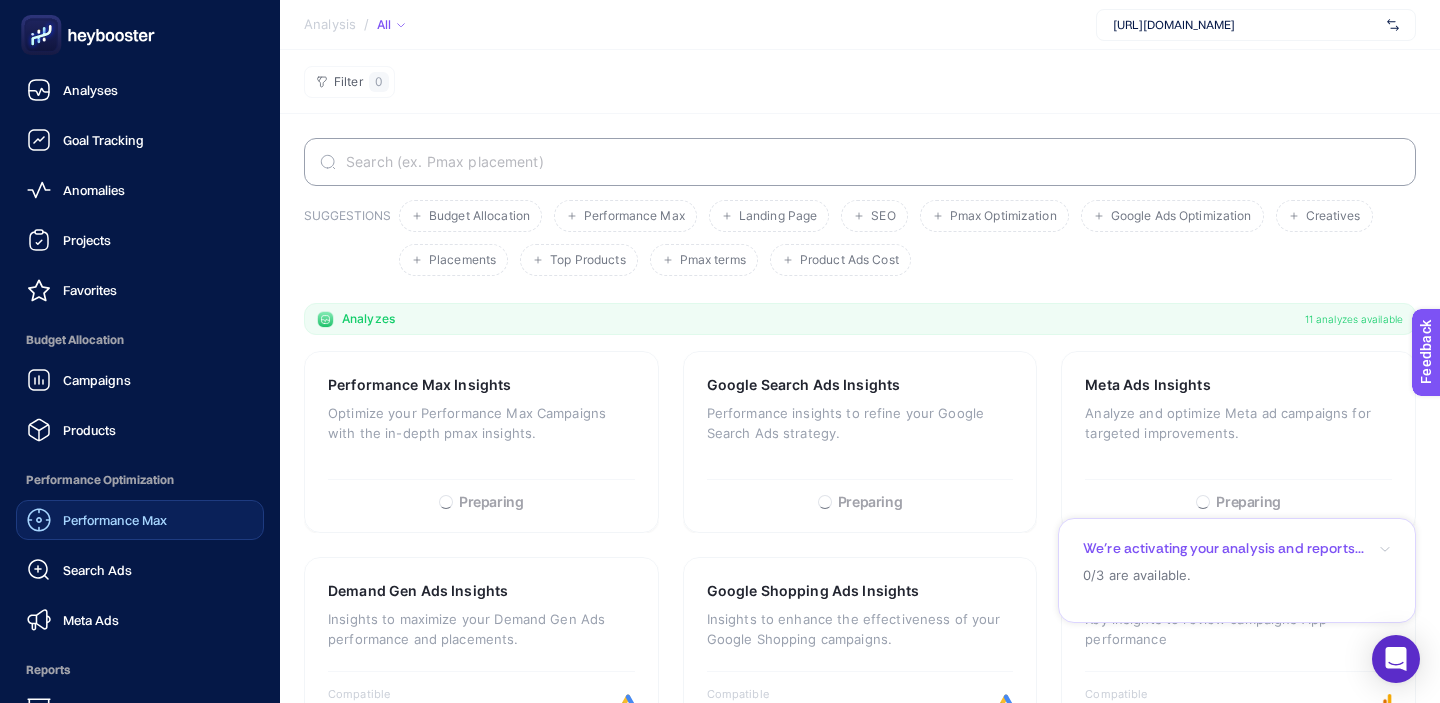 scroll, scrollTop: 219, scrollLeft: 0, axis: vertical 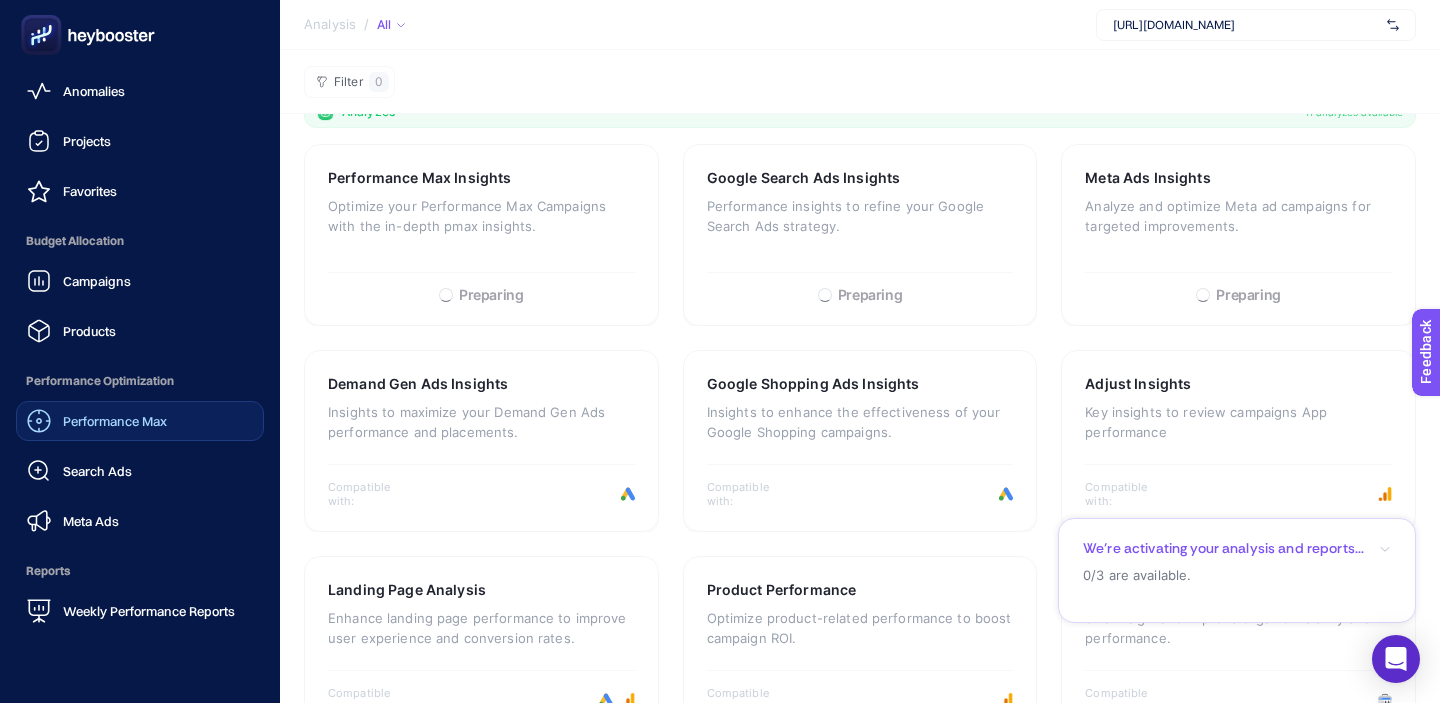 click on "Analyses Goal Tracking Anomalies Projects Favorites Budget Allocation Campaigns Products Performance Optimization Performance Max Search Ads Meta Ads Reports Weekly Performance Reports My Insights Help & getting started planB ilacopsum@gmail.com" at bounding box center [140, 386] 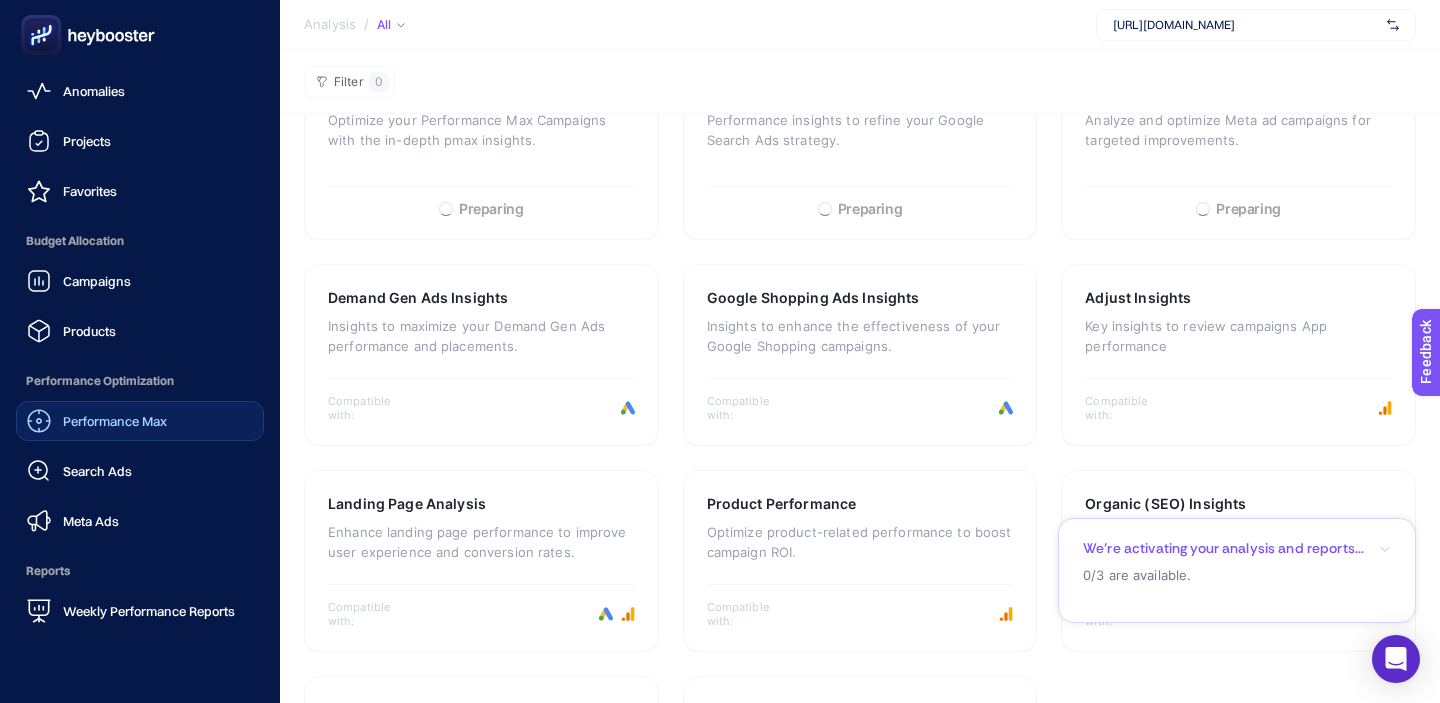 scroll, scrollTop: 294, scrollLeft: 0, axis: vertical 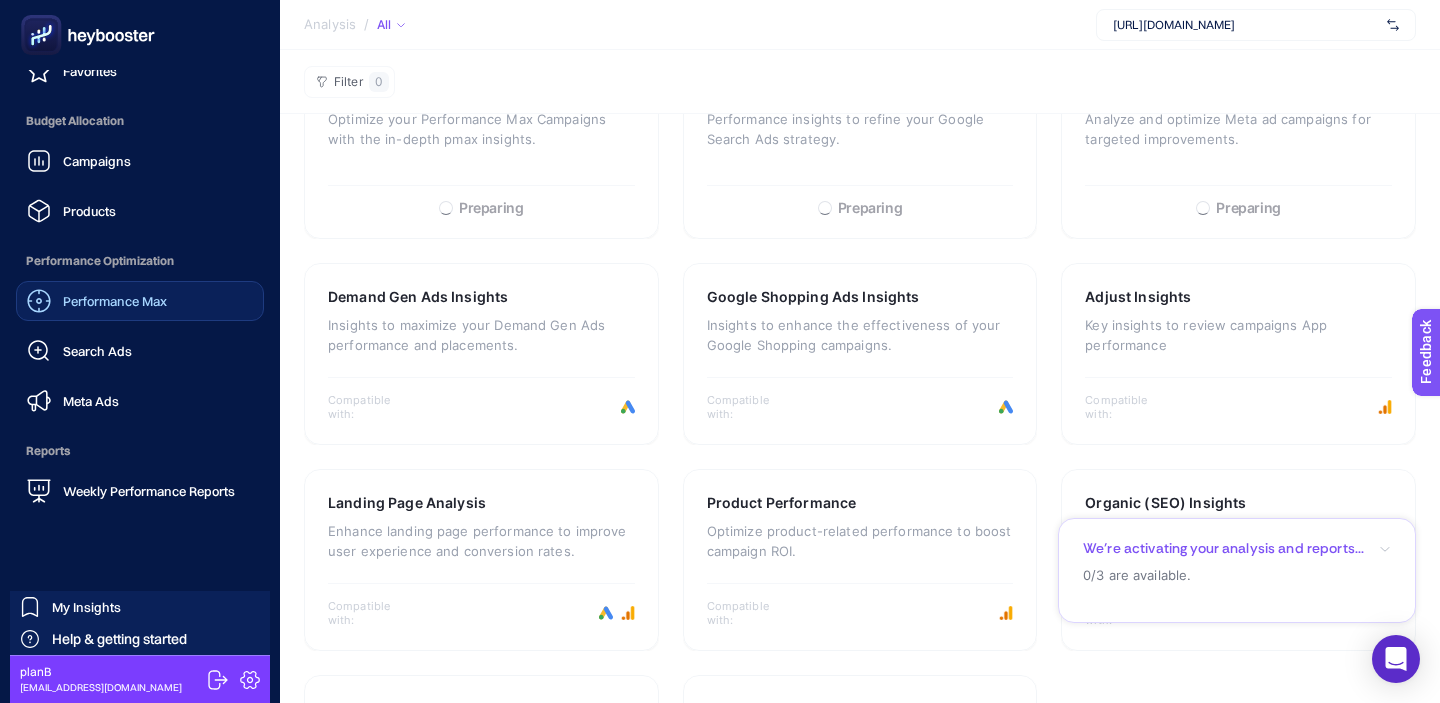 click 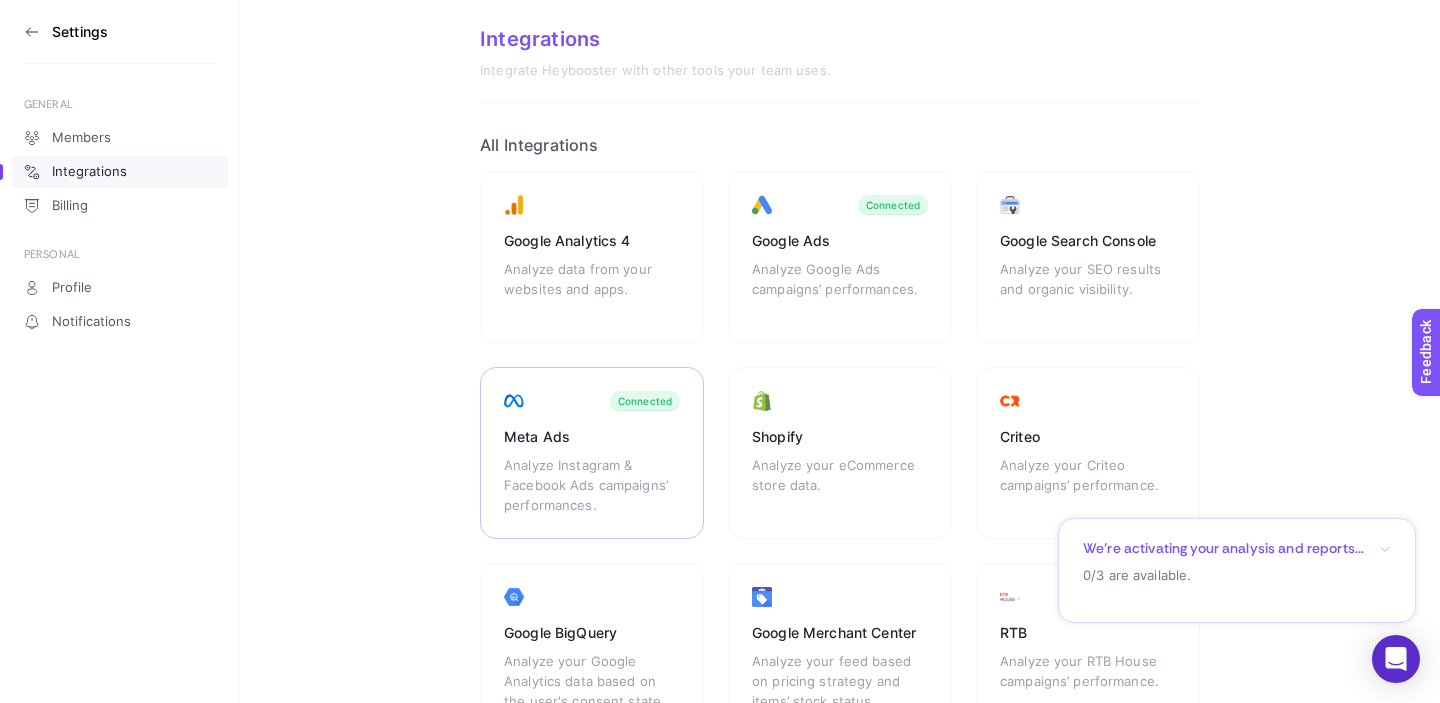 scroll, scrollTop: 31, scrollLeft: 0, axis: vertical 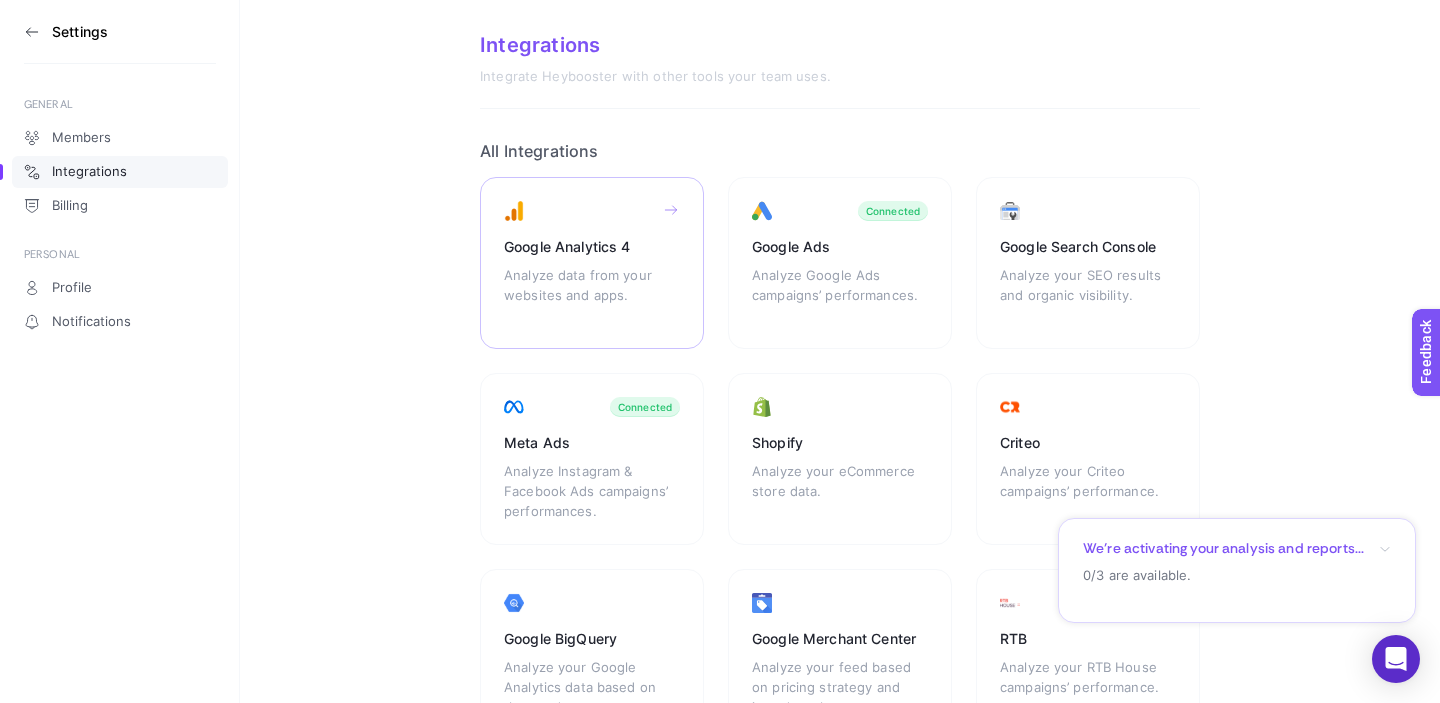 click on "Google Analytics 4 Analyze data from your websites and apps." 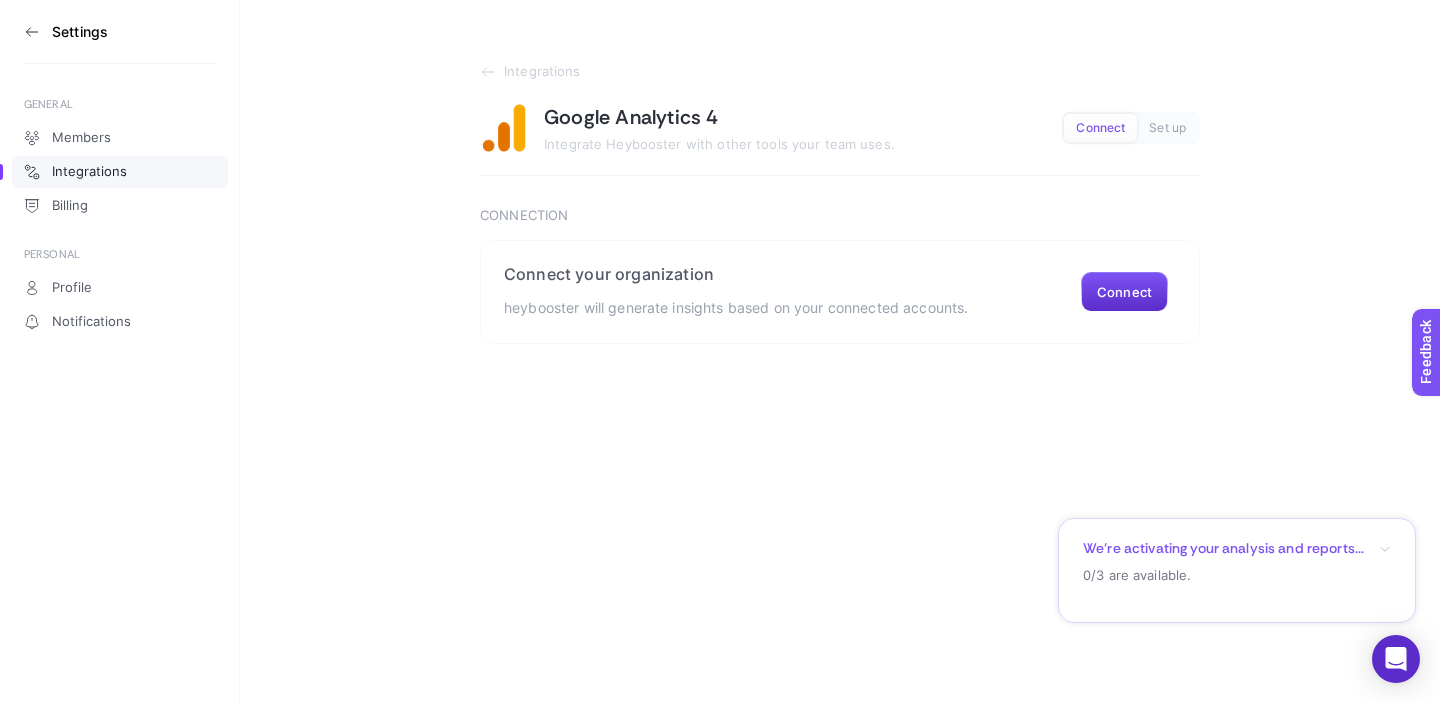 scroll, scrollTop: 0, scrollLeft: 0, axis: both 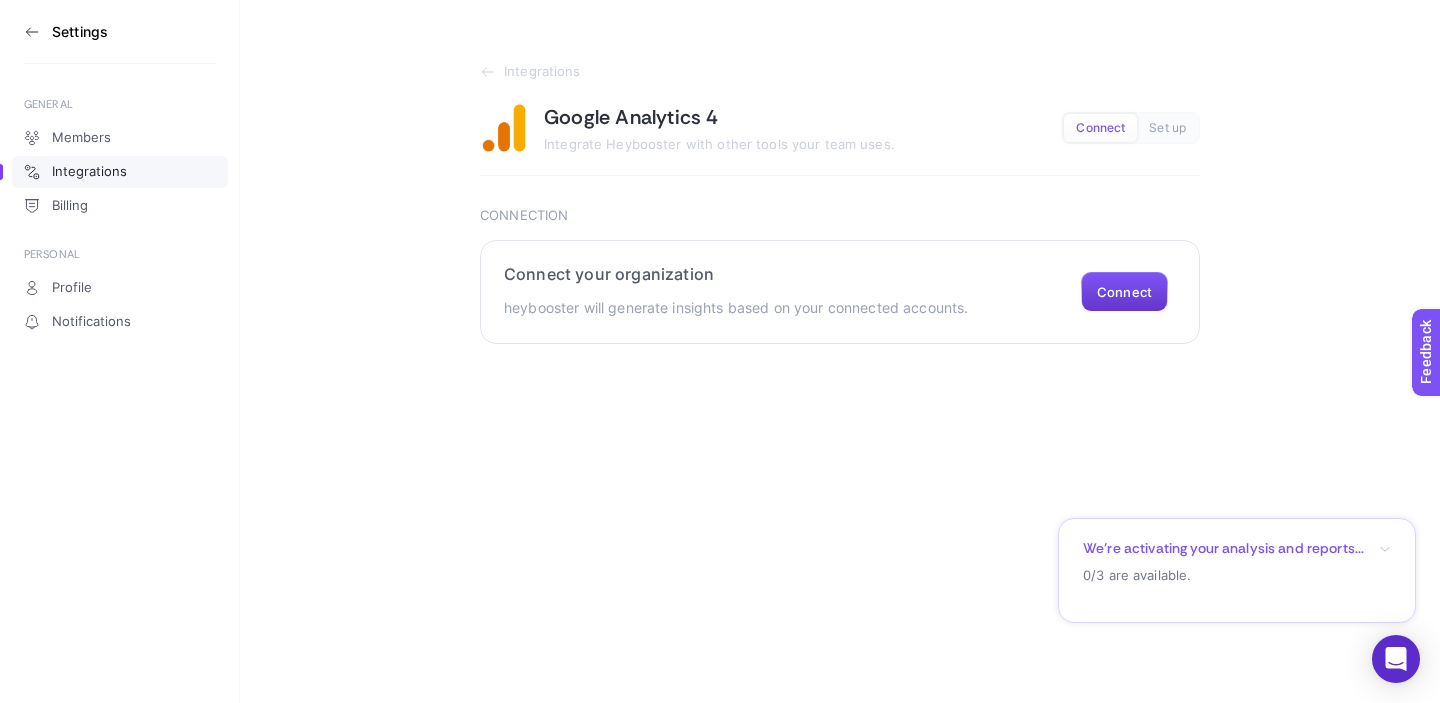 click on "Connect" at bounding box center [1124, 292] 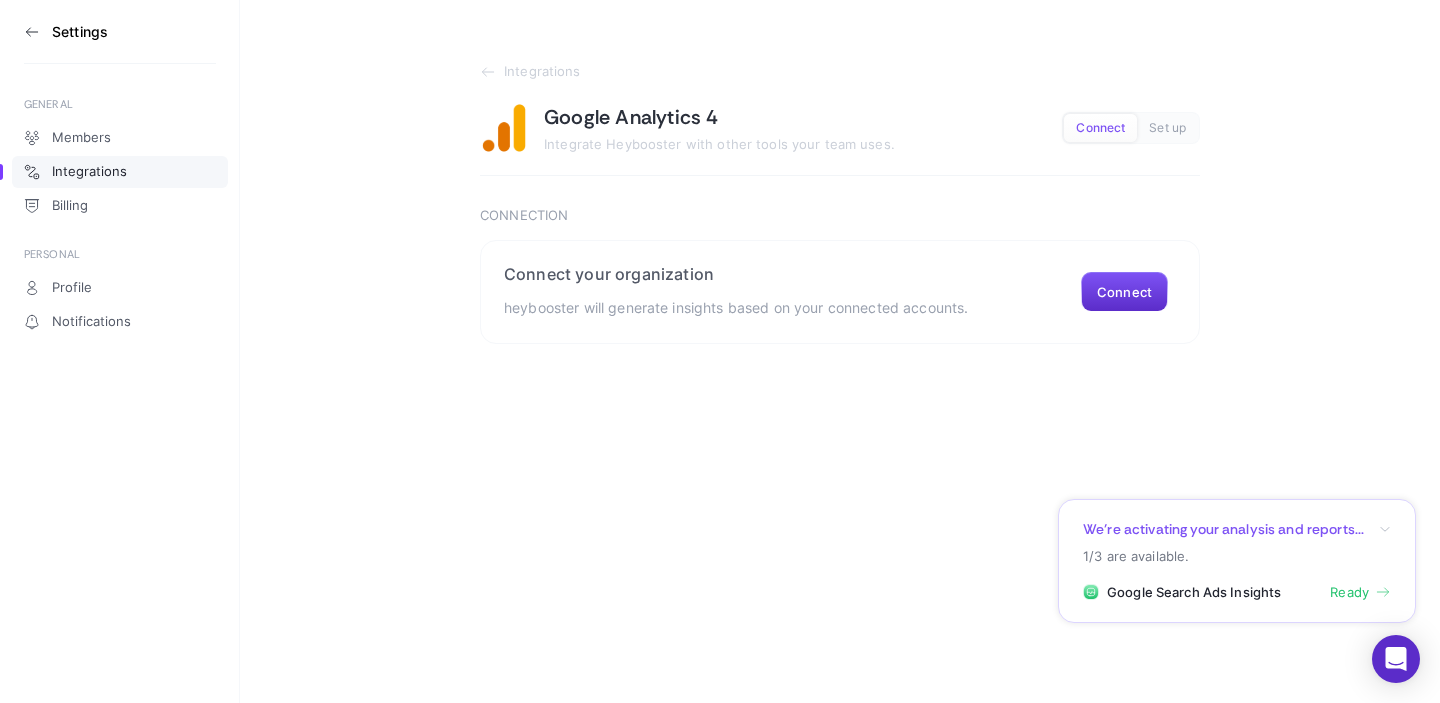 scroll, scrollTop: 0, scrollLeft: 0, axis: both 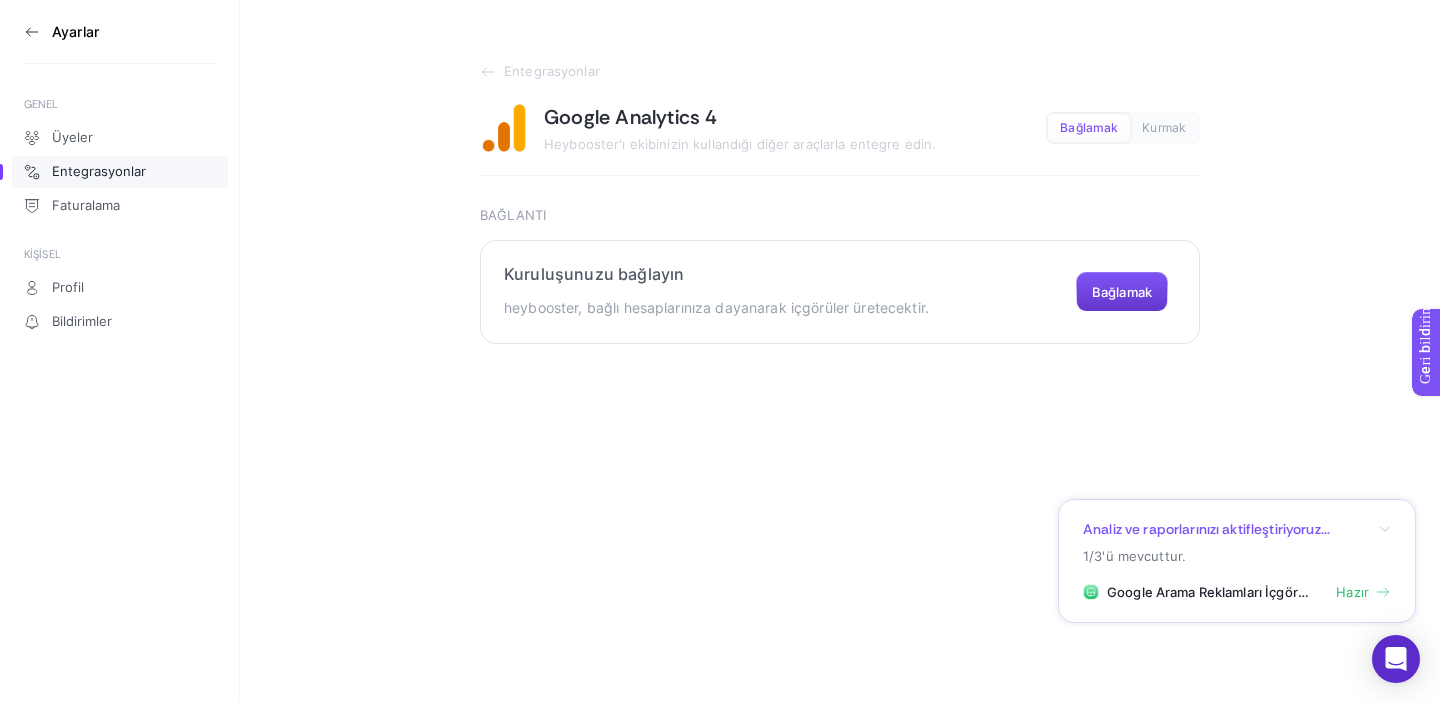 click on "Bağlamak" at bounding box center (1122, 292) 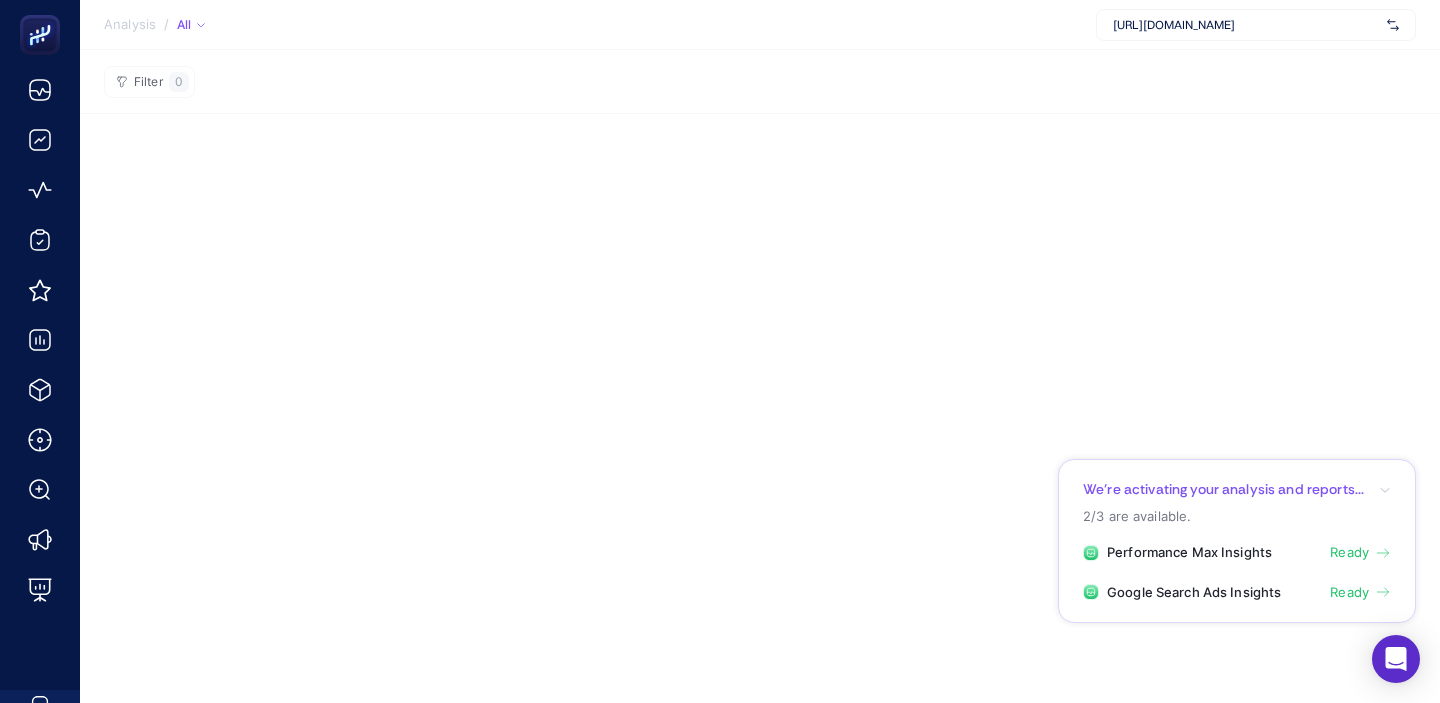 scroll, scrollTop: 0, scrollLeft: 0, axis: both 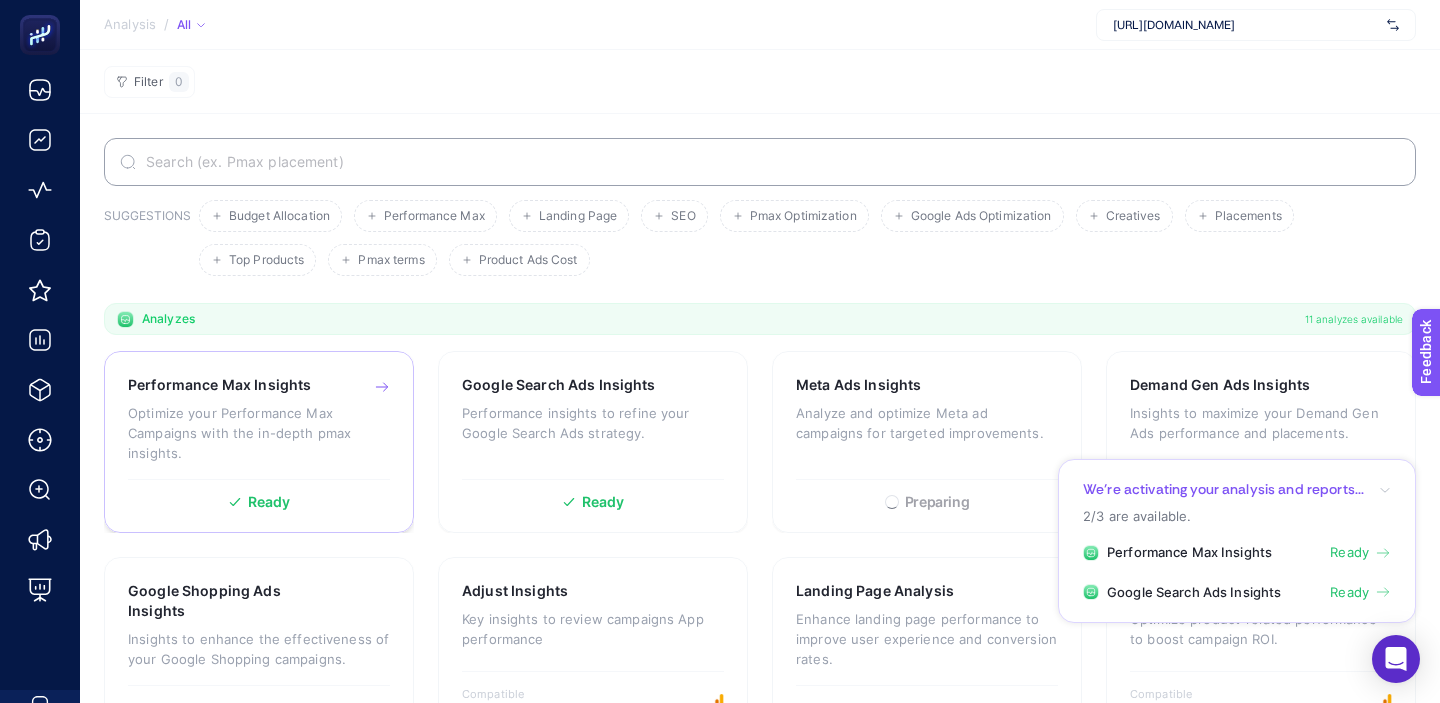 click on "Ready" at bounding box center [269, 502] 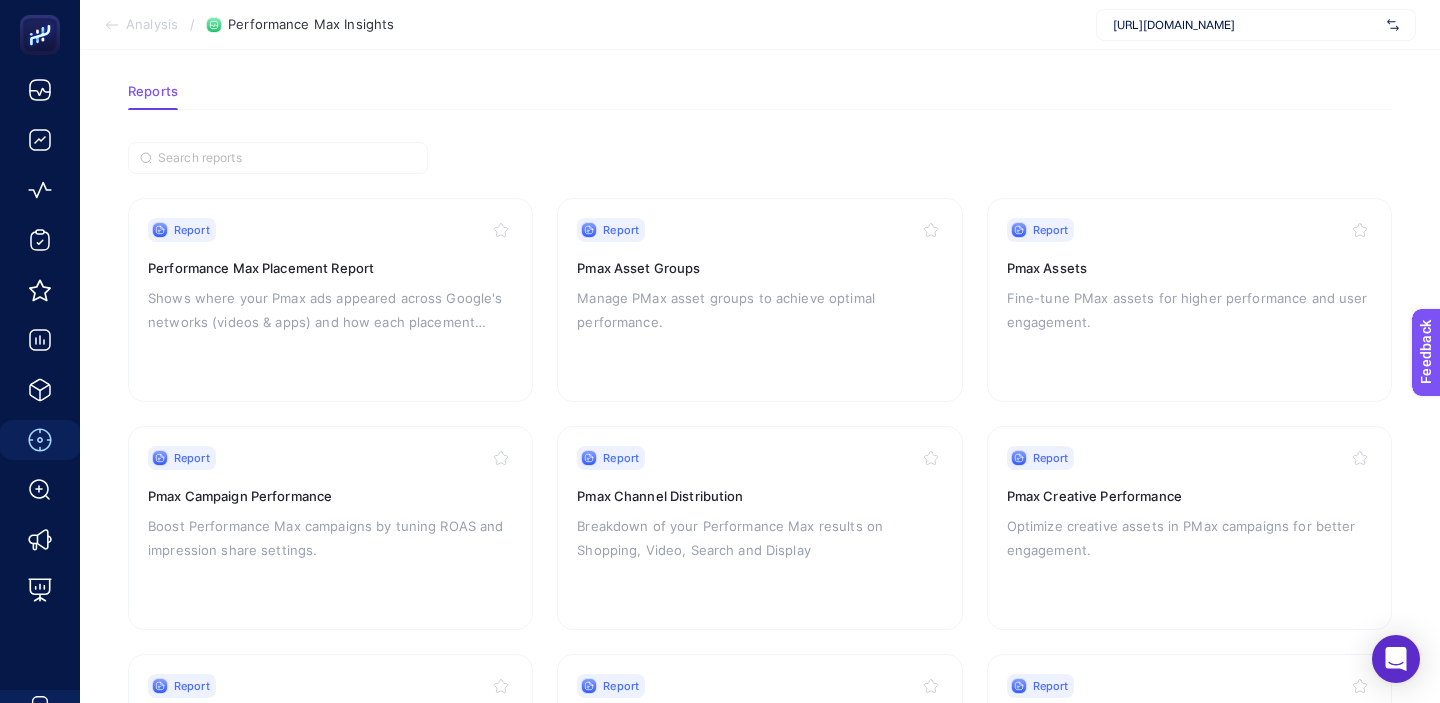 scroll, scrollTop: 0, scrollLeft: 0, axis: both 